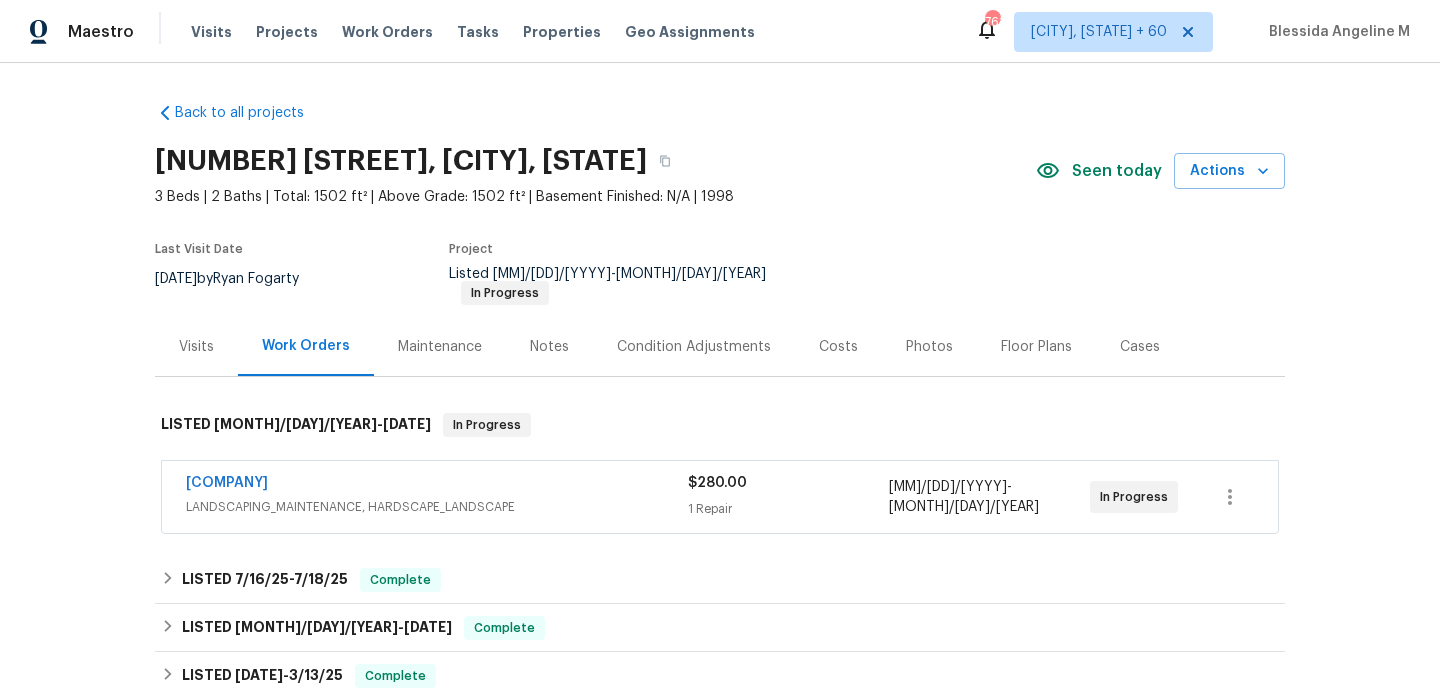 scroll, scrollTop: 0, scrollLeft: 0, axis: both 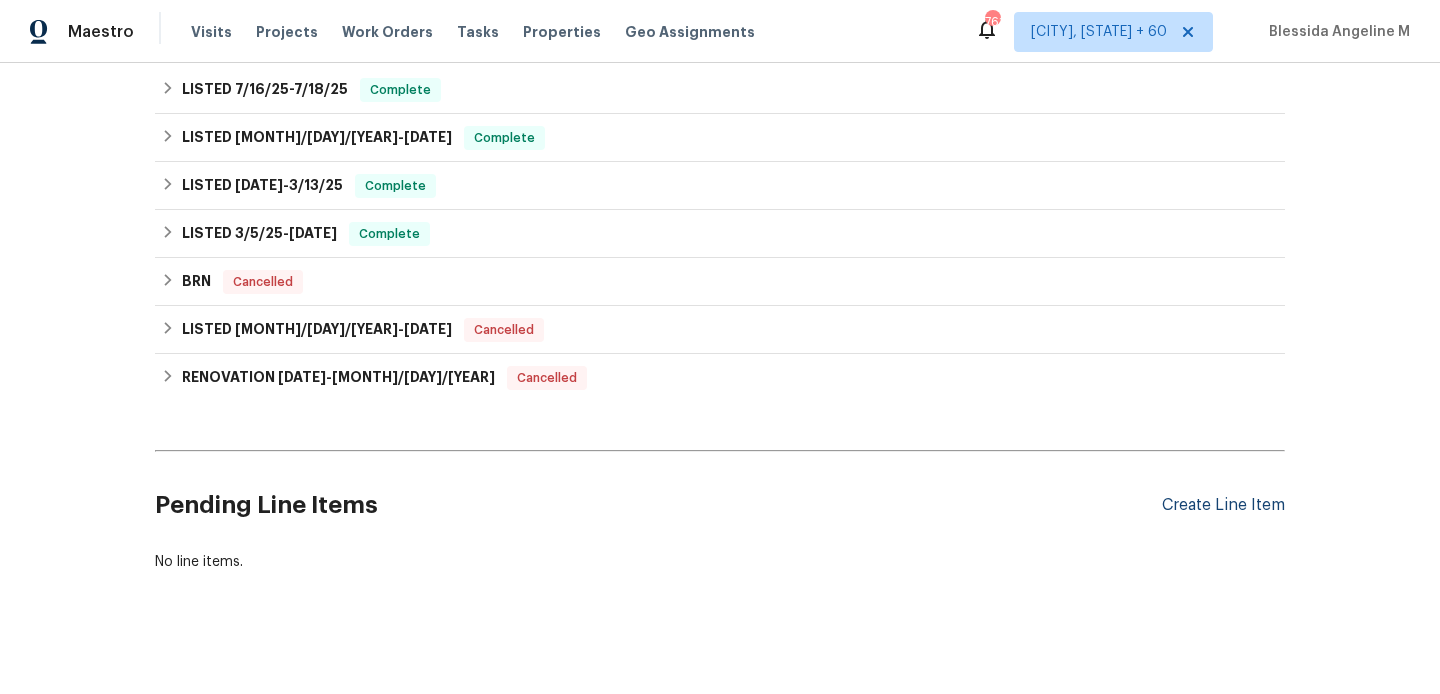 click on "Create Line Item" at bounding box center [1223, 505] 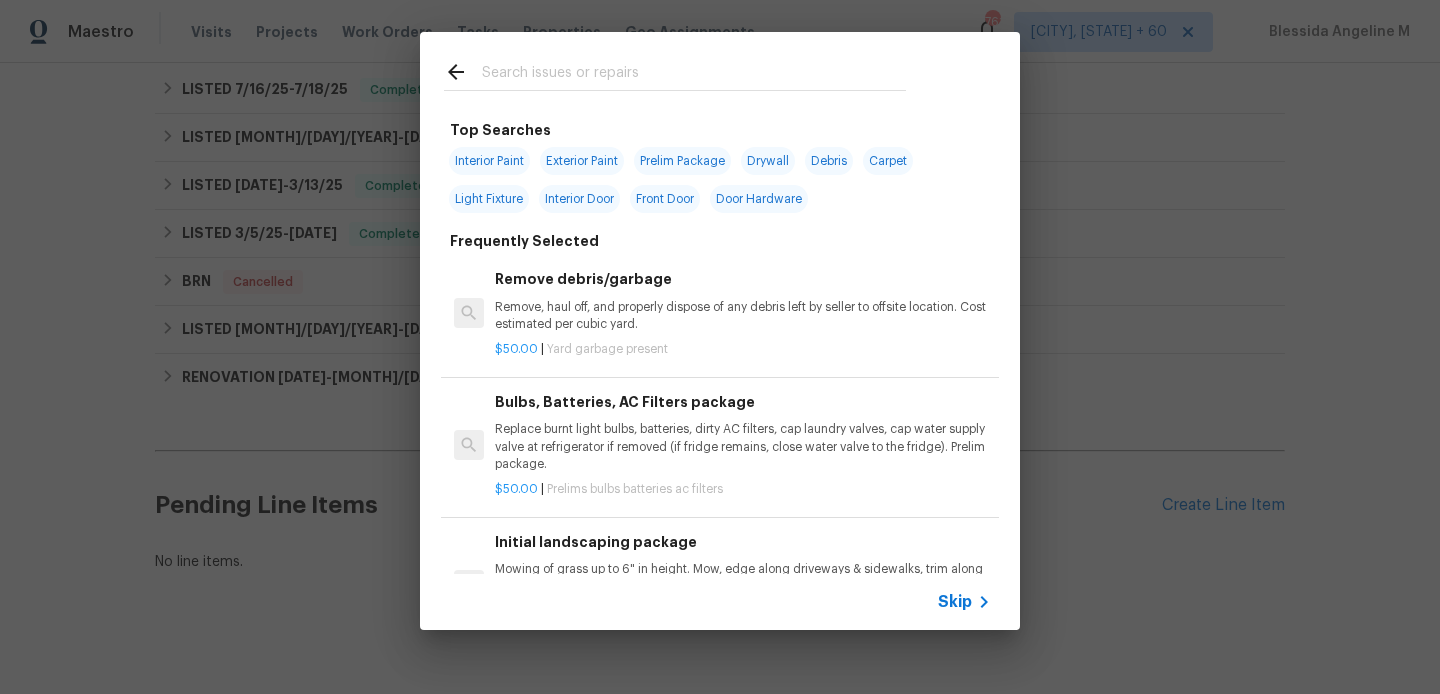 click at bounding box center (694, 75) 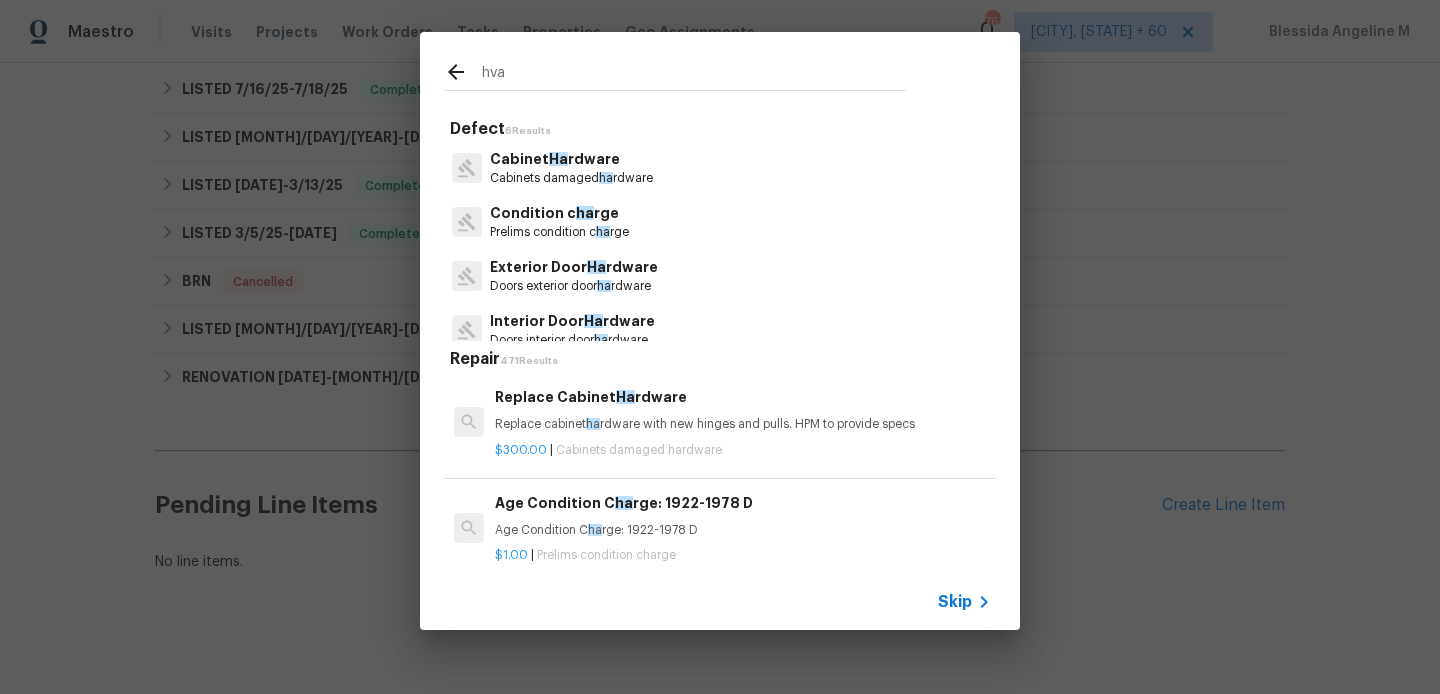 type on "hvac" 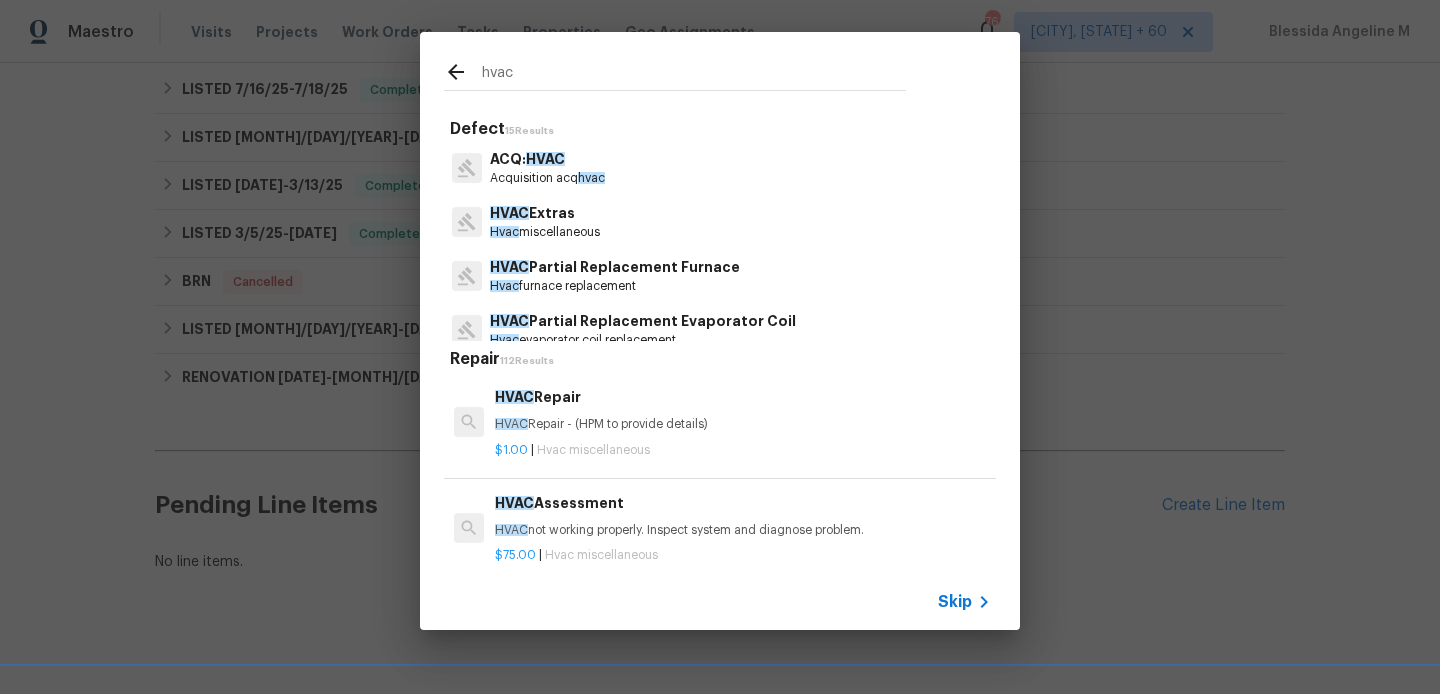 click on "HVAC  Repair" at bounding box center (743, 397) 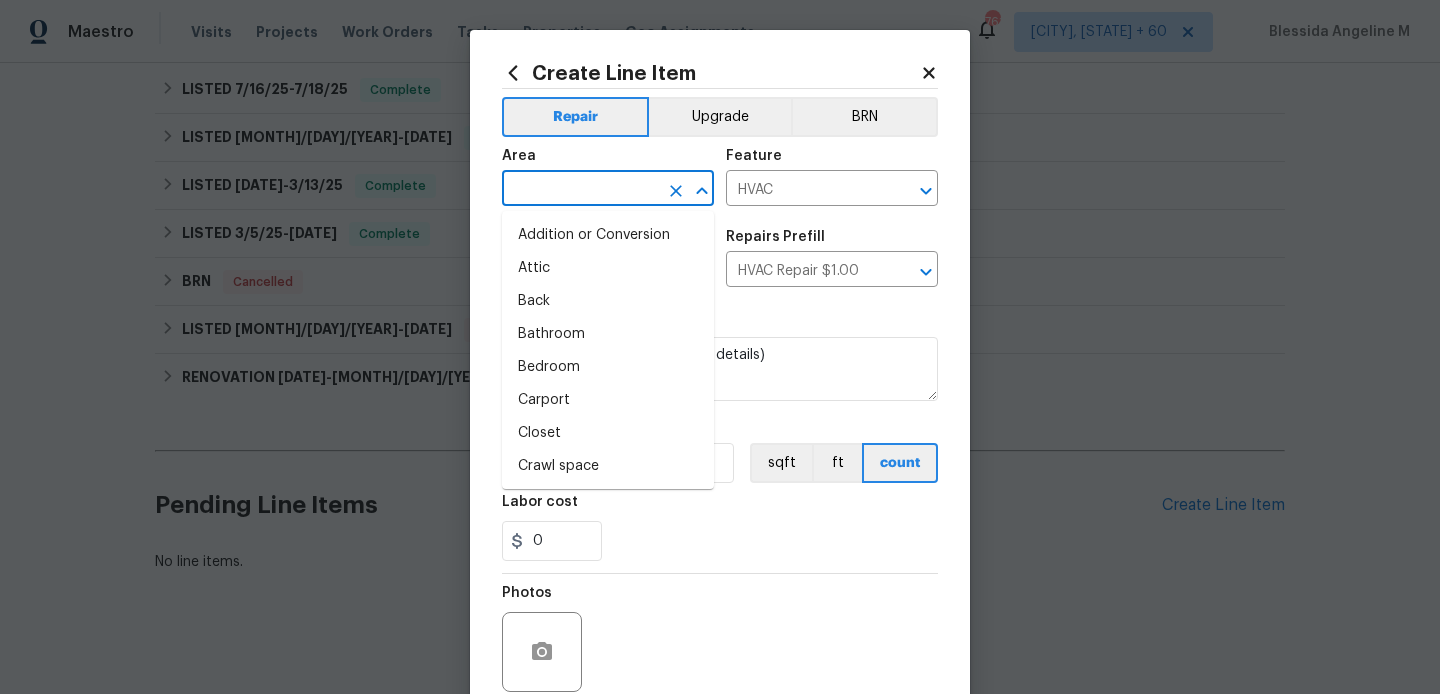 click at bounding box center (580, 190) 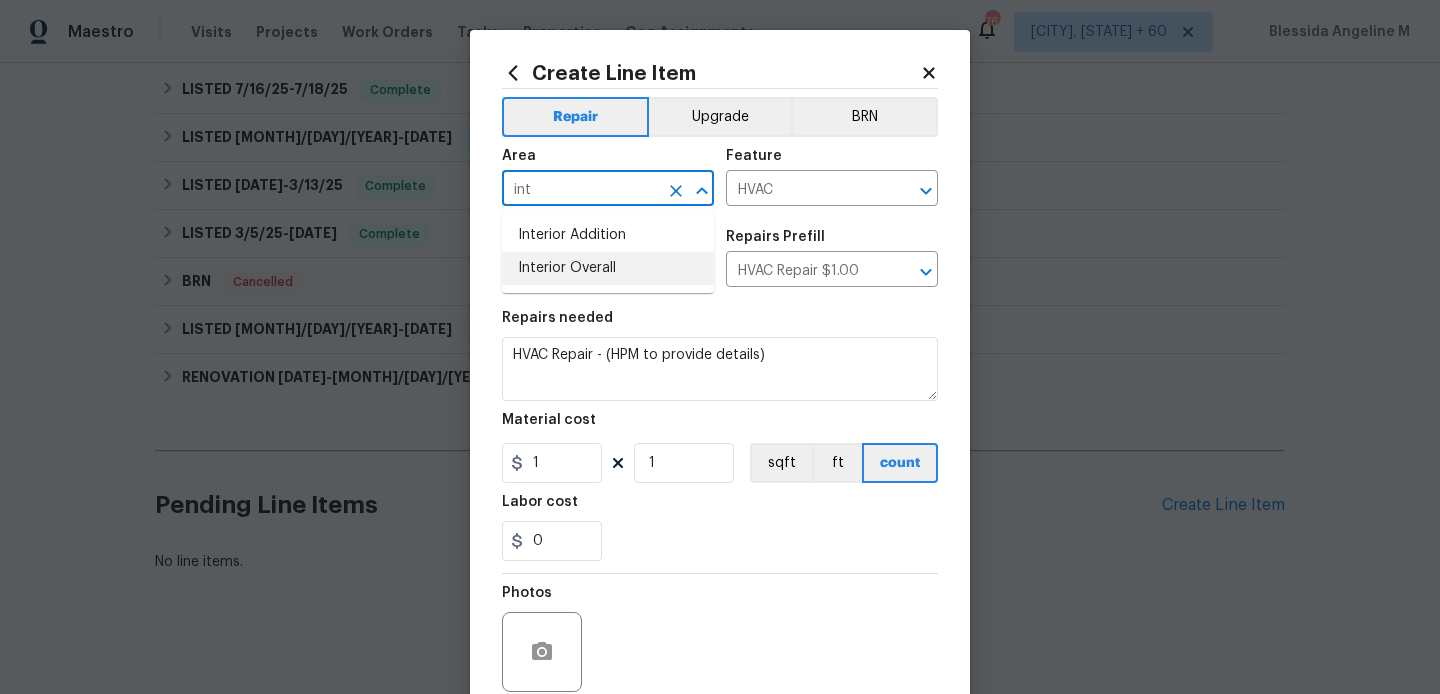 click on "Interior Overall" at bounding box center [608, 268] 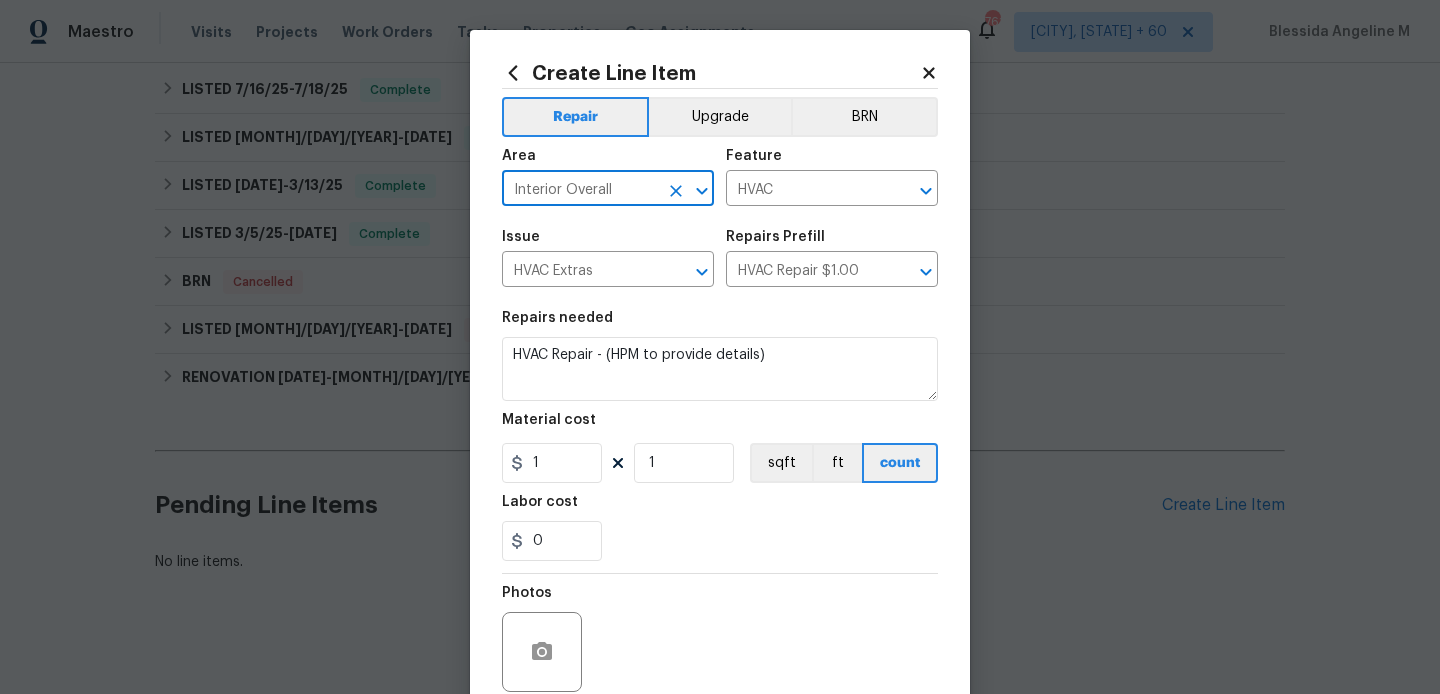 type on "Interior Overall" 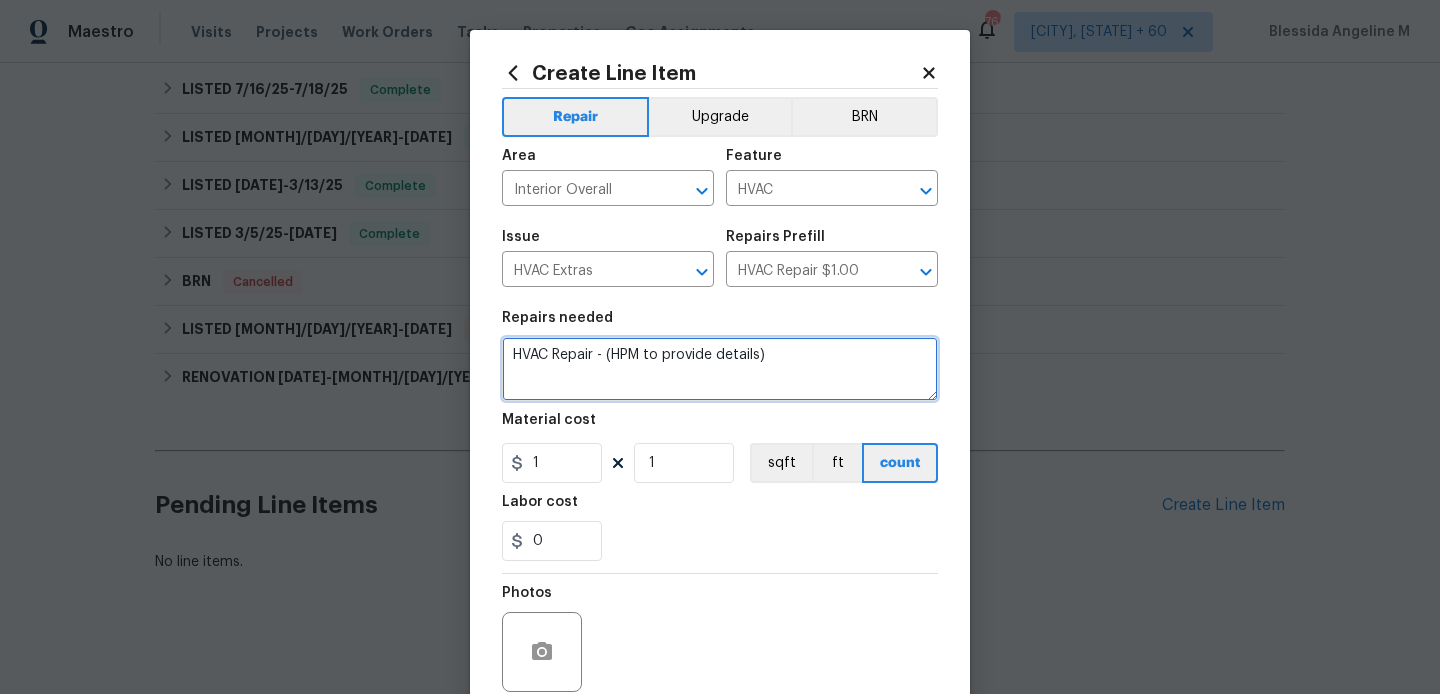 click on "HVAC Repair - (HPM to provide details)" at bounding box center [720, 369] 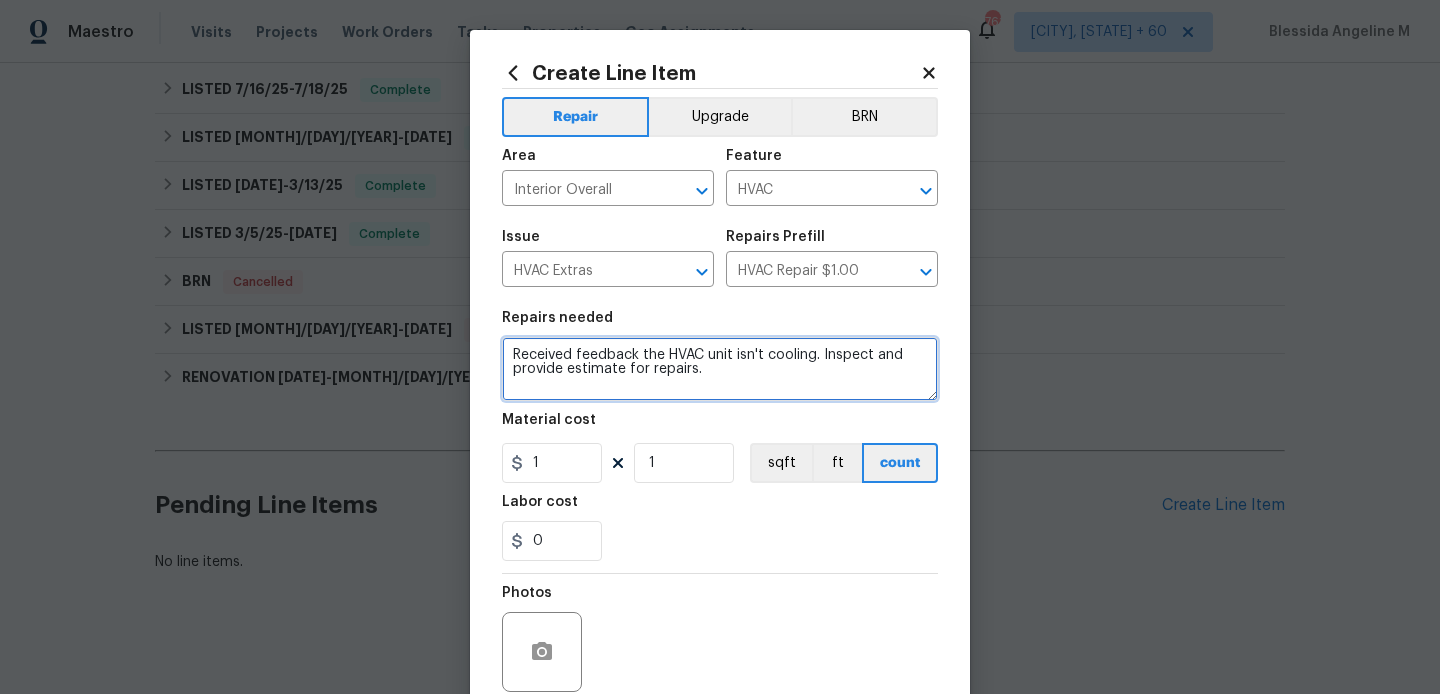 type on "Received feedback the HVAC unit isn't cooling. Inspect and provide estimate for repairs." 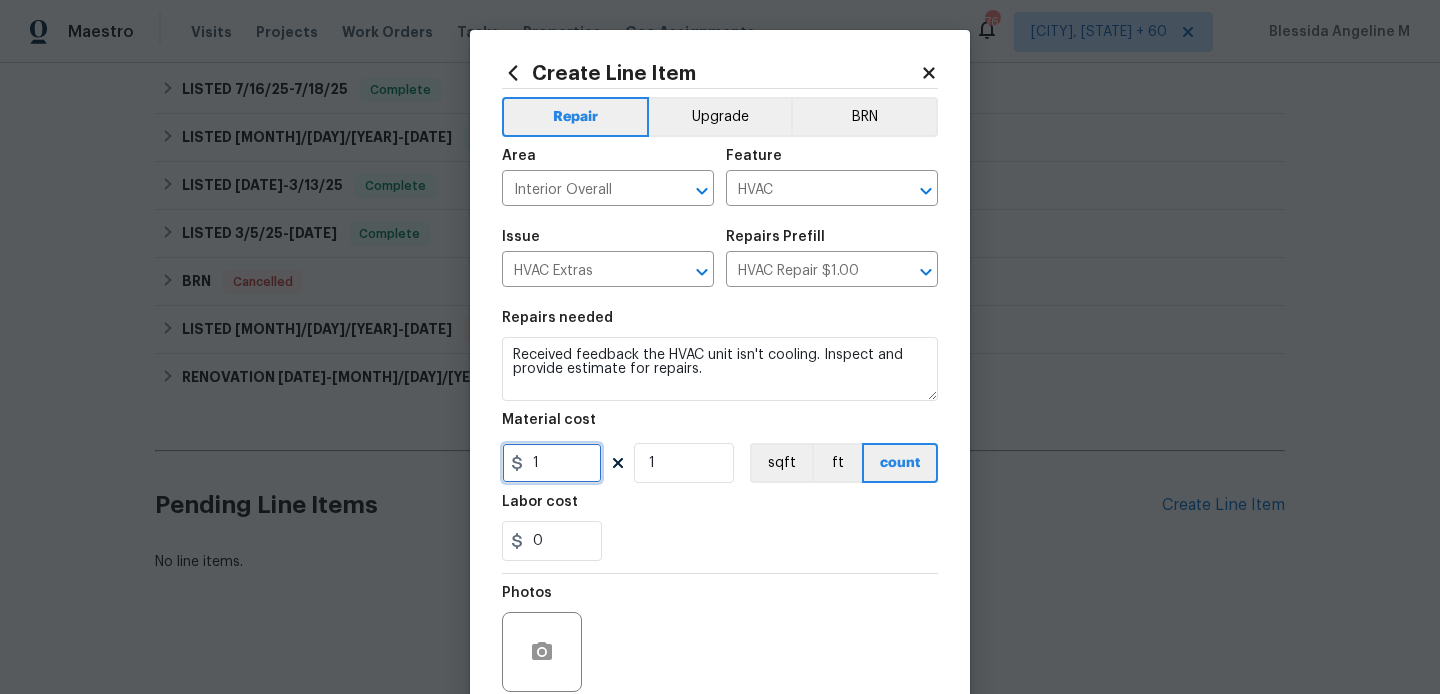click on "1" at bounding box center (552, 463) 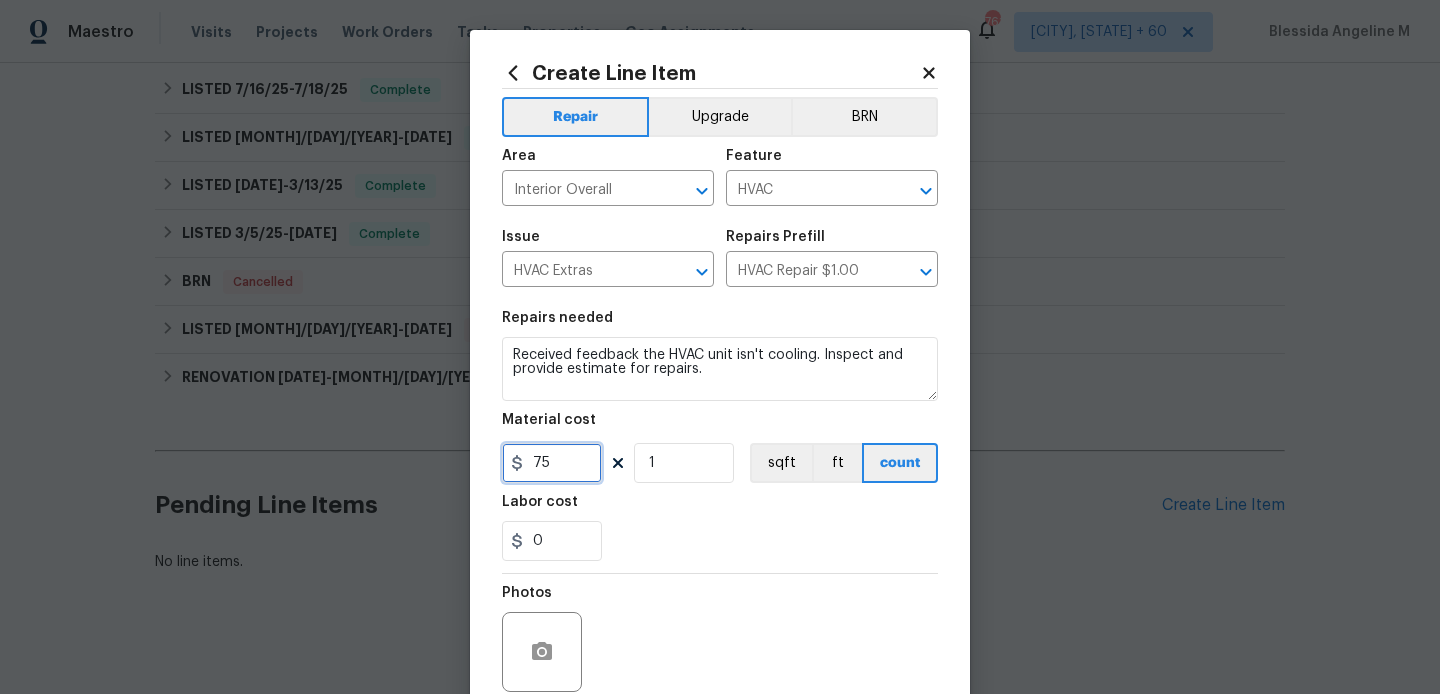 scroll, scrollTop: 168, scrollLeft: 0, axis: vertical 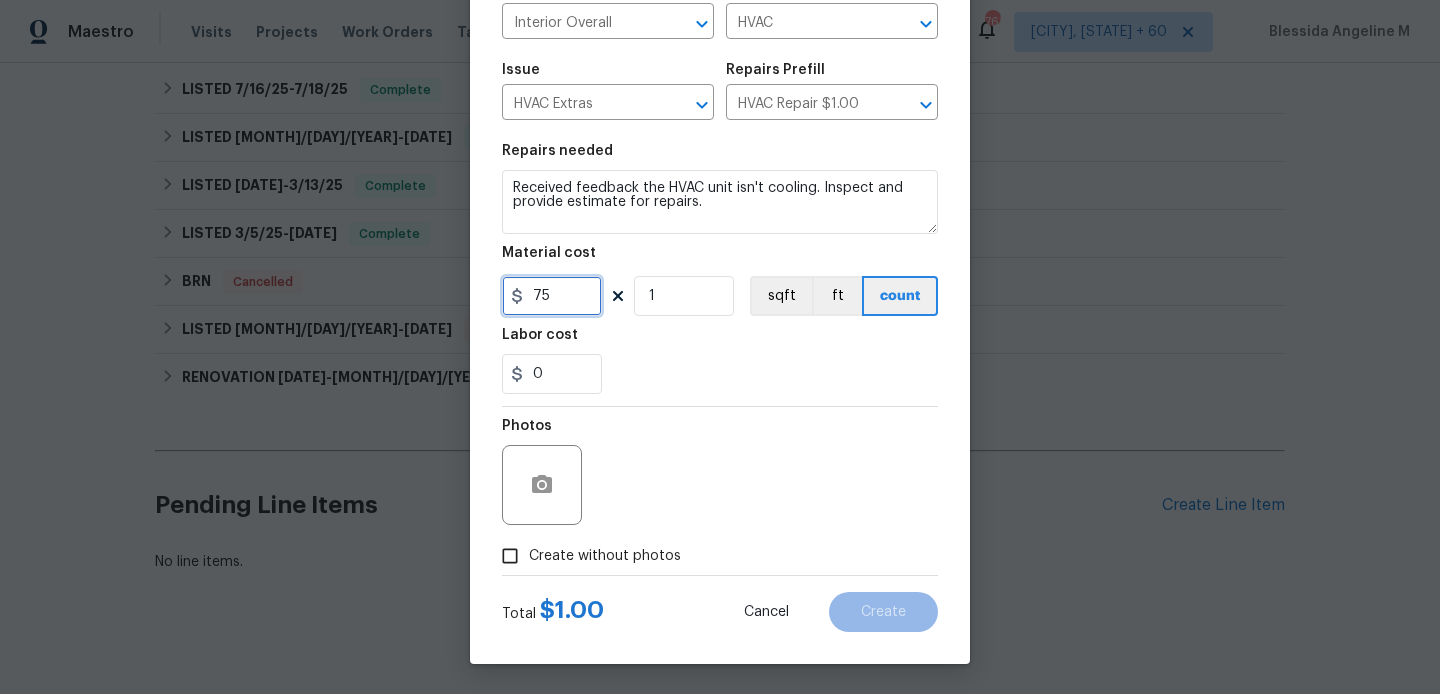 type on "75" 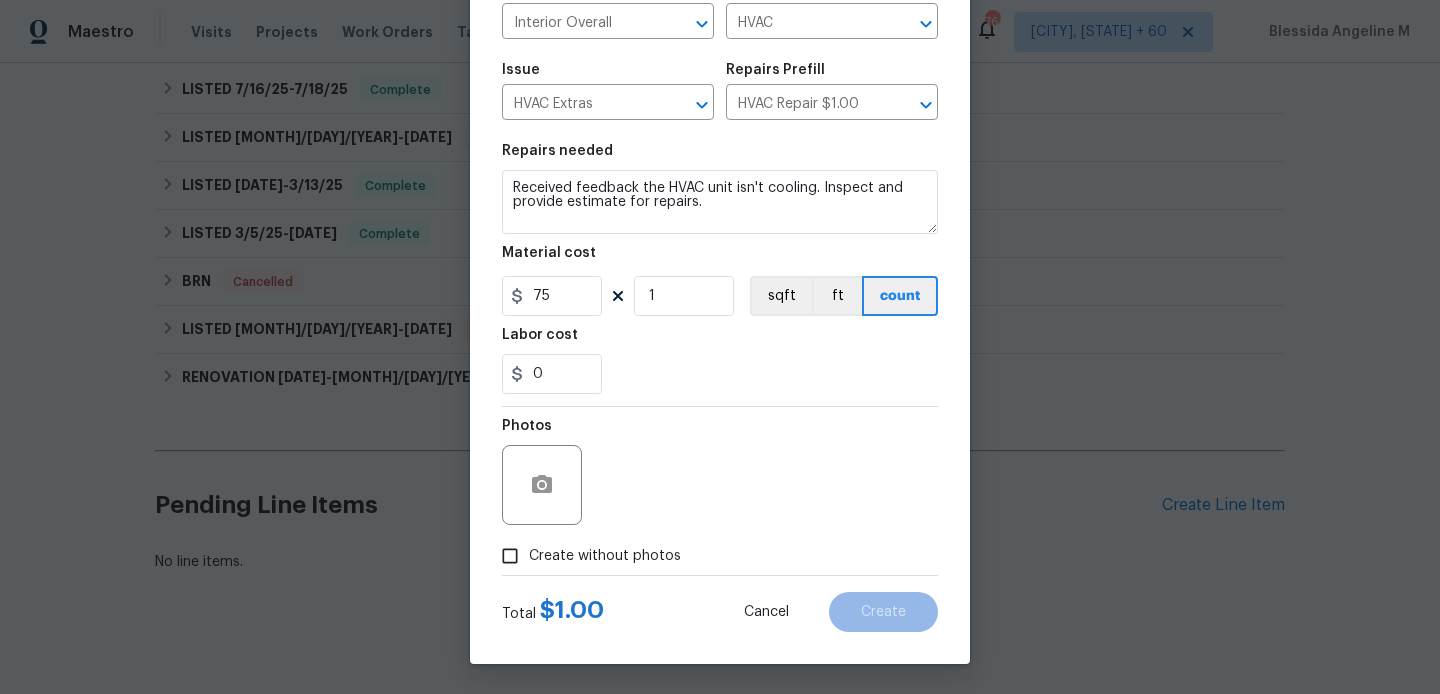 click on "Create without photos" at bounding box center [605, 556] 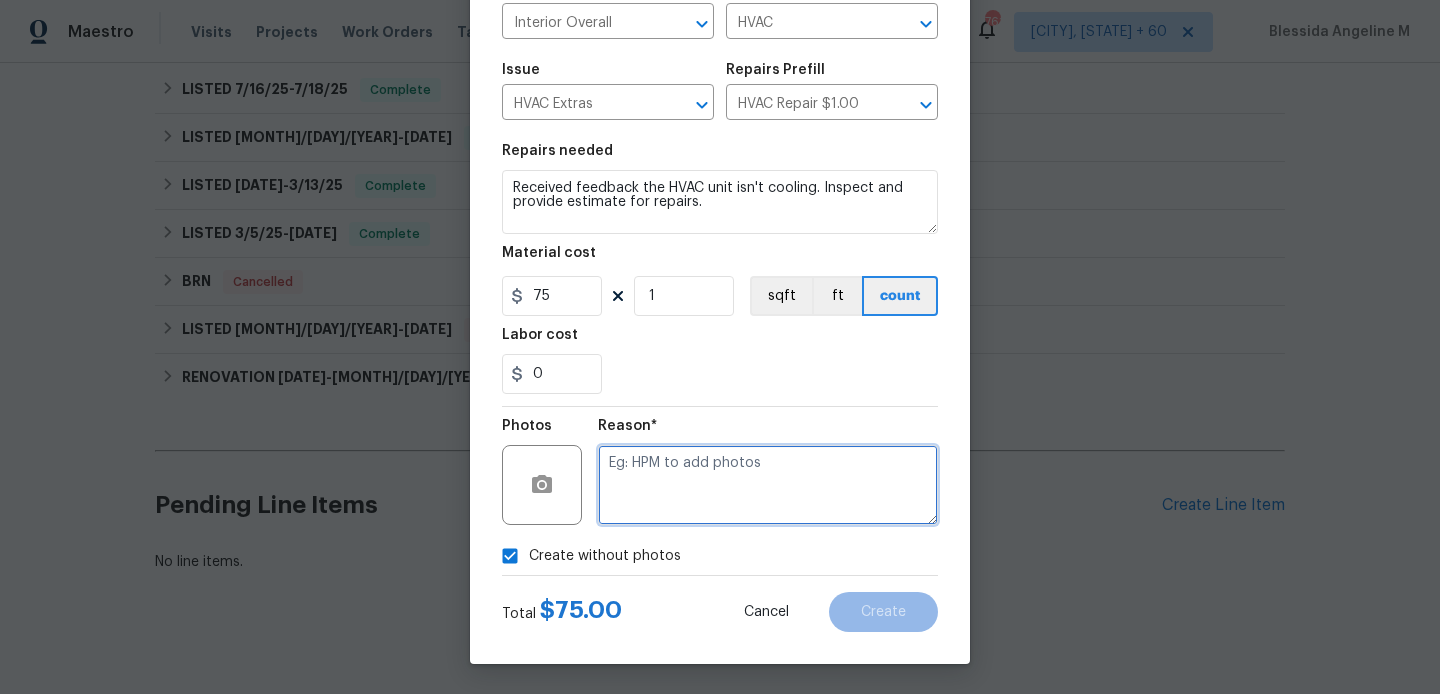 click at bounding box center (768, 485) 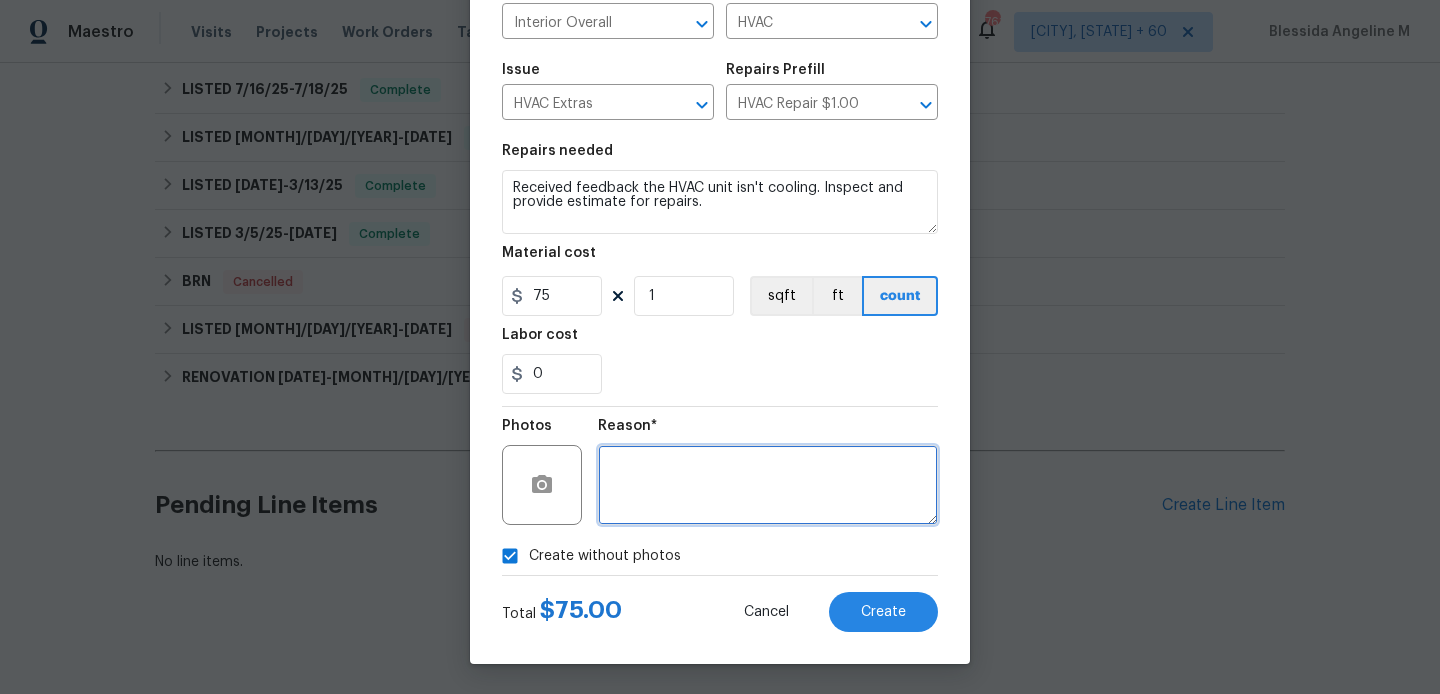 type 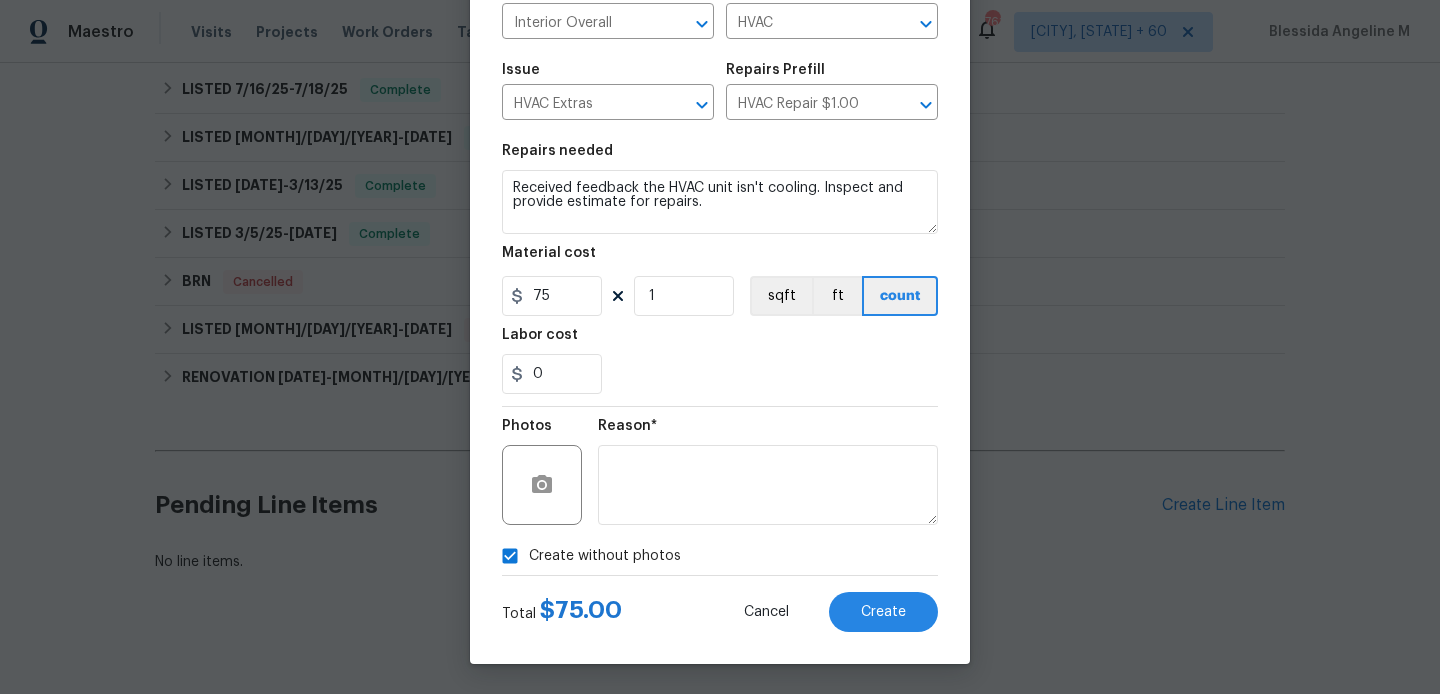 click on "Cancel Create" at bounding box center (825, 612) 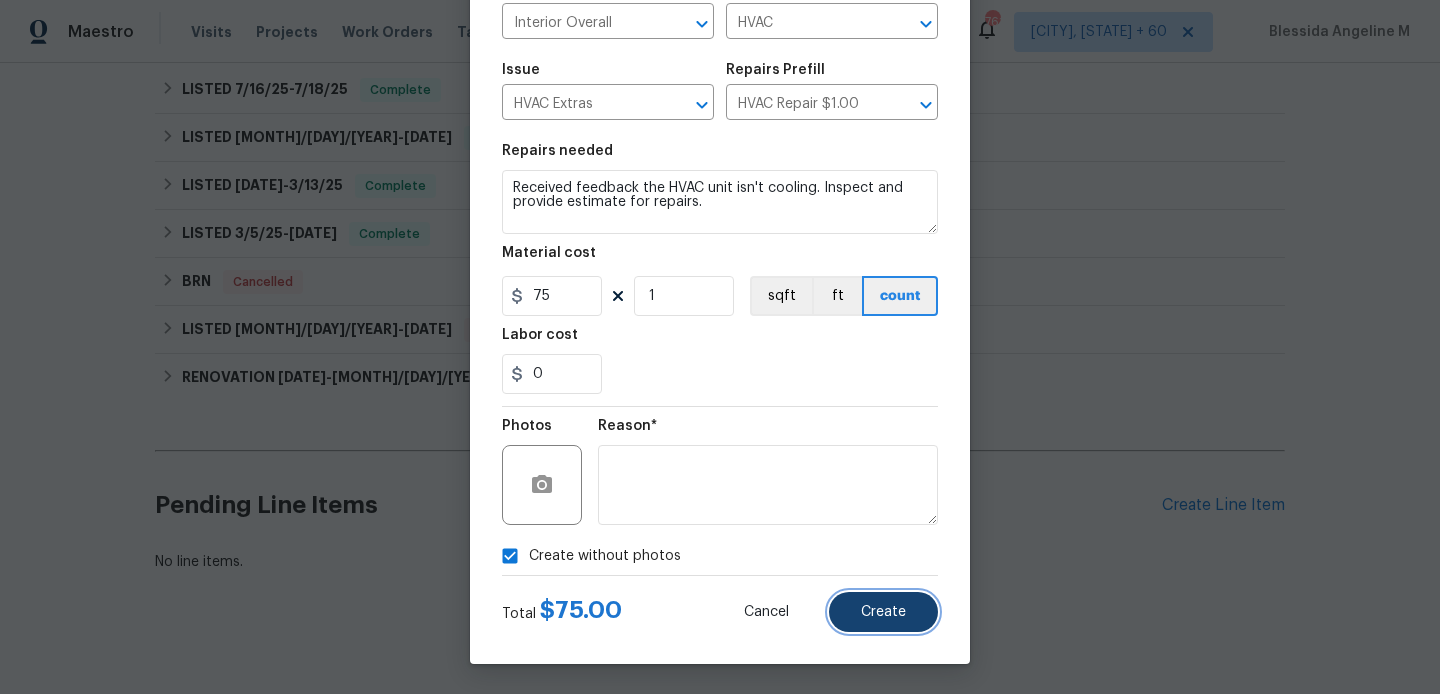 click on "Create" at bounding box center [883, 612] 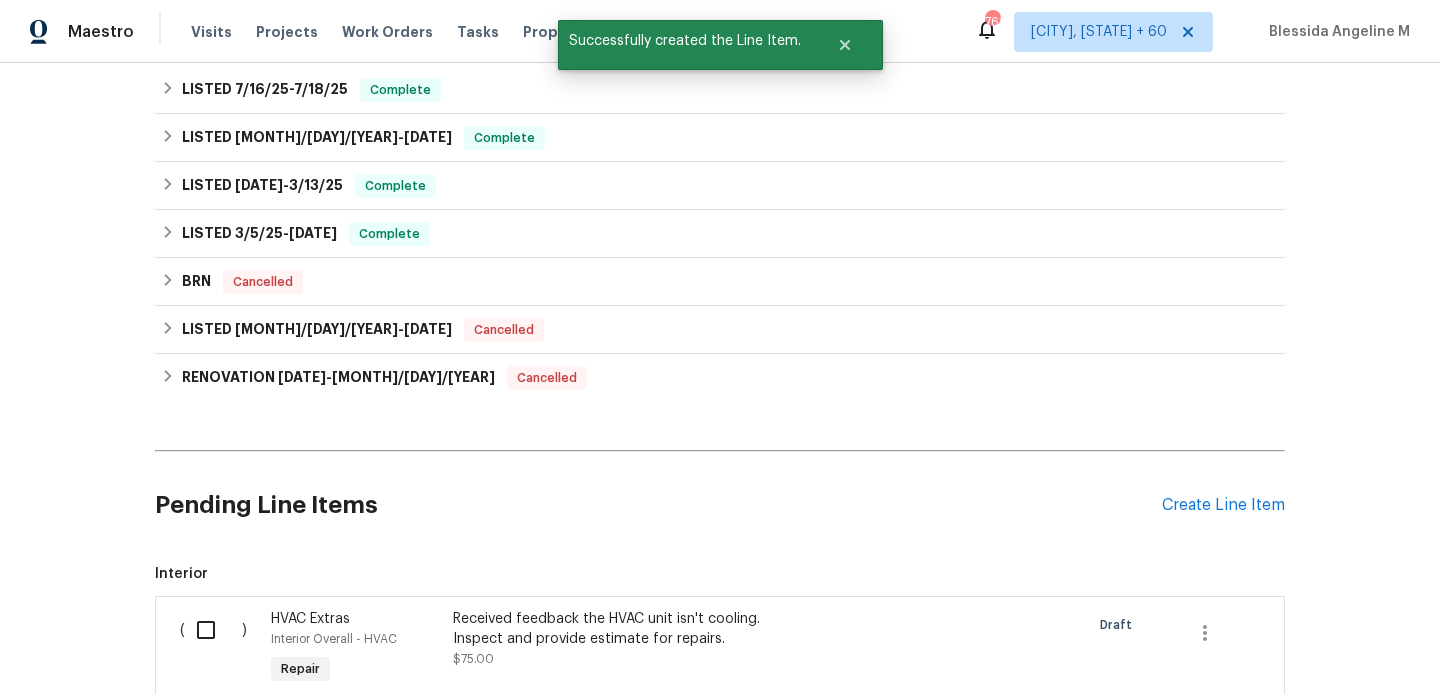 scroll, scrollTop: 718, scrollLeft: 0, axis: vertical 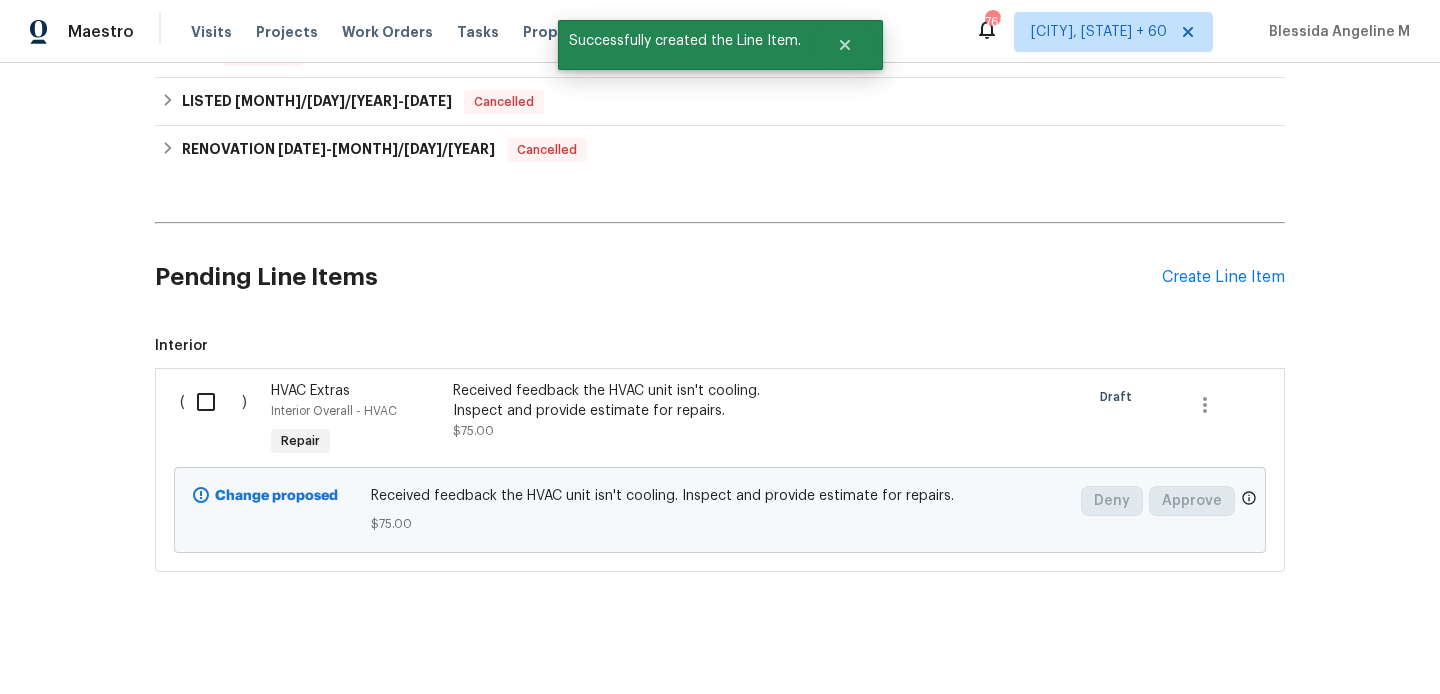 click at bounding box center [213, 402] 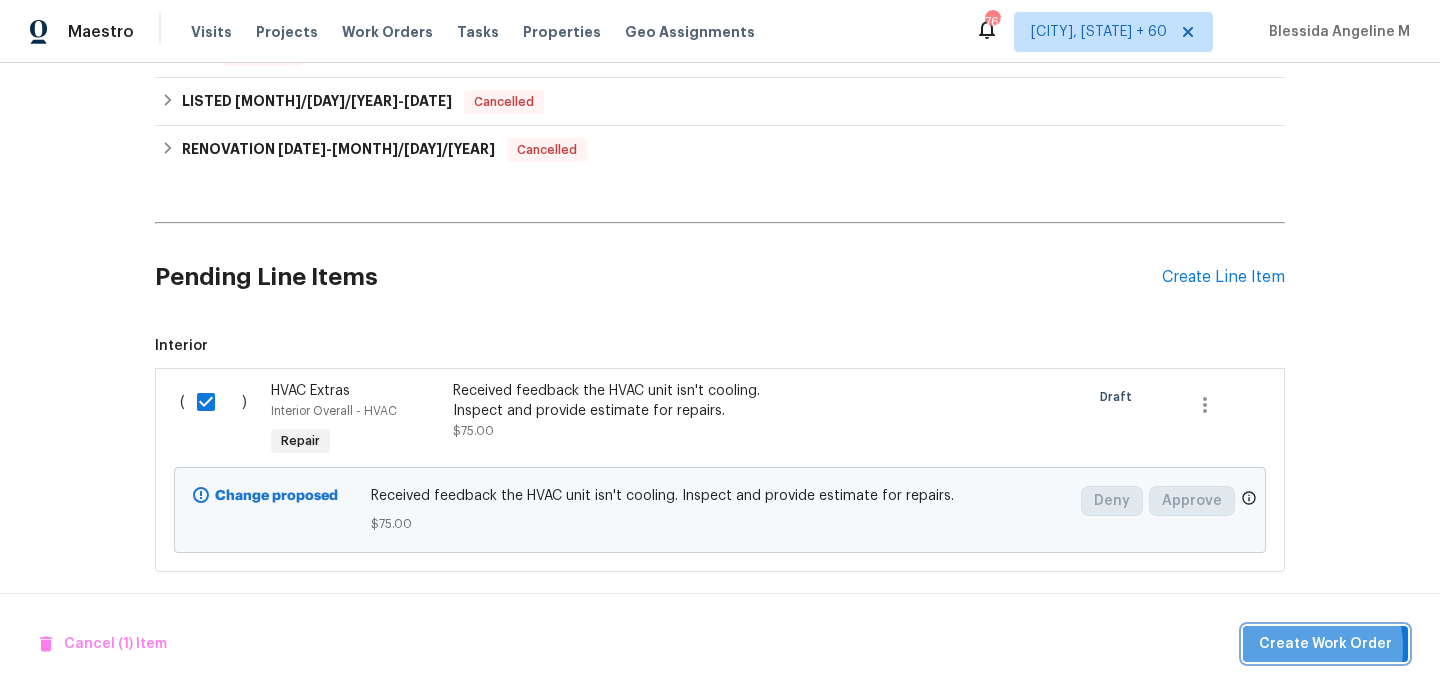 click on "Create Work Order" at bounding box center (1325, 644) 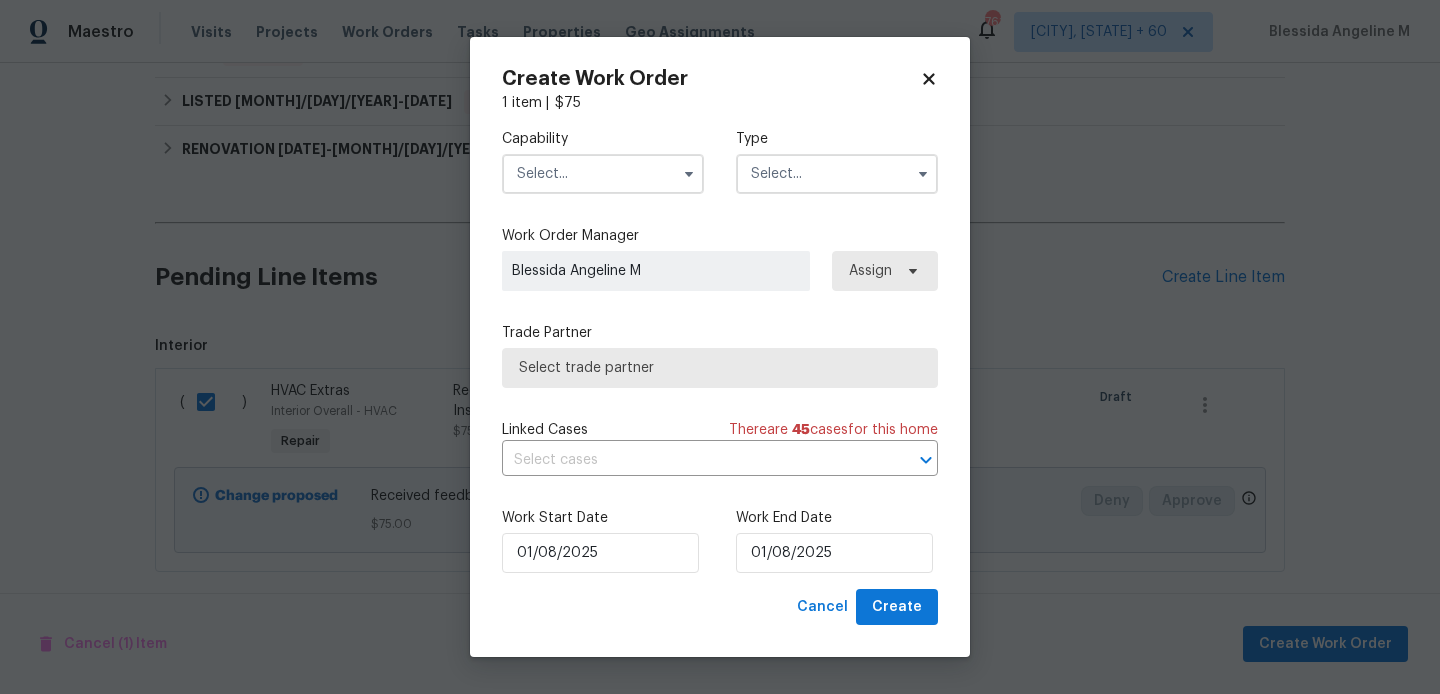 click at bounding box center [603, 174] 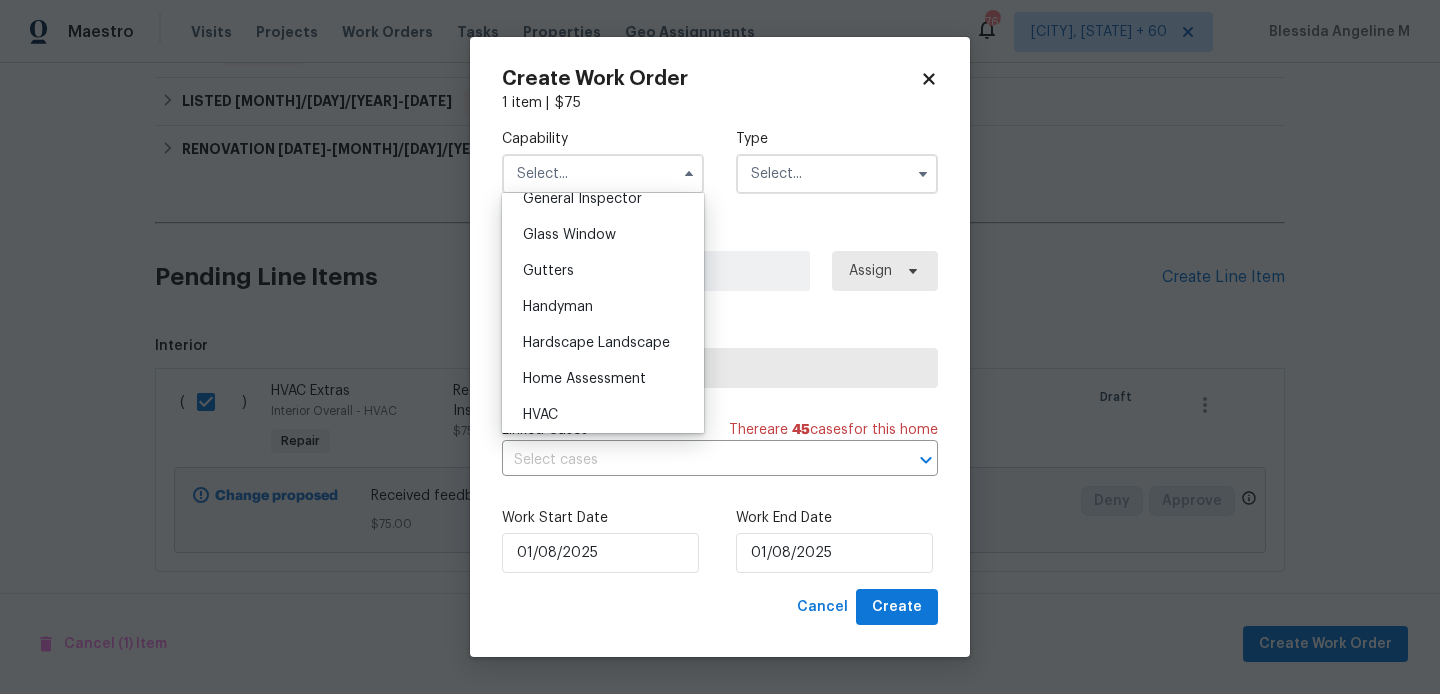 scroll, scrollTop: 1036, scrollLeft: 0, axis: vertical 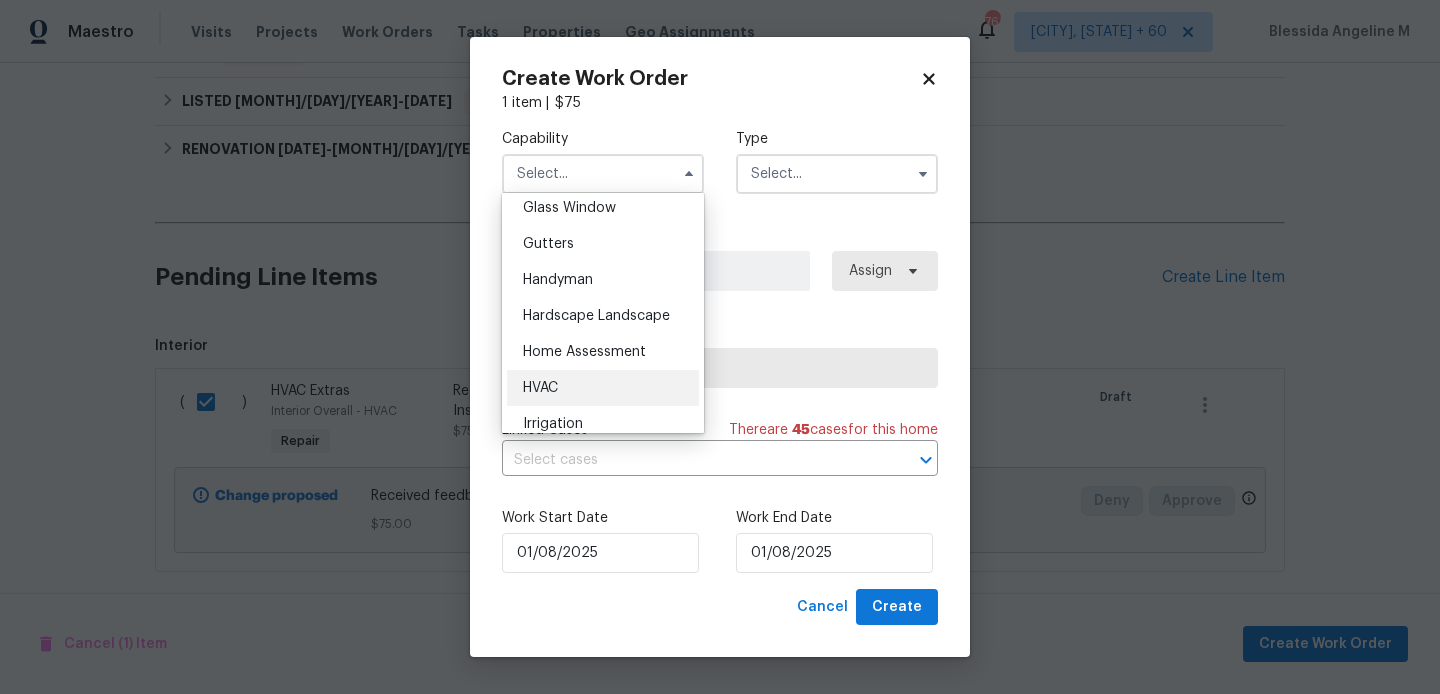 click on "HVAC" at bounding box center [603, 388] 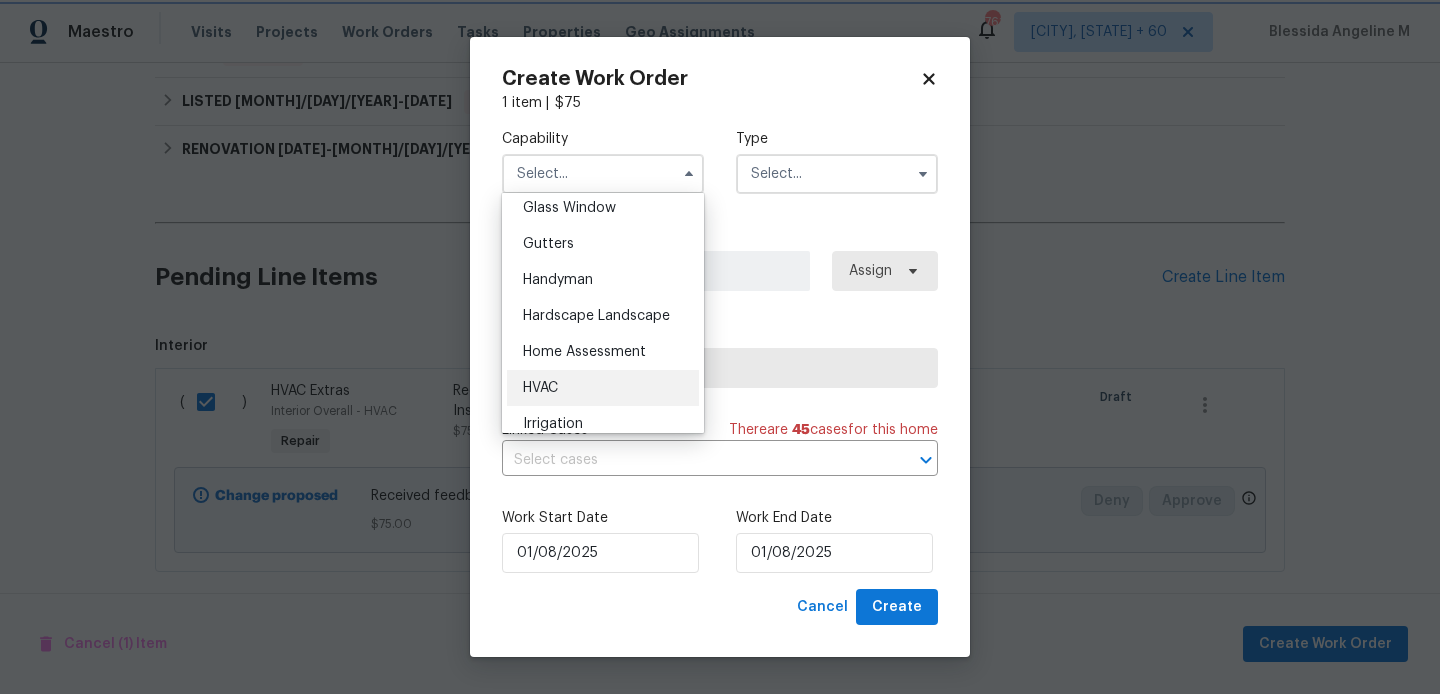 type on "HVAC" 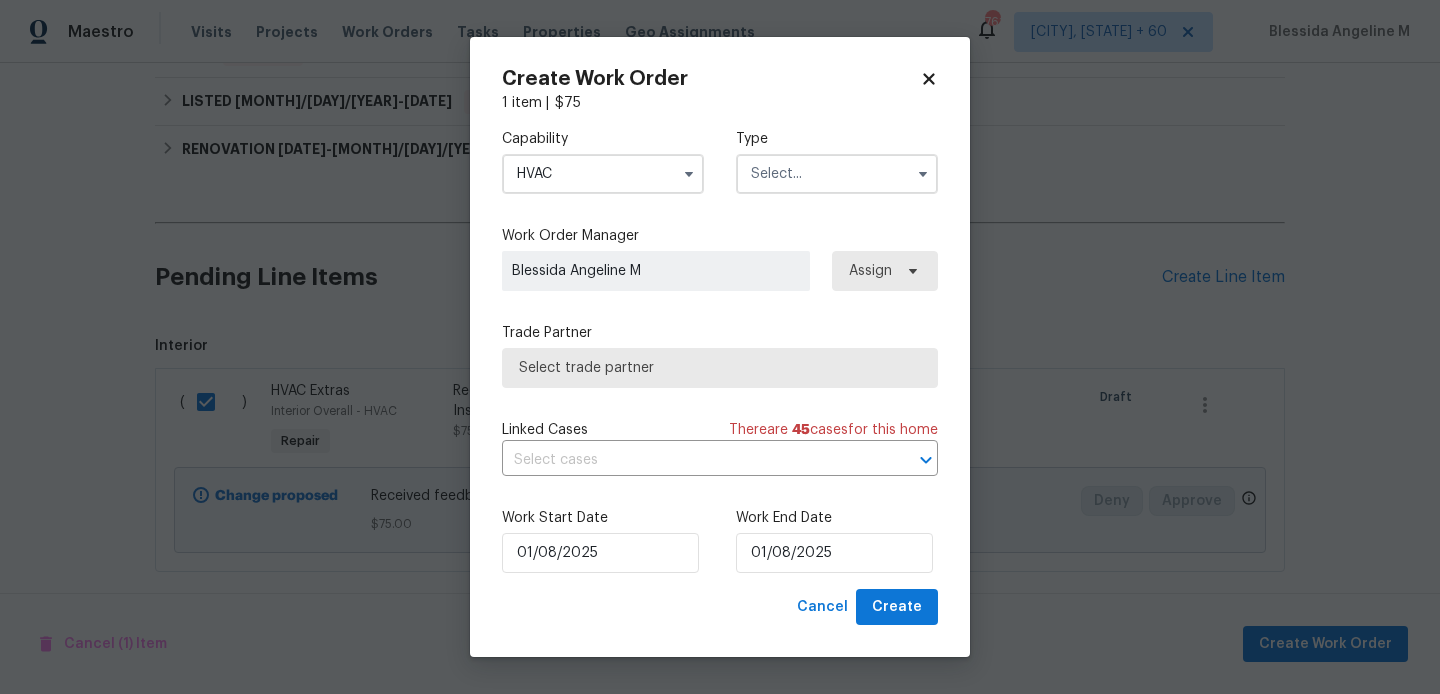 click at bounding box center [837, 174] 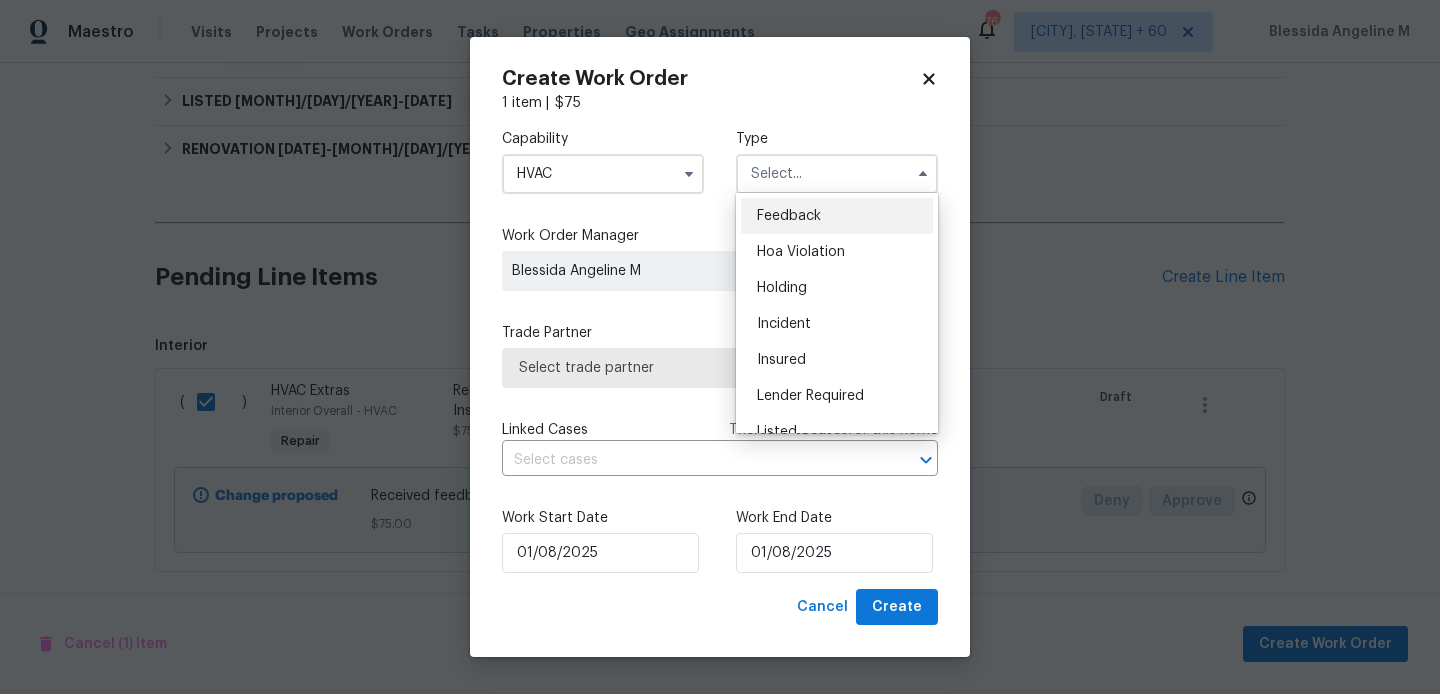 click on "Feedback" at bounding box center (789, 216) 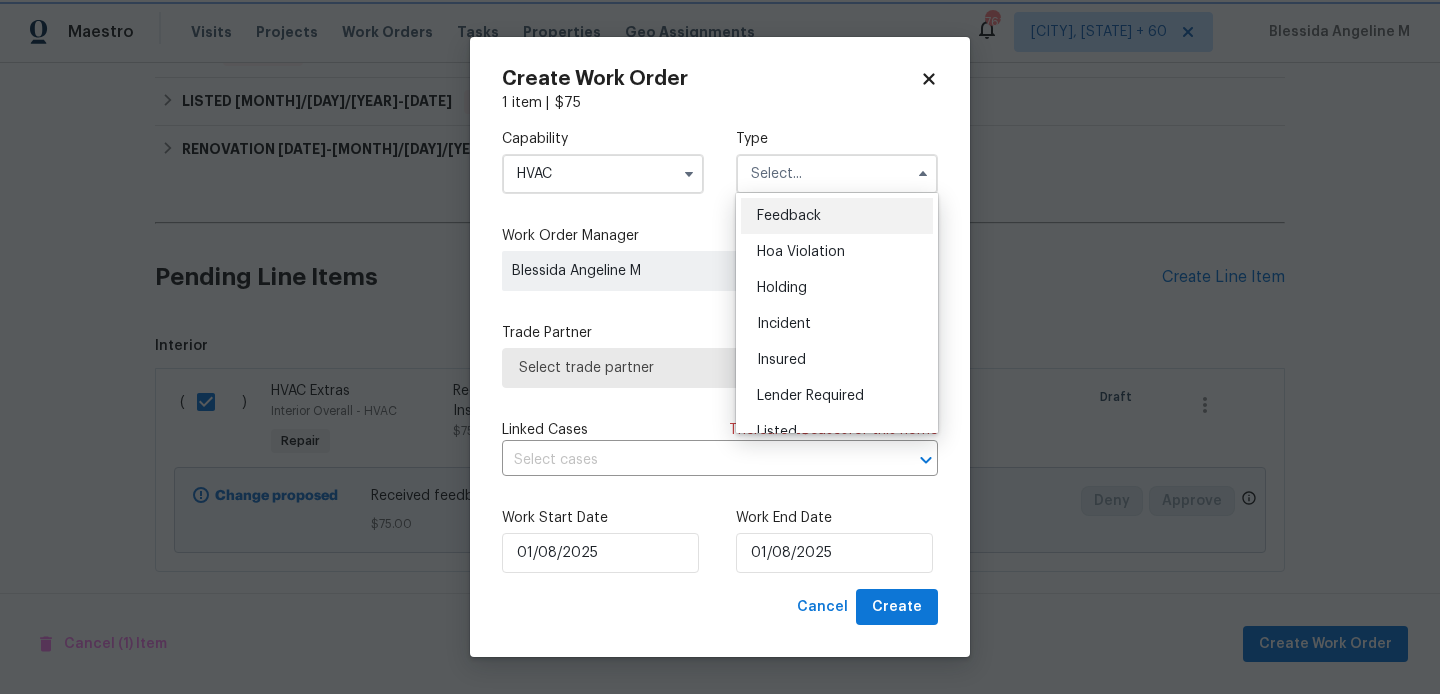 type on "Feedback" 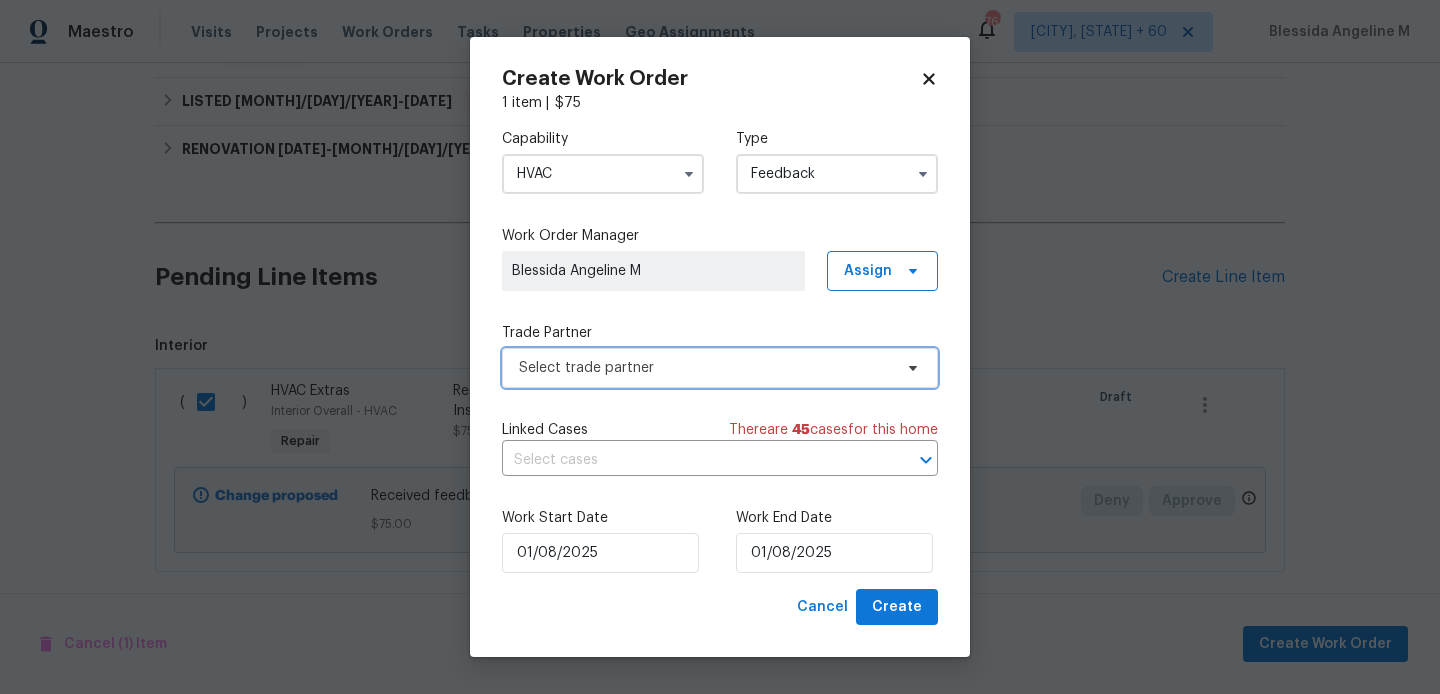 click on "Select trade partner" at bounding box center (705, 368) 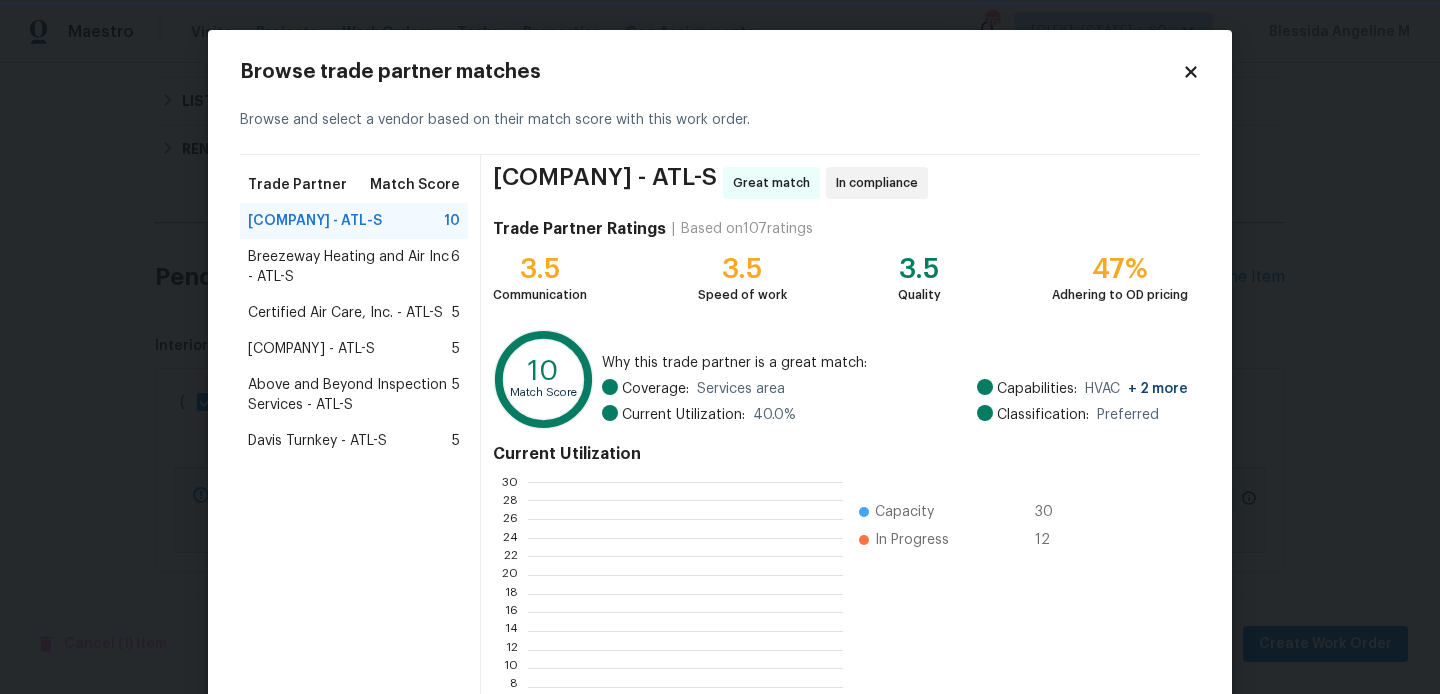 scroll, scrollTop: 280, scrollLeft: 314, axis: both 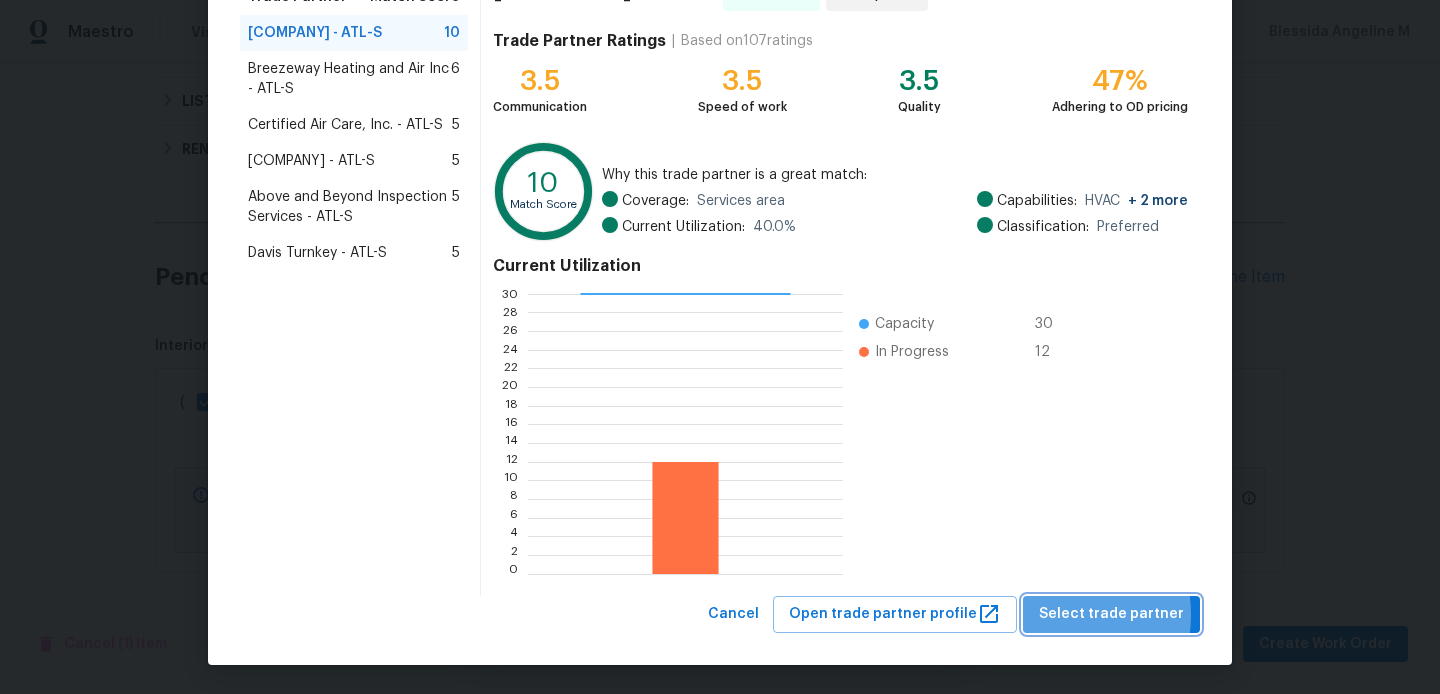 click on "Select trade partner" at bounding box center (1111, 614) 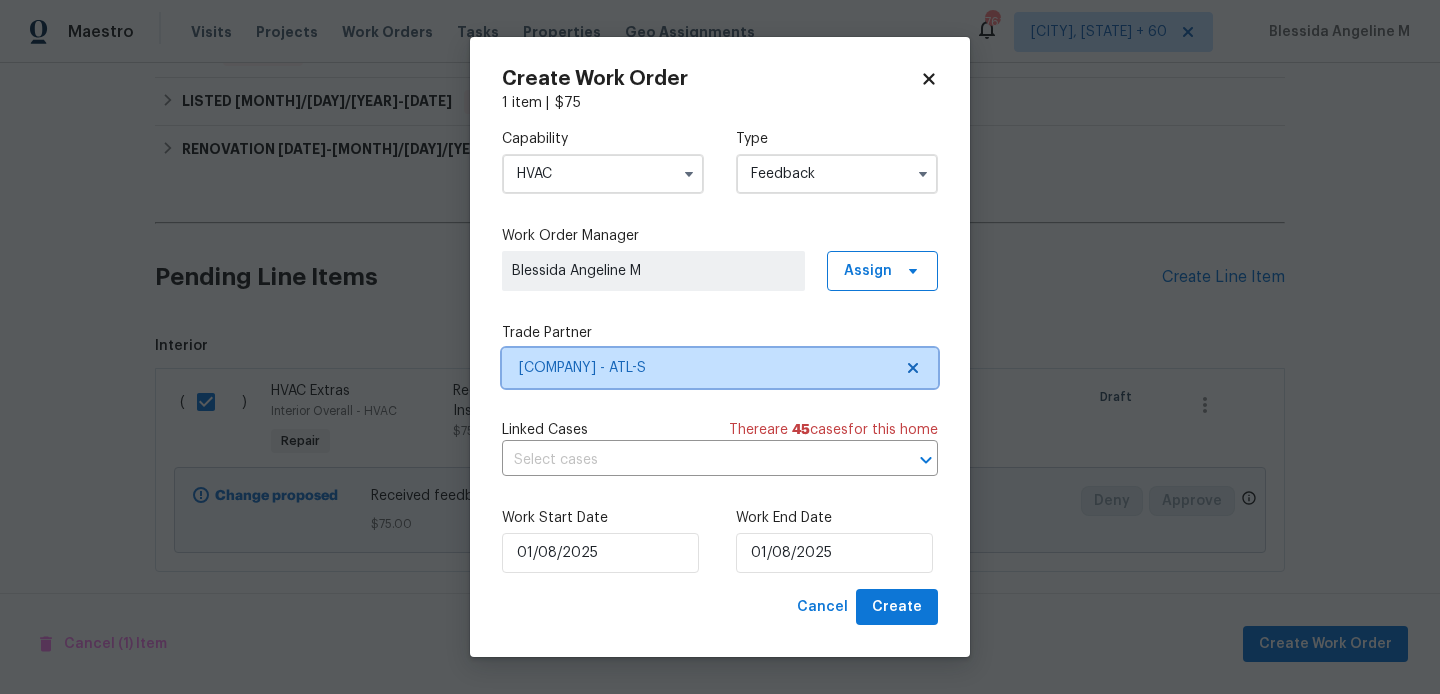 scroll, scrollTop: 0, scrollLeft: 0, axis: both 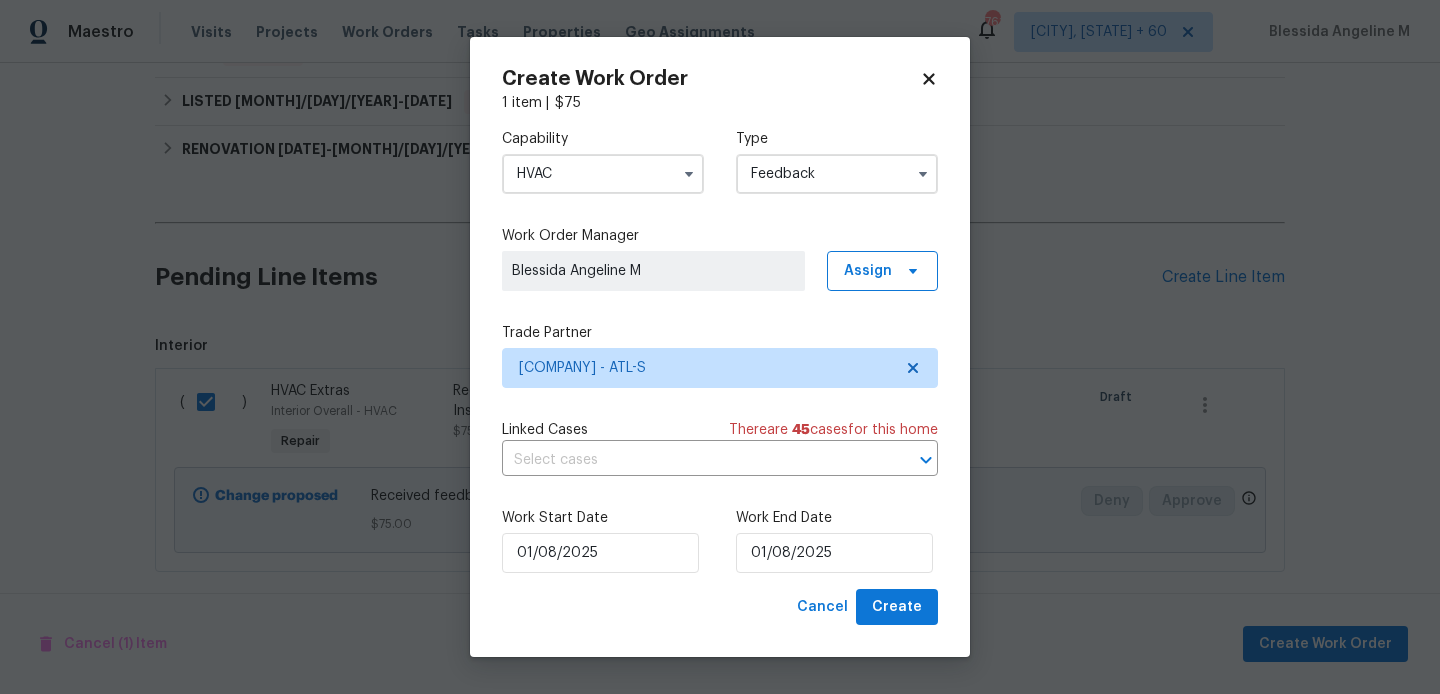 click on "Work Start Date   [DATE] Work End Date   [DATE]" at bounding box center (720, 540) 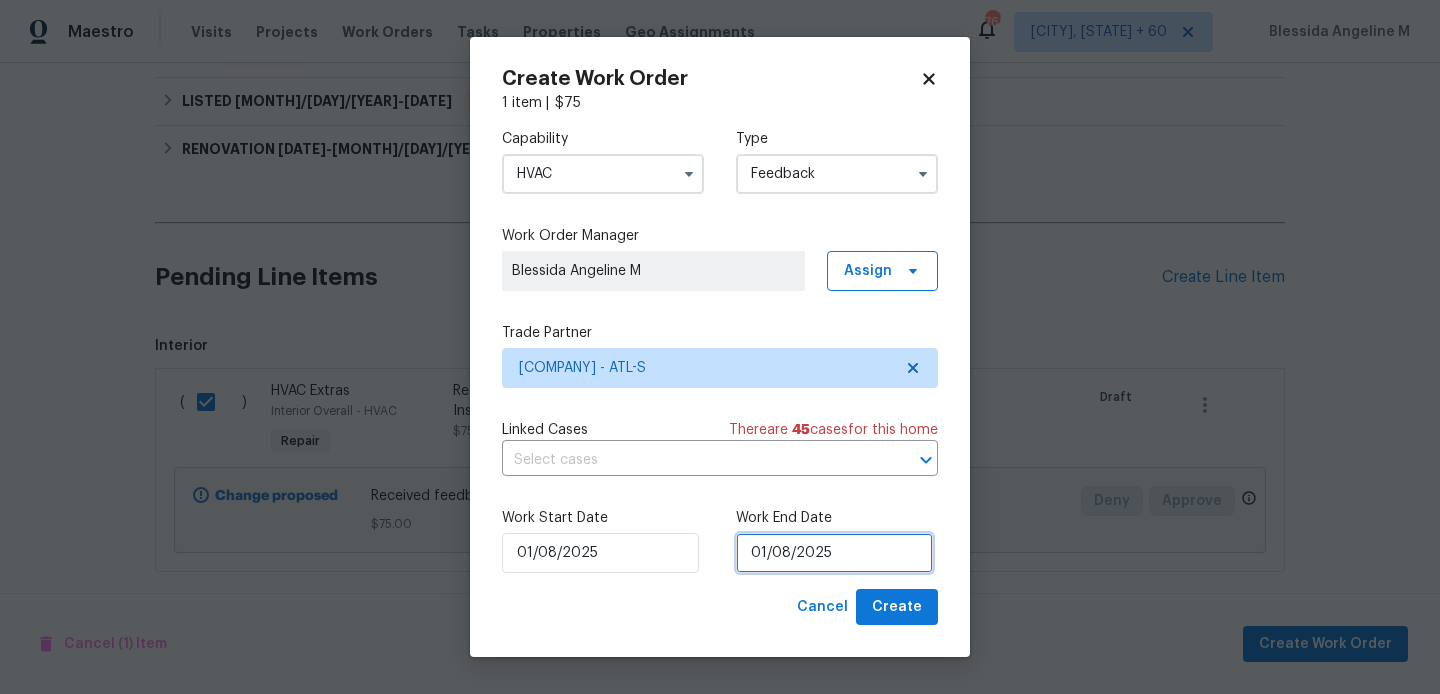 click on "01/08/2025" at bounding box center [834, 553] 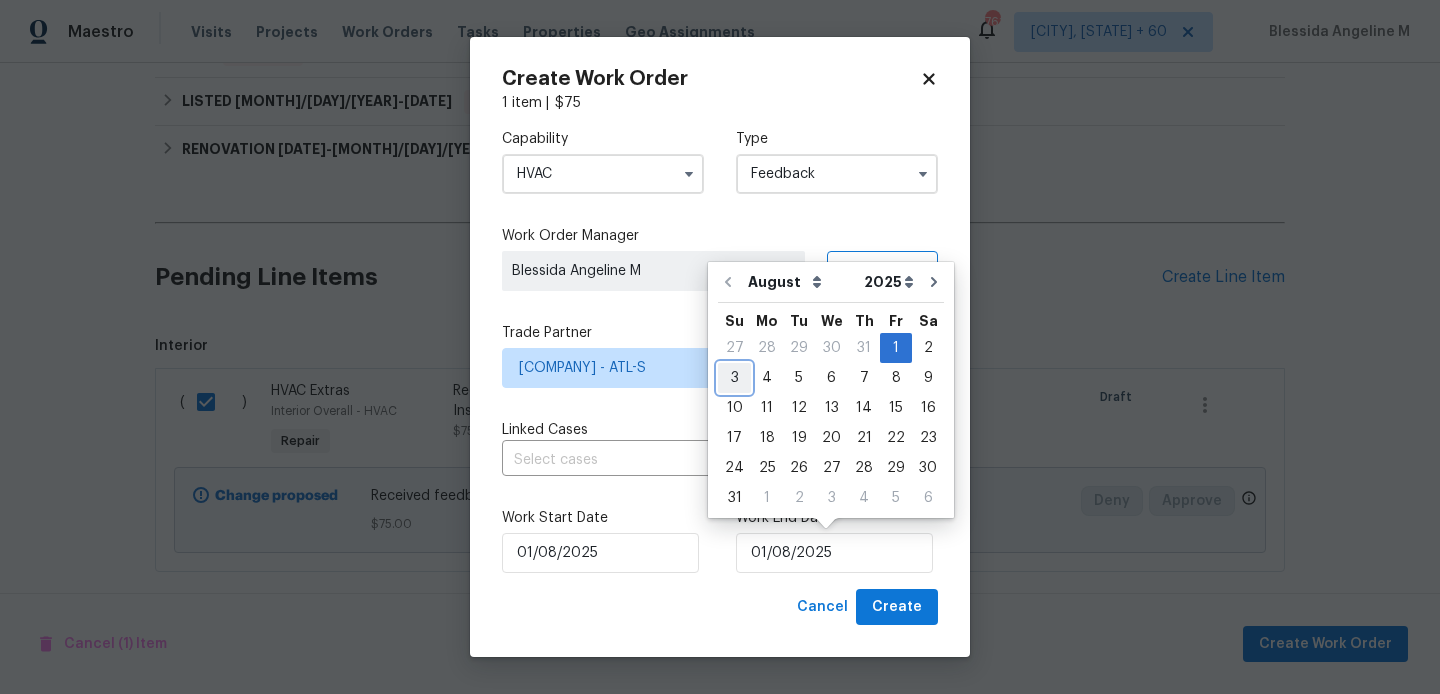 click on "3" at bounding box center [734, 378] 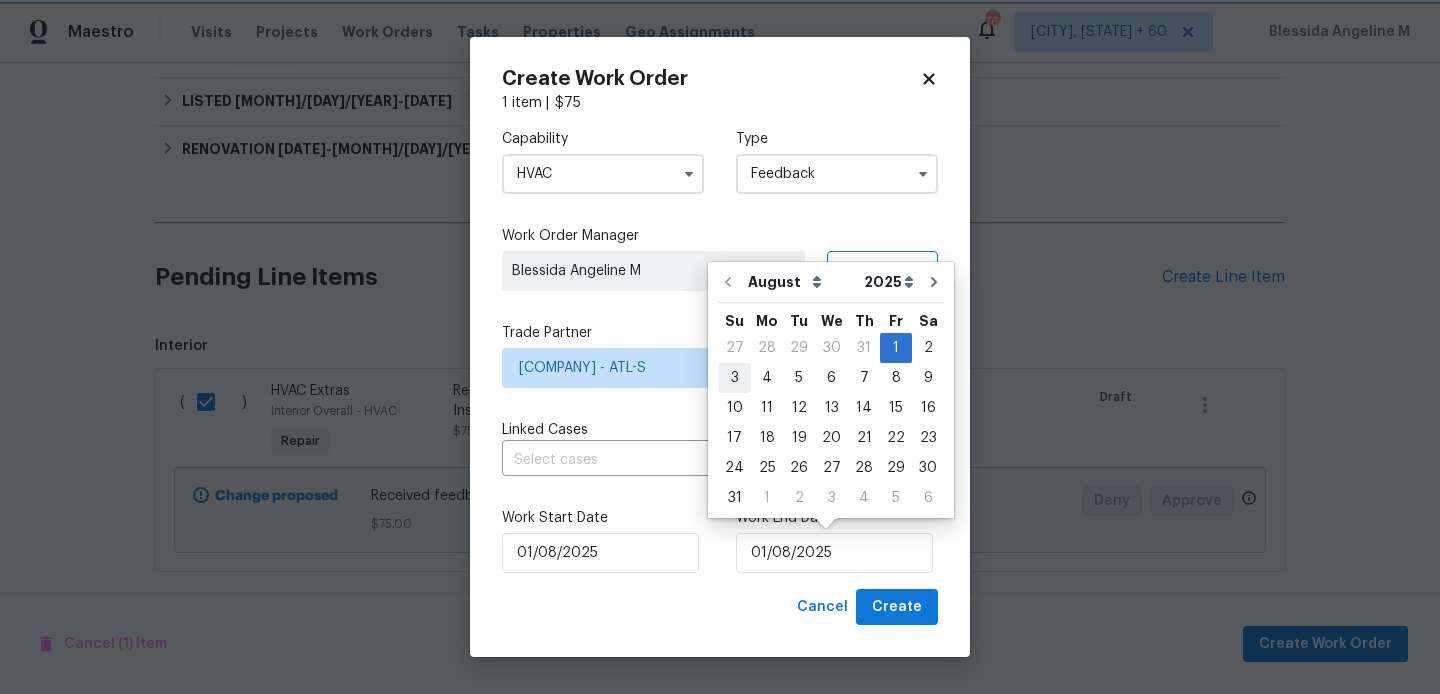 type on "[DATE]" 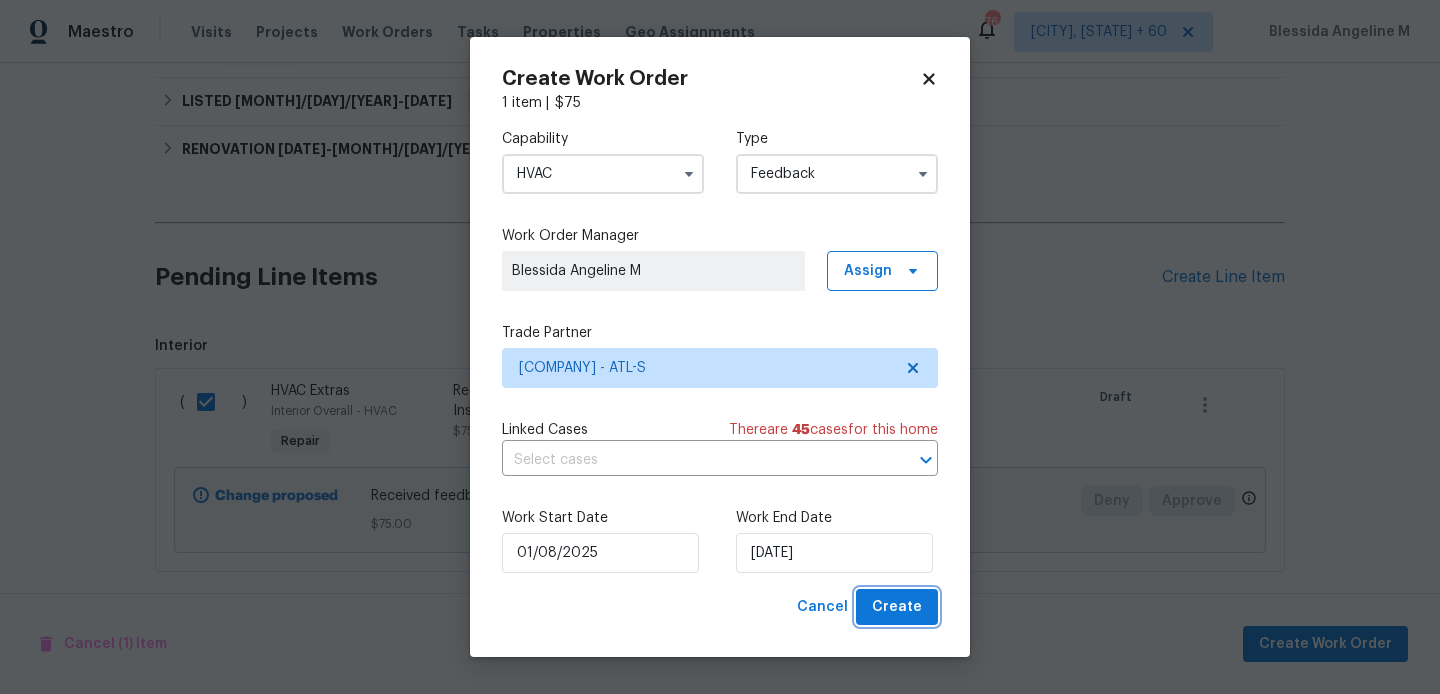click on "Create" at bounding box center (897, 607) 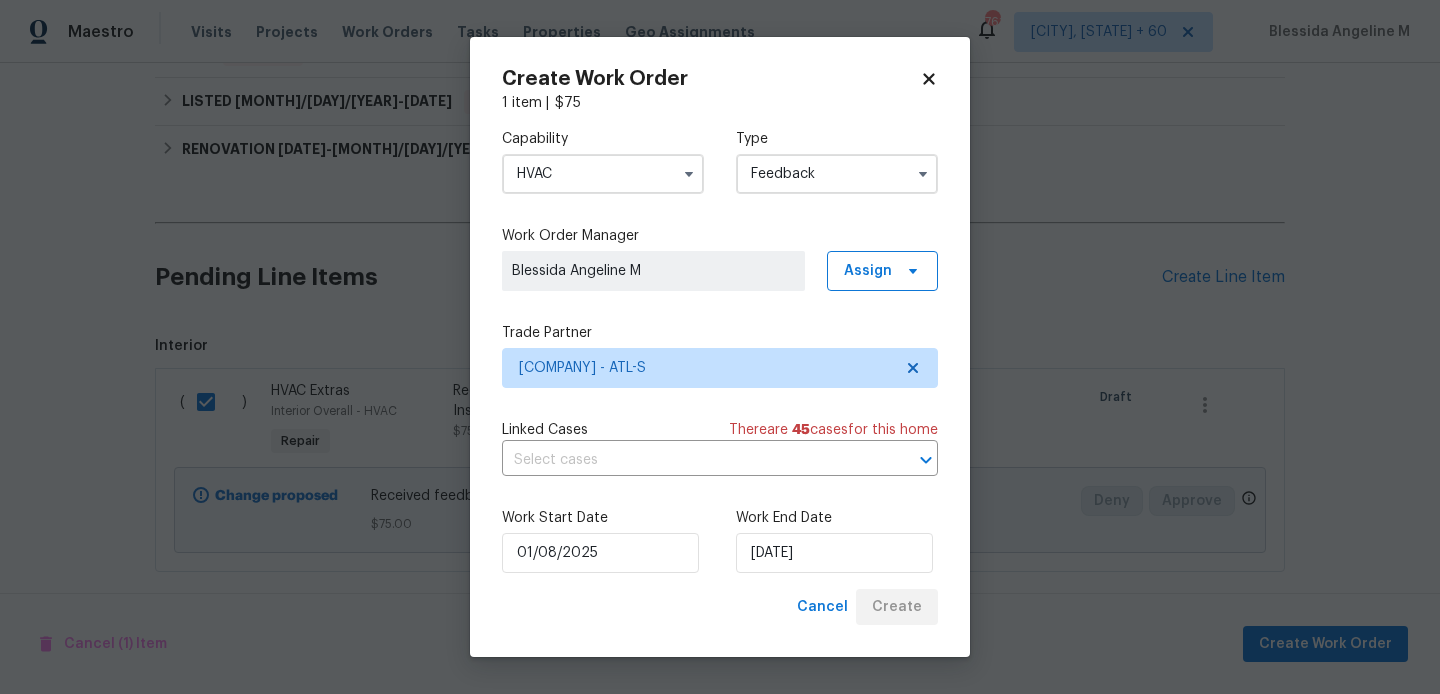 checkbox on "false" 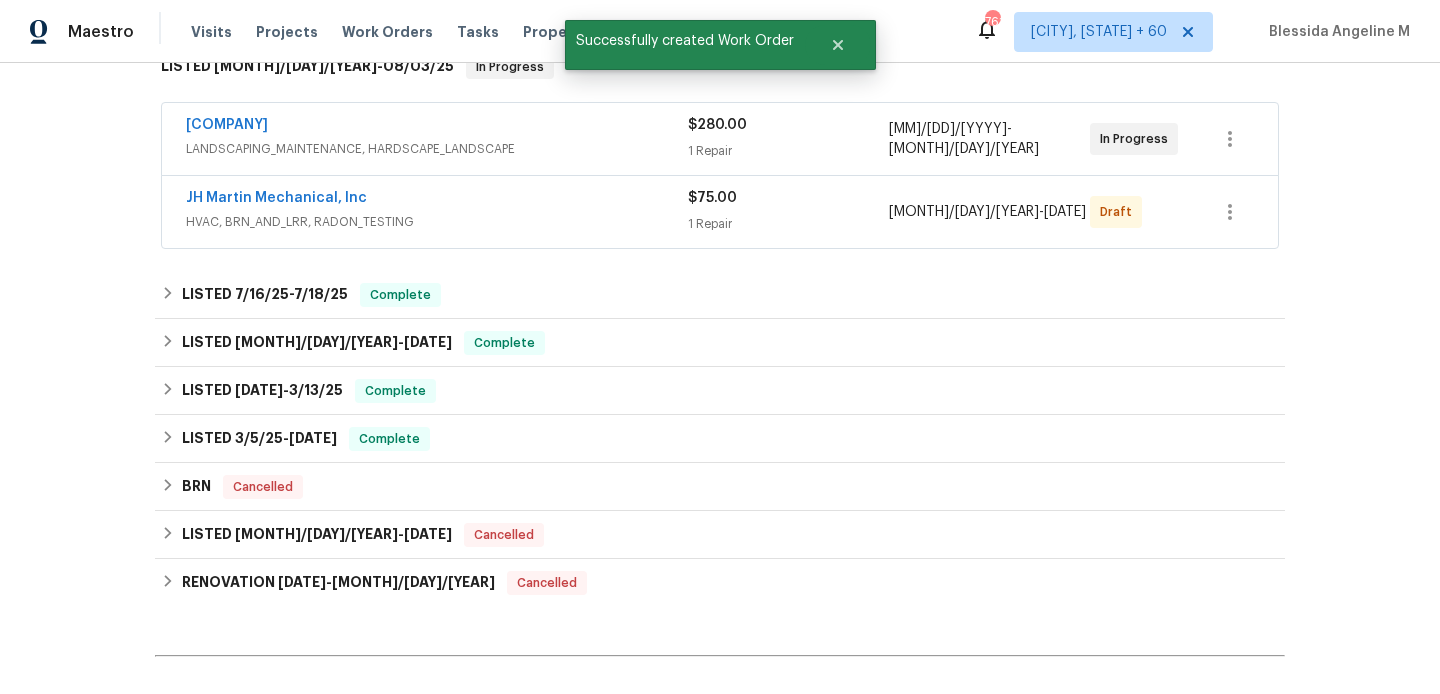 scroll, scrollTop: 0, scrollLeft: 0, axis: both 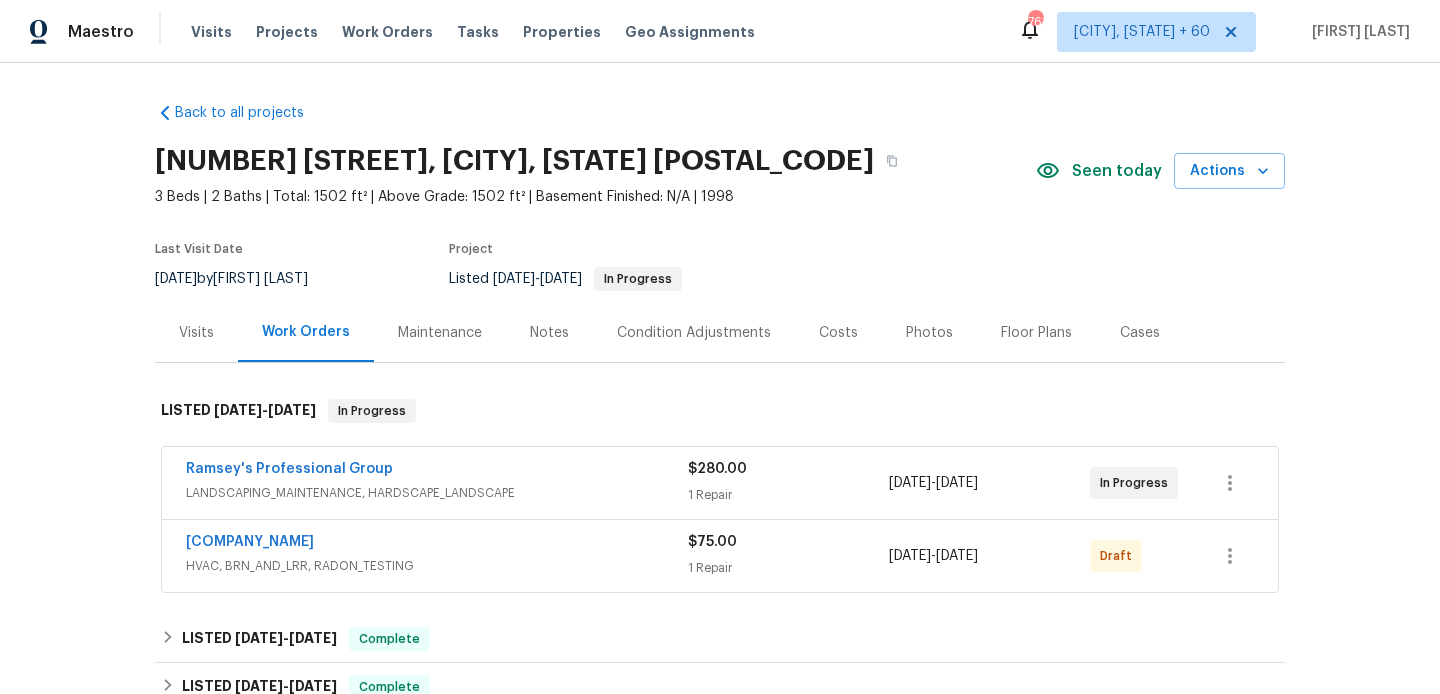click on "JH Martin Mechanical, Inc" at bounding box center (250, 542) 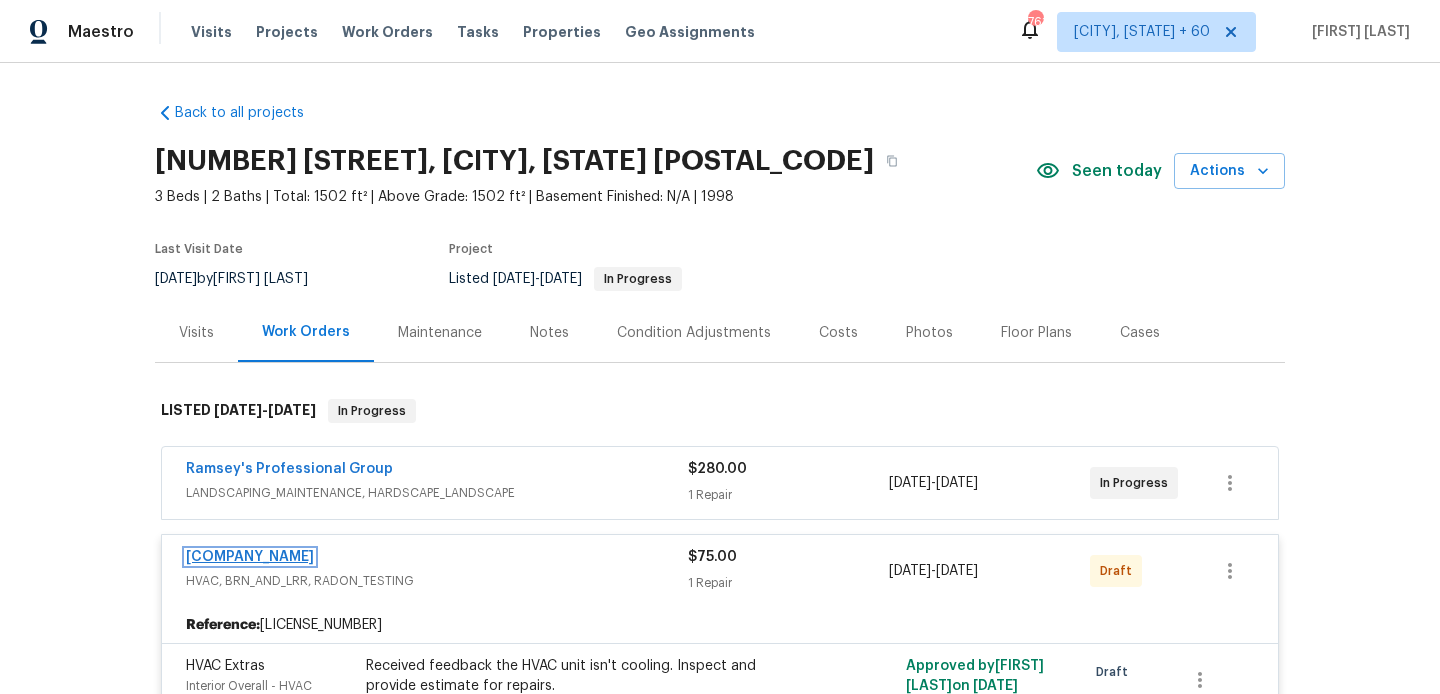 click on "JH Martin Mechanical, Inc" at bounding box center [250, 557] 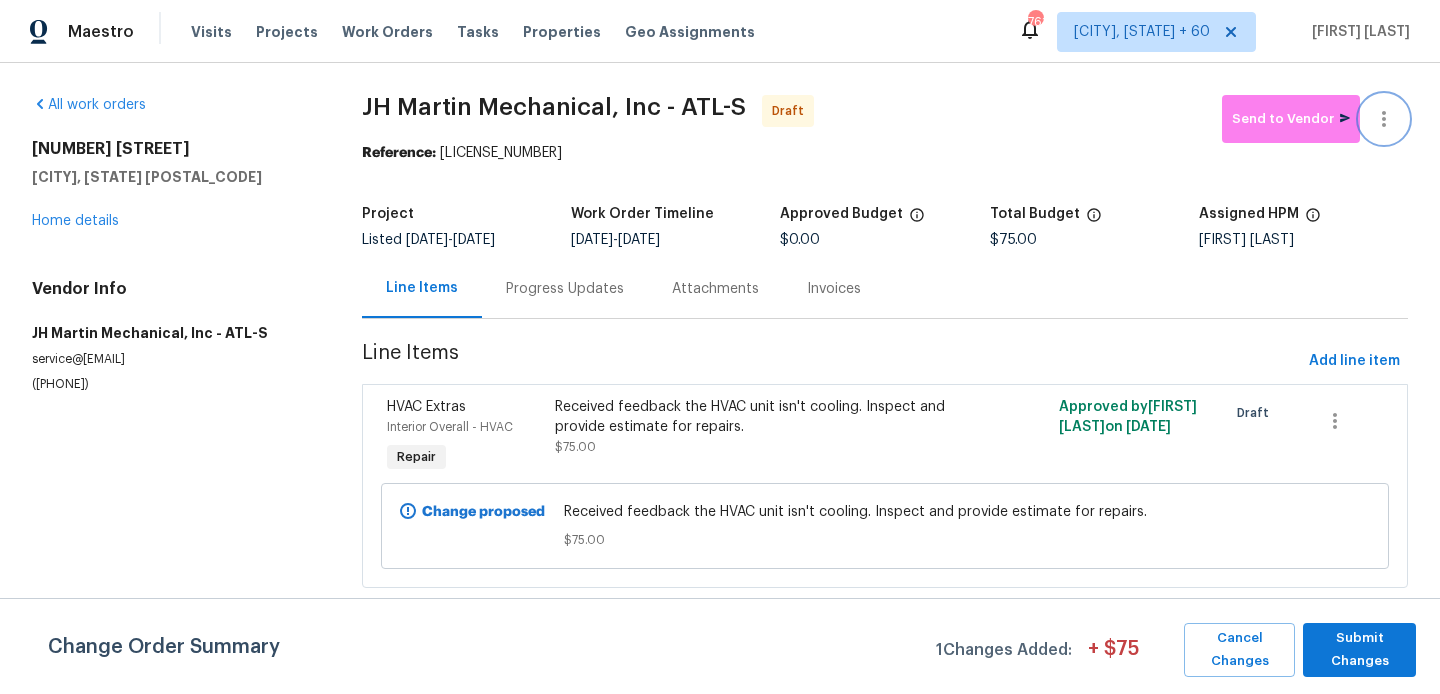 click at bounding box center [1384, 119] 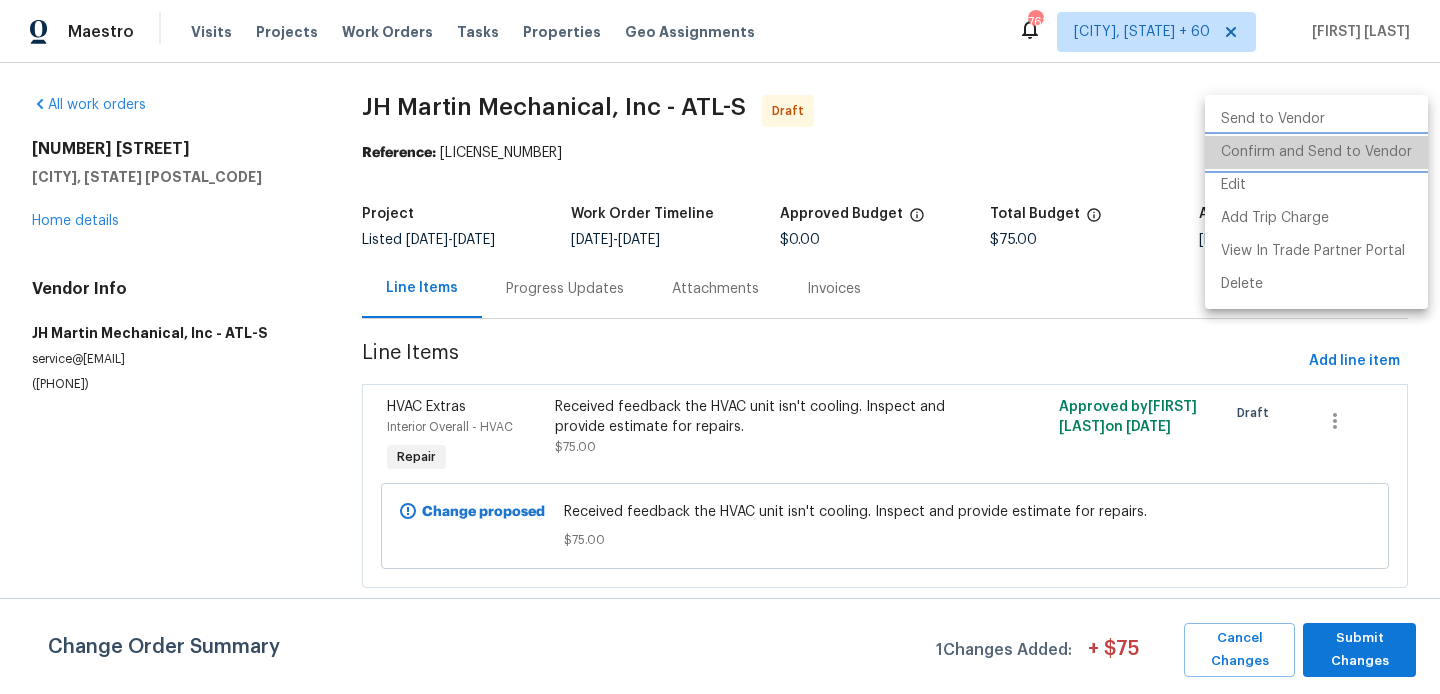 click on "Confirm and Send to Vendor" at bounding box center (1316, 152) 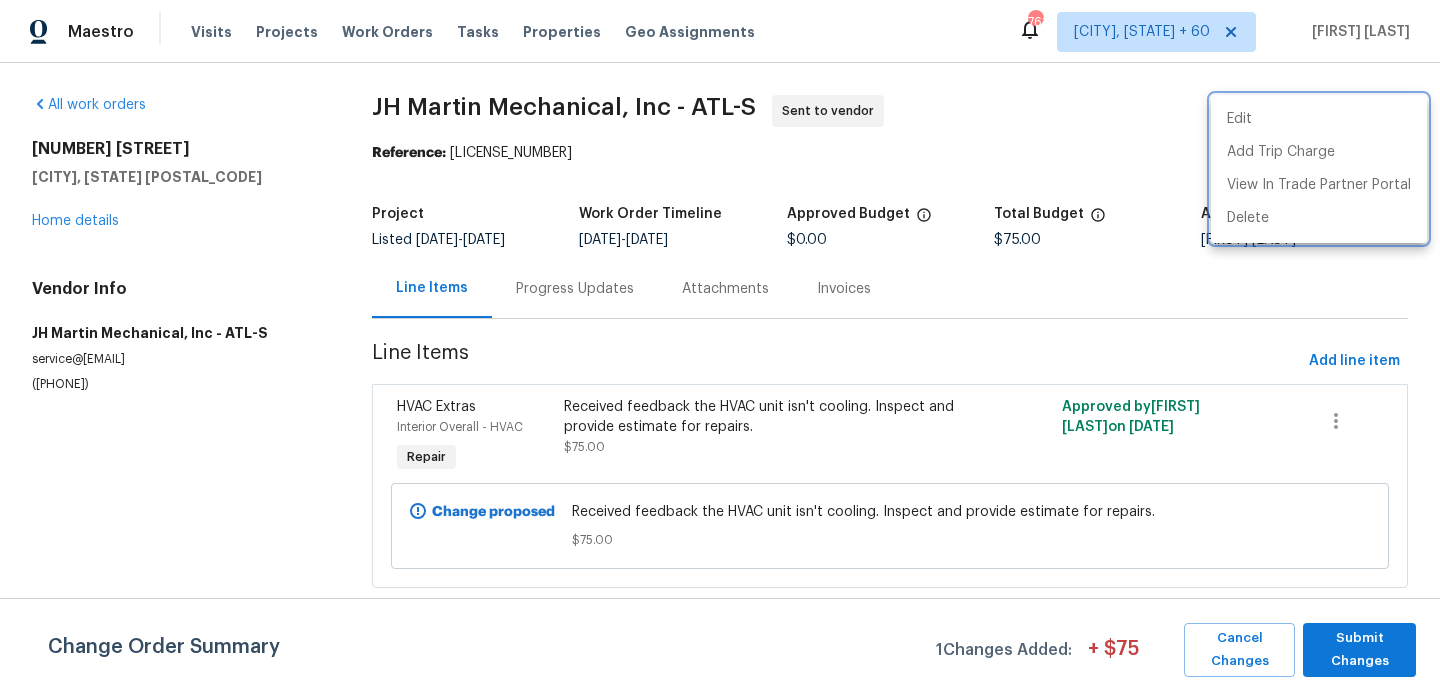 click at bounding box center (720, 347) 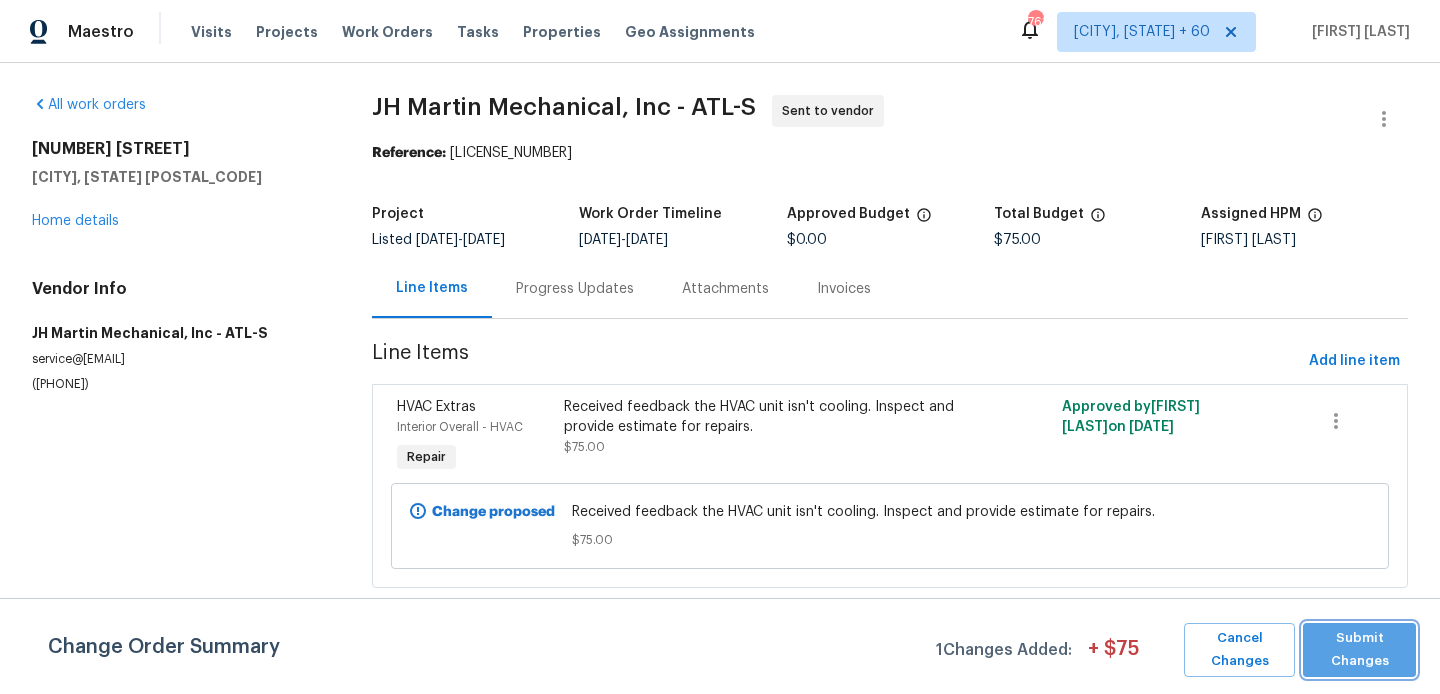 click on "Submit Changes" at bounding box center (1359, 650) 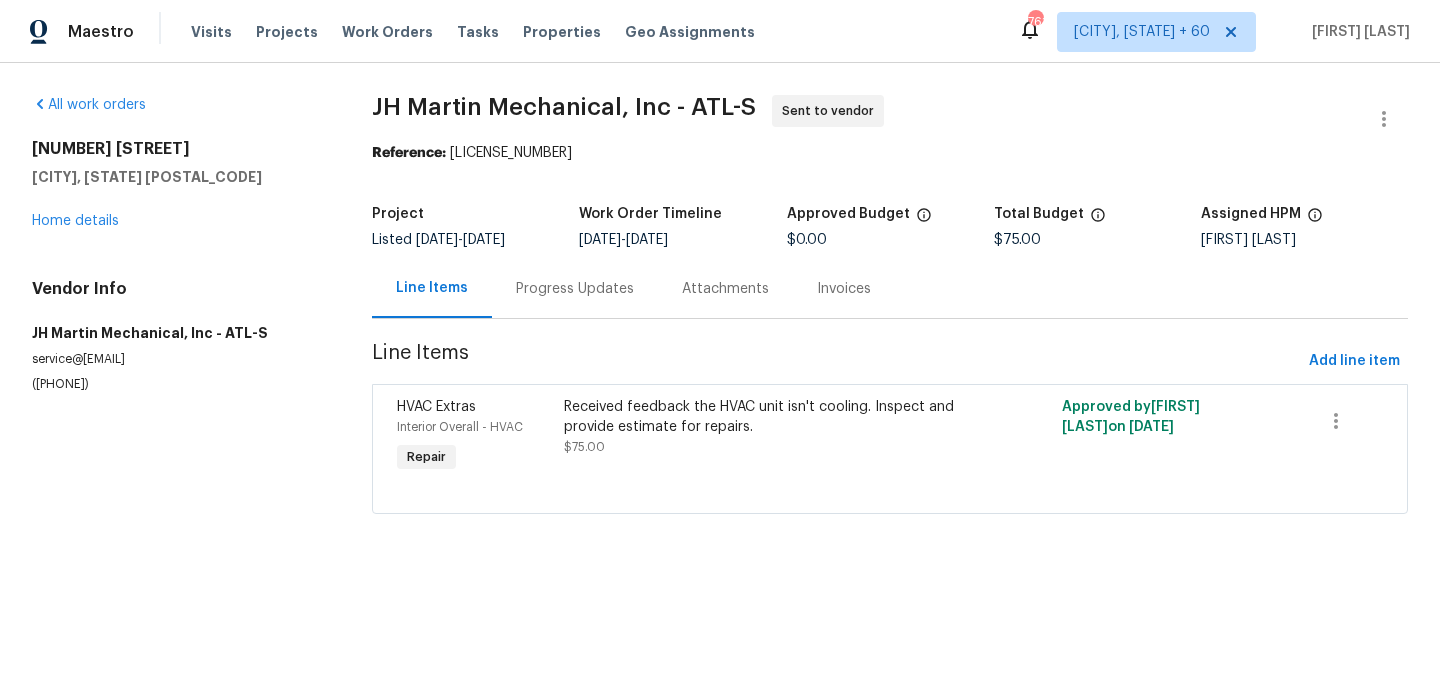 click on "Progress Updates" at bounding box center (575, 289) 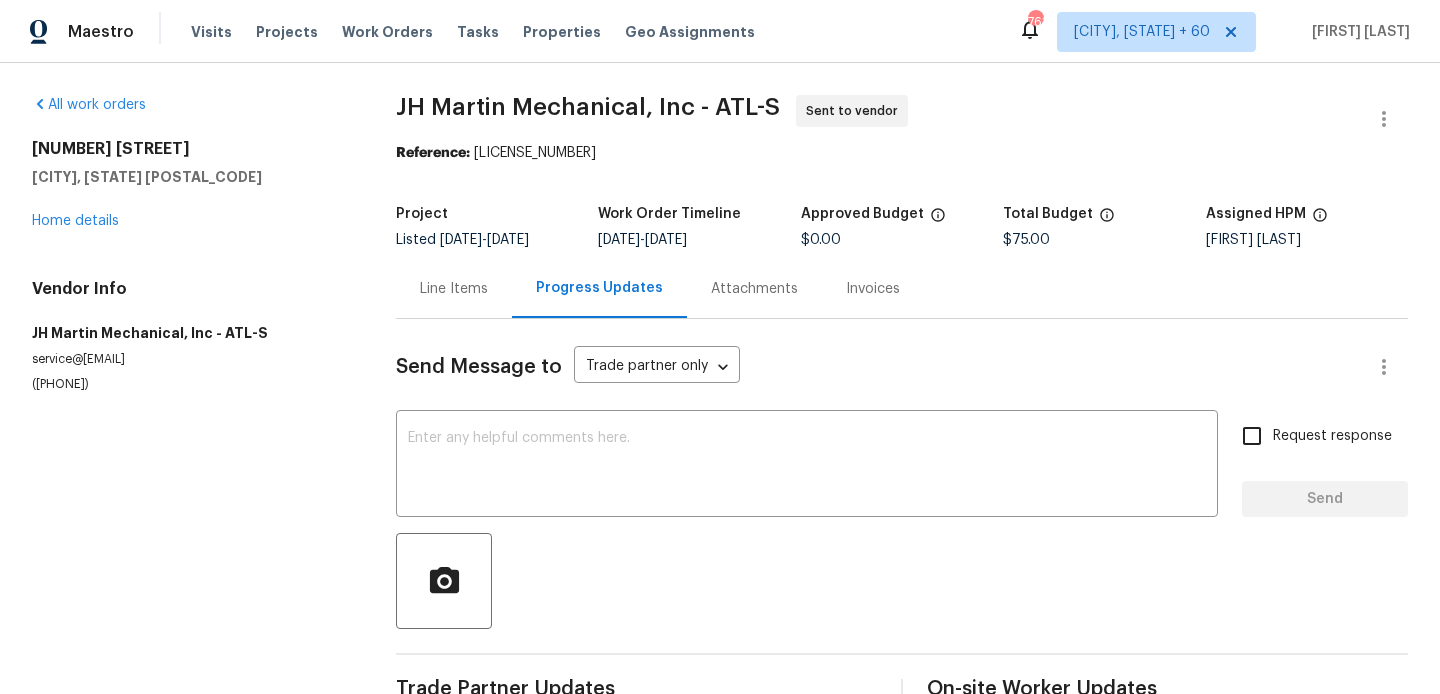 click at bounding box center [807, 466] 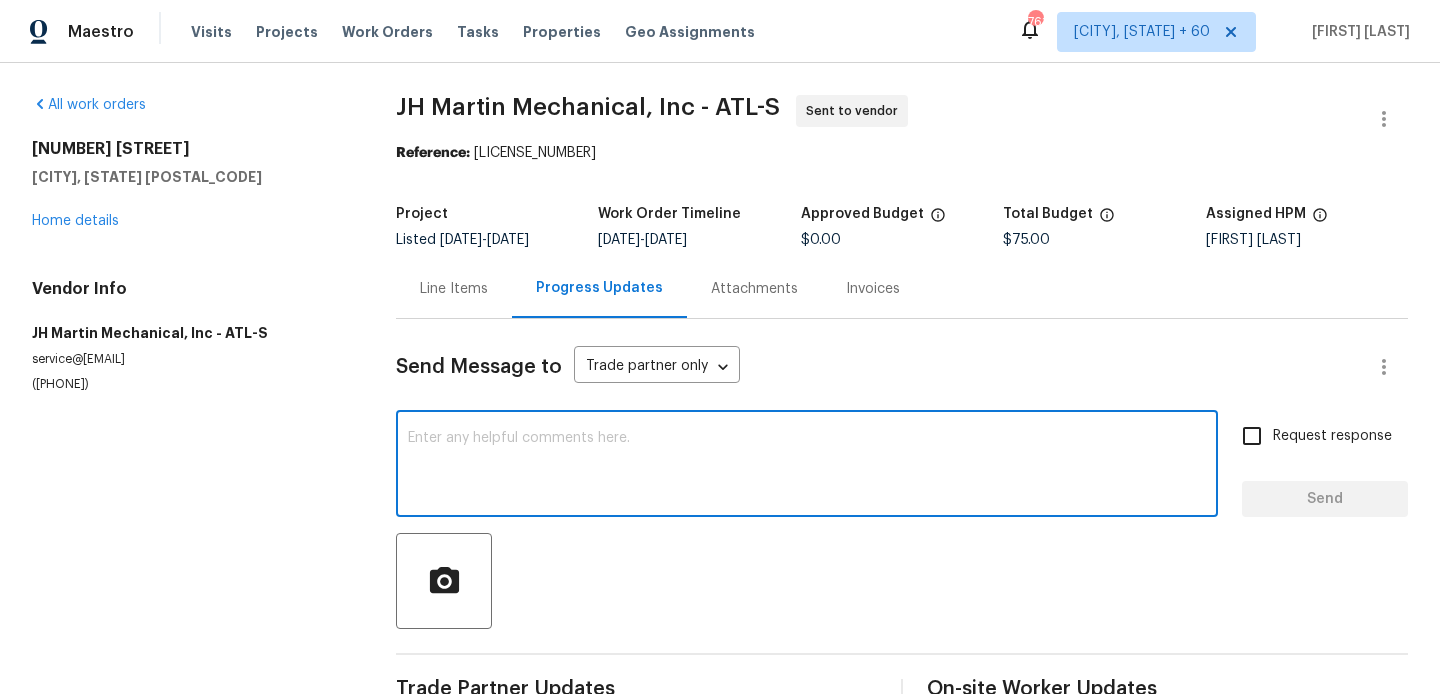 paste on "Hi, this is Blessida with Opendoor. I’m confirming you received the WO for the property at (Address). Please review and accept the WO within 24 hours and provide a schedule date. Please disregard the contact information for the HPM included in the WO. Our Centralised LWO Team is responsible for Listed WOs. The team can be reached through the portal or by phone at (480) 478-0155." 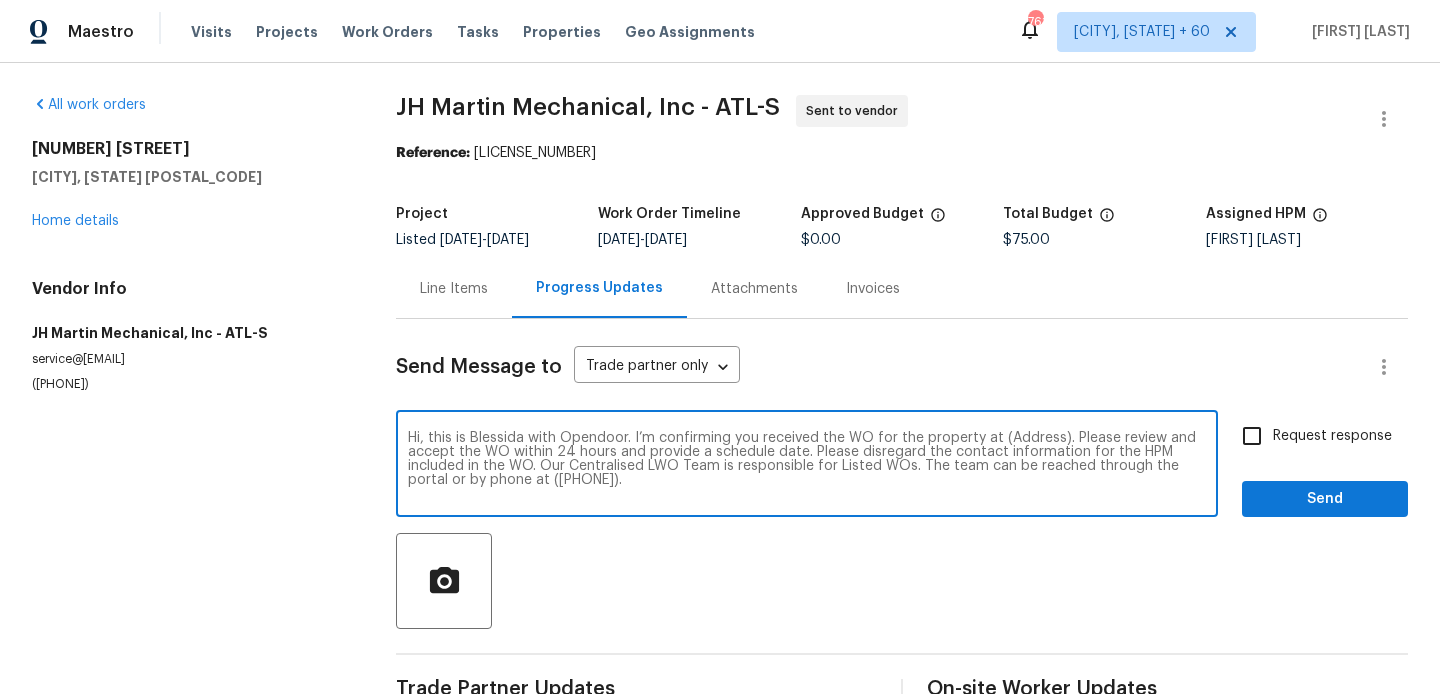 click on "Hi, this is Blessida with Opendoor. I’m confirming you received the WO for the property at (Address). Please review and accept the WO within 24 hours and provide a schedule date. Please disregard the contact information for the HPM included in the WO. Our Centralised LWO Team is responsible for Listed WOs. The team can be reached through the portal or by phone at (480) 478-0155." at bounding box center (807, 466) 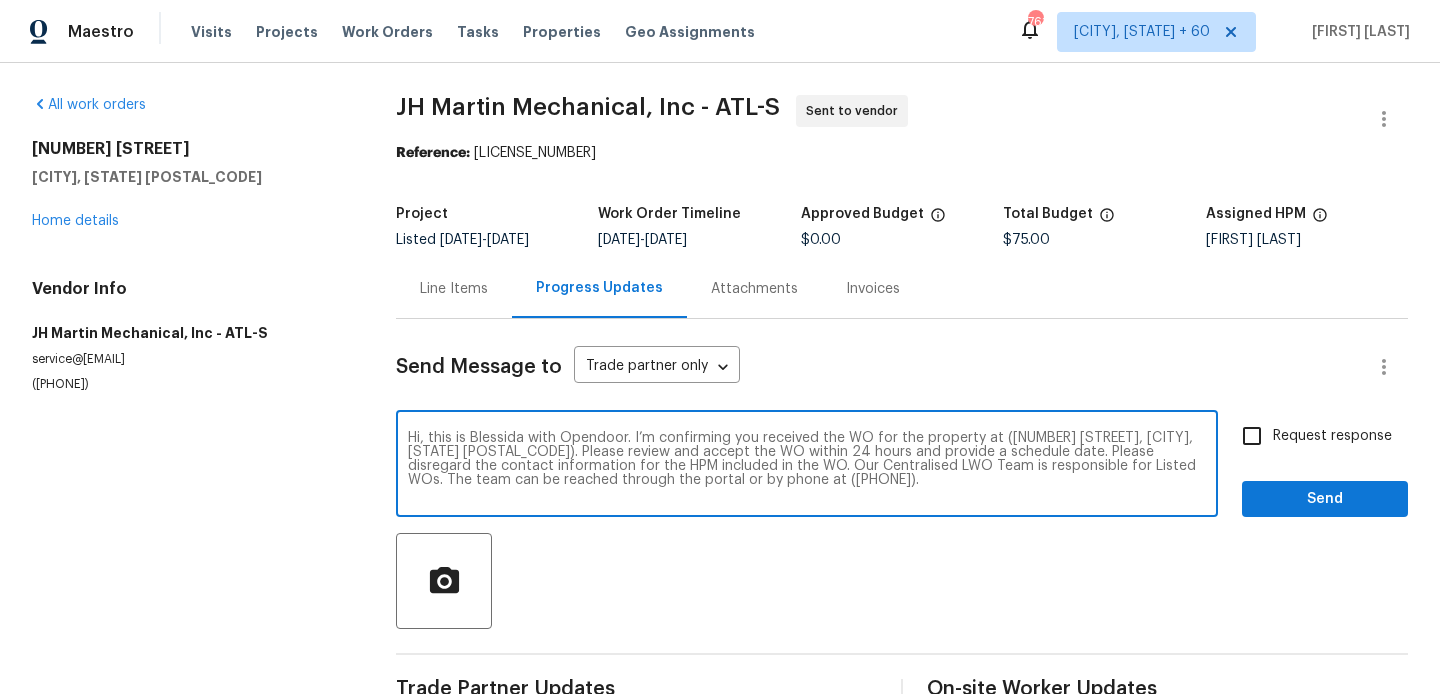 type on "Hi, this is Blessida with Opendoor. I’m confirming you received the WO for the property at (2554 Fairview Rd, Conyers, GA 30013). Please review and accept the WO within 24 hours and provide a schedule date. Please disregard the contact information for the HPM included in the WO. Our Centralised LWO Team is responsible for Listed WOs. The team can be reached through the portal or by phone at (480) 478-0155." 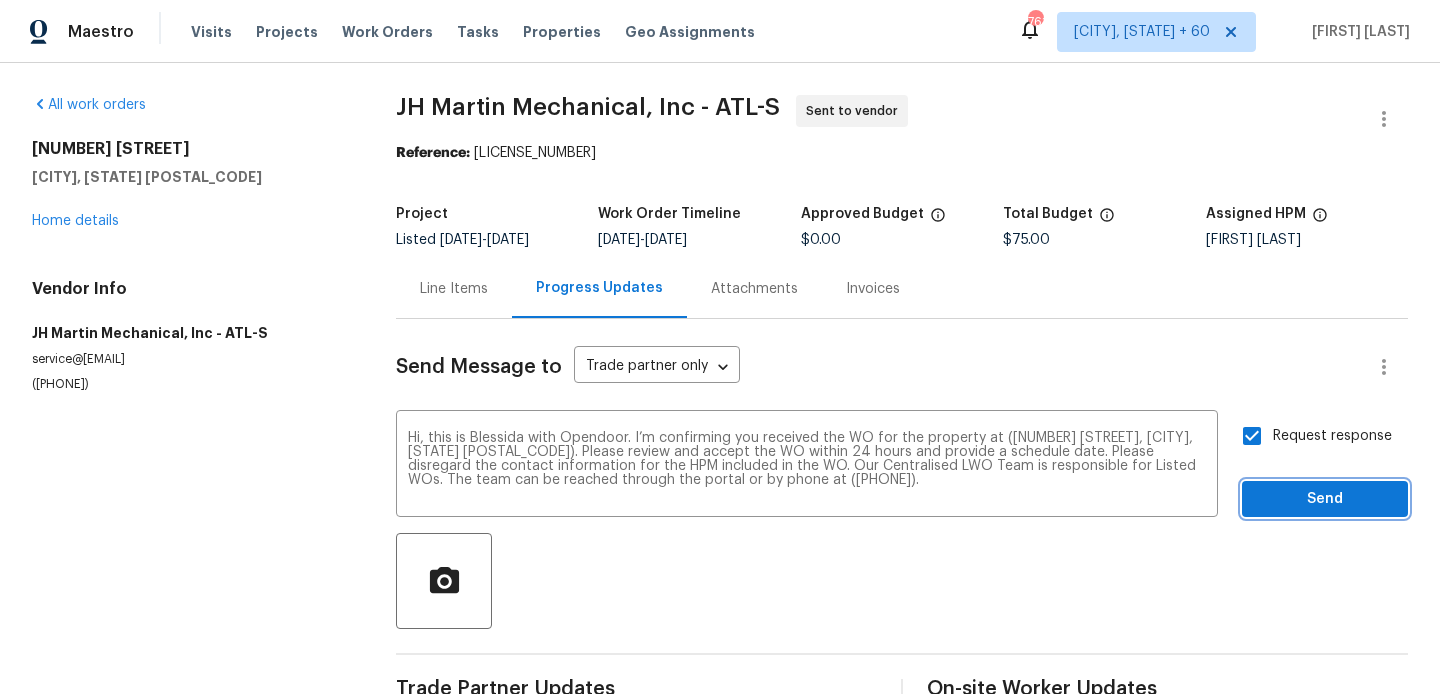 click on "Send" at bounding box center (1325, 499) 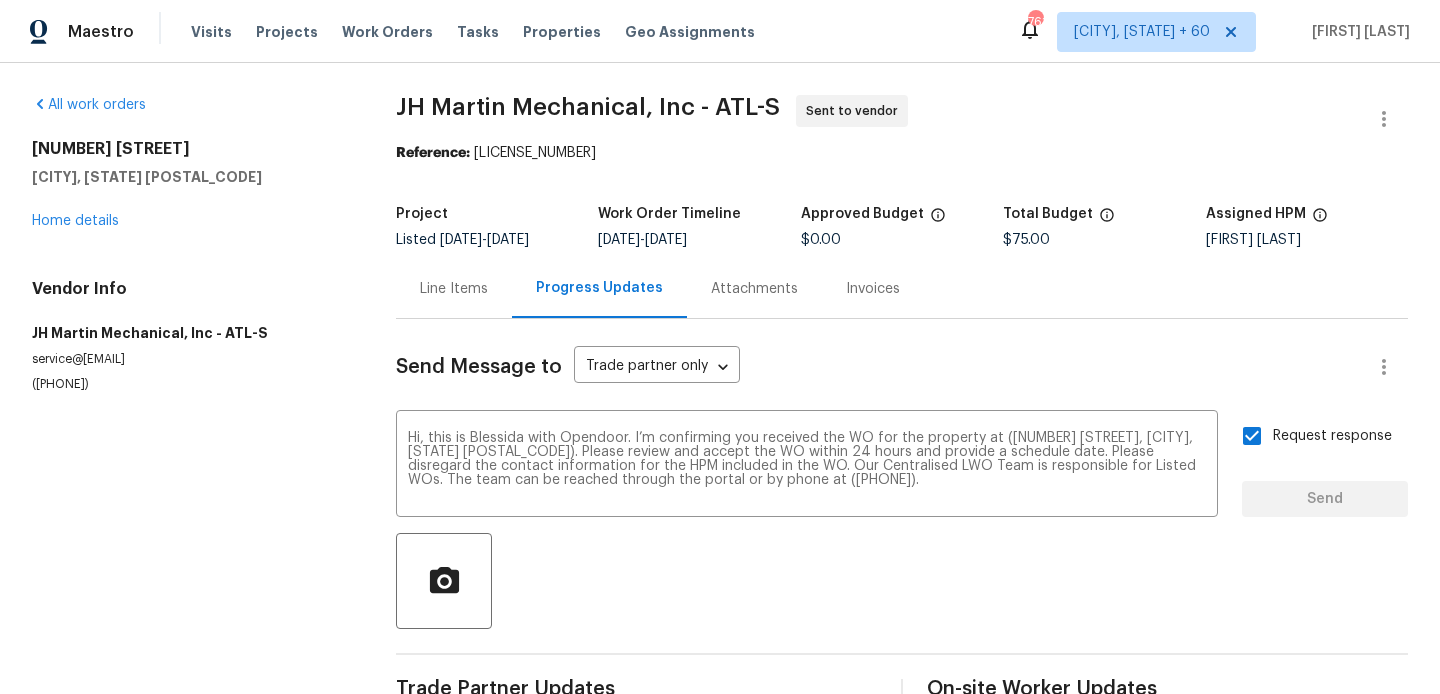 type 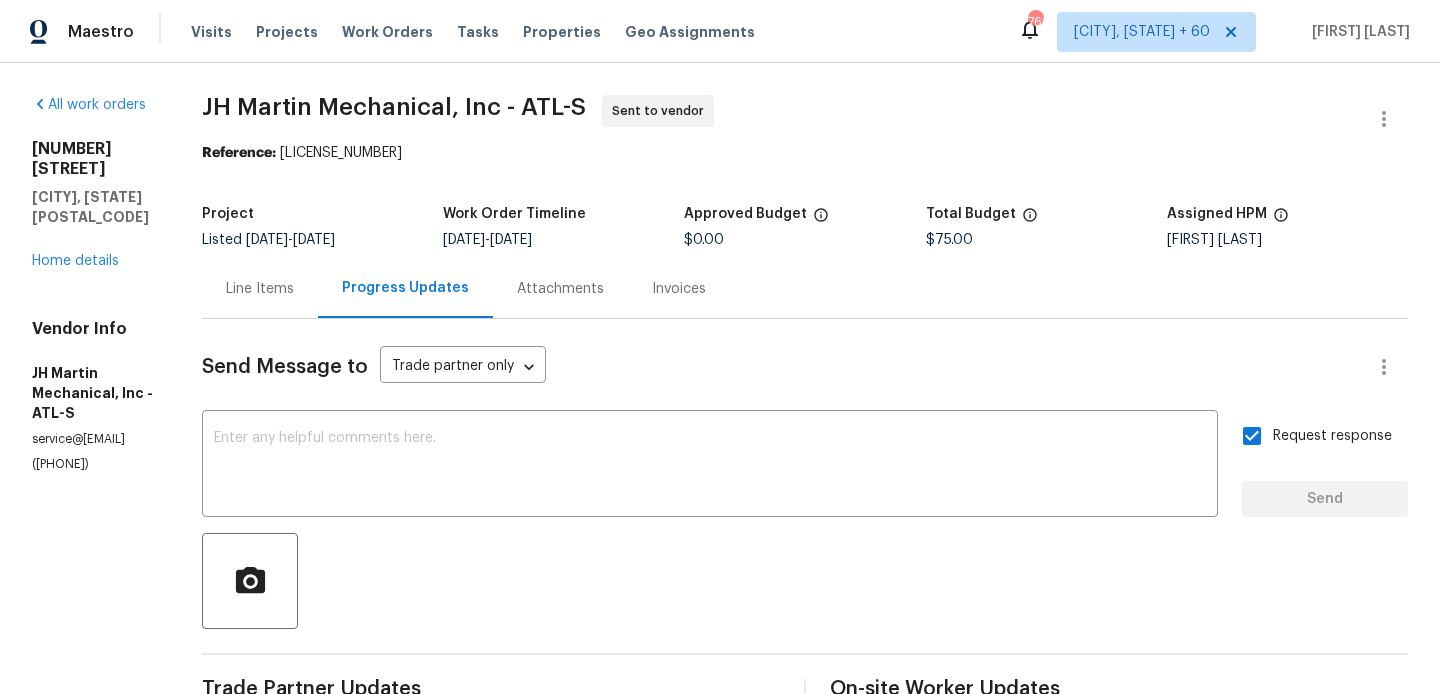 drag, startPoint x: 347, startPoint y: 156, endPoint x: 611, endPoint y: 156, distance: 264 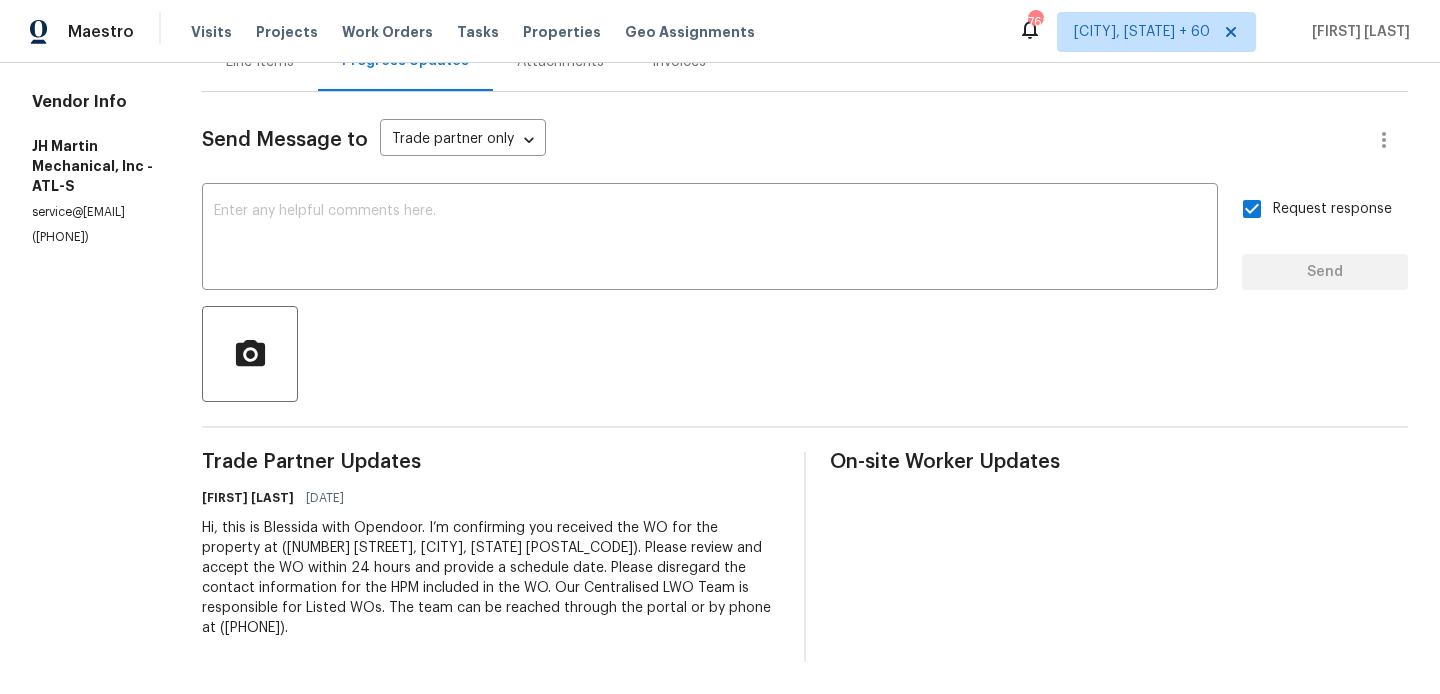 scroll, scrollTop: 0, scrollLeft: 0, axis: both 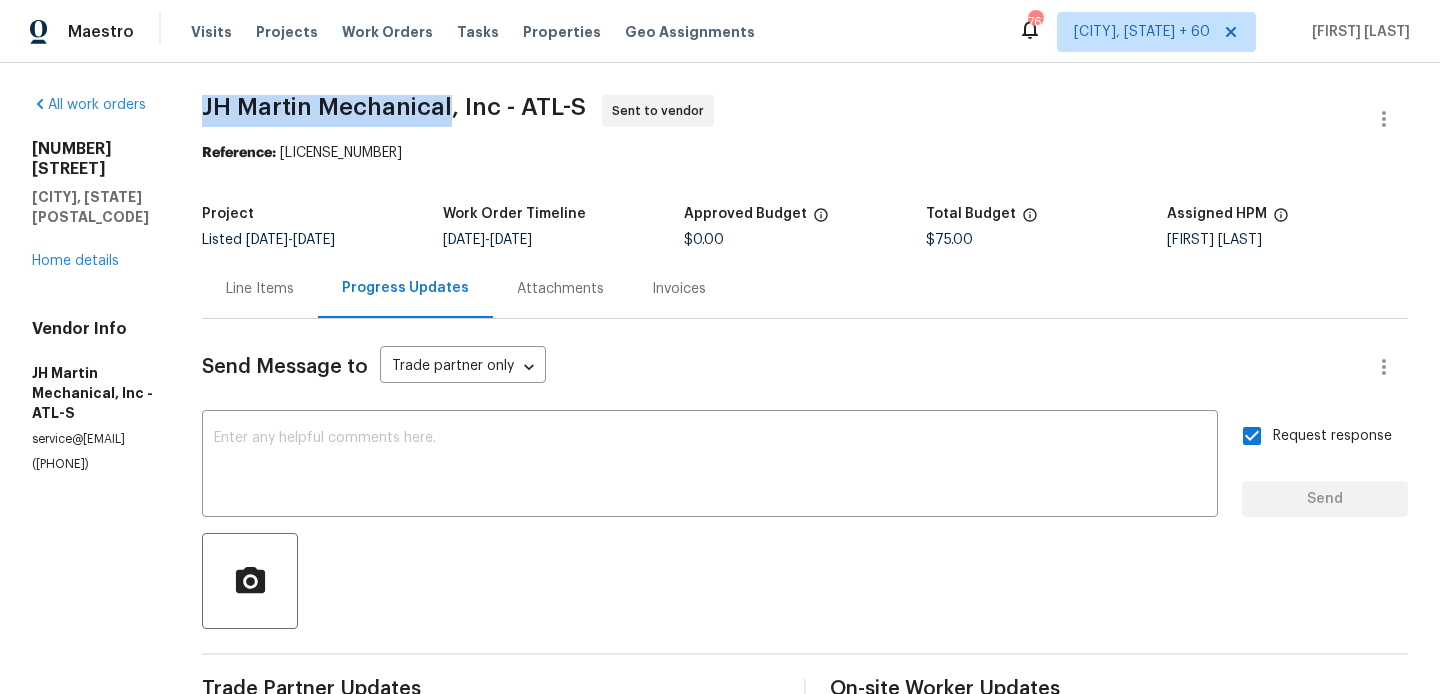 drag, startPoint x: 273, startPoint y: 113, endPoint x: 518, endPoint y: 112, distance: 245.00204 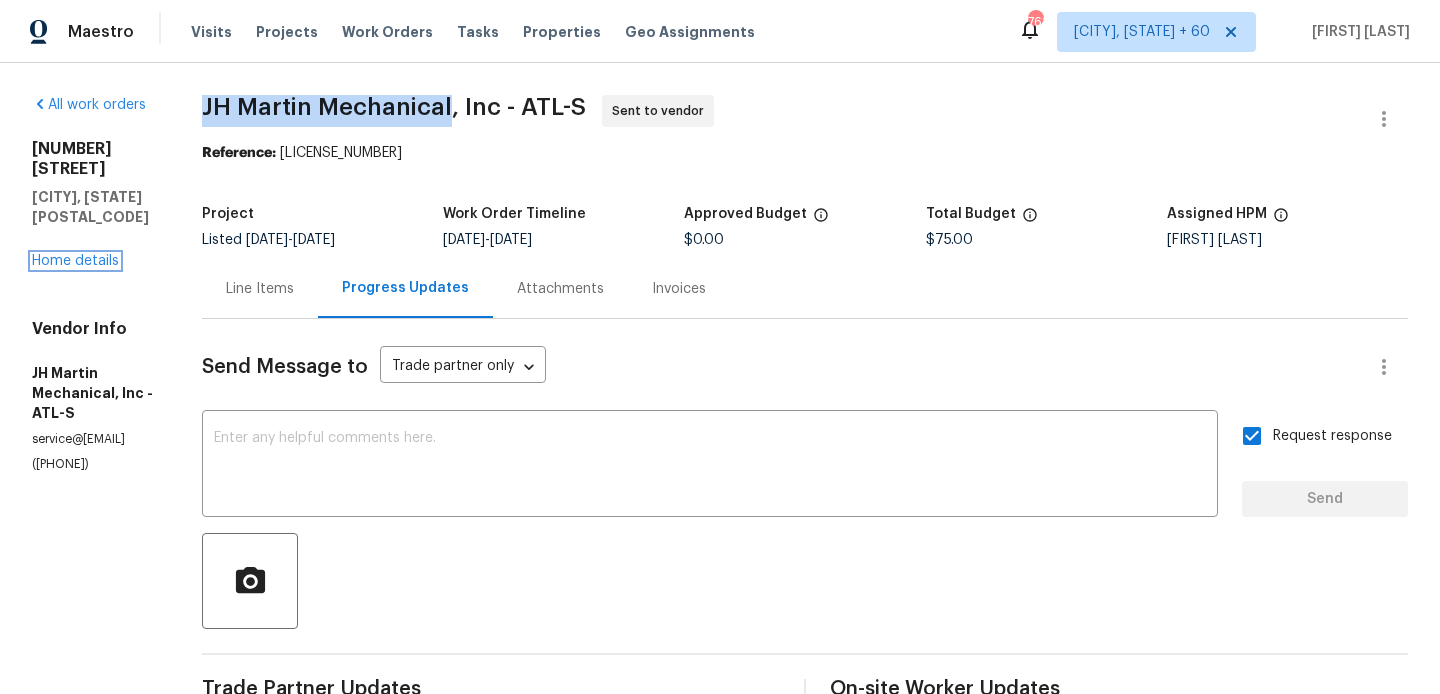 drag, startPoint x: 86, startPoint y: 215, endPoint x: 314, endPoint y: 10, distance: 306.60886 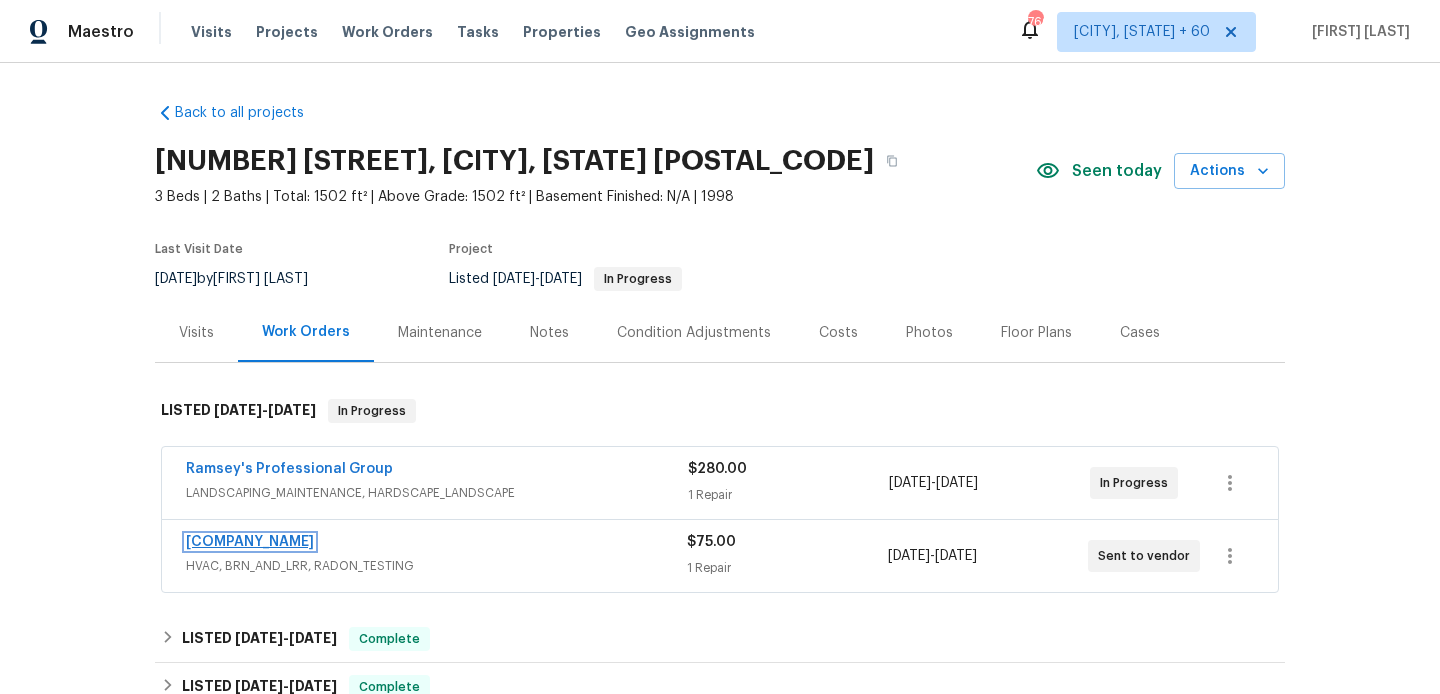 click on "JH Martin Mechanical, Inc" at bounding box center [250, 542] 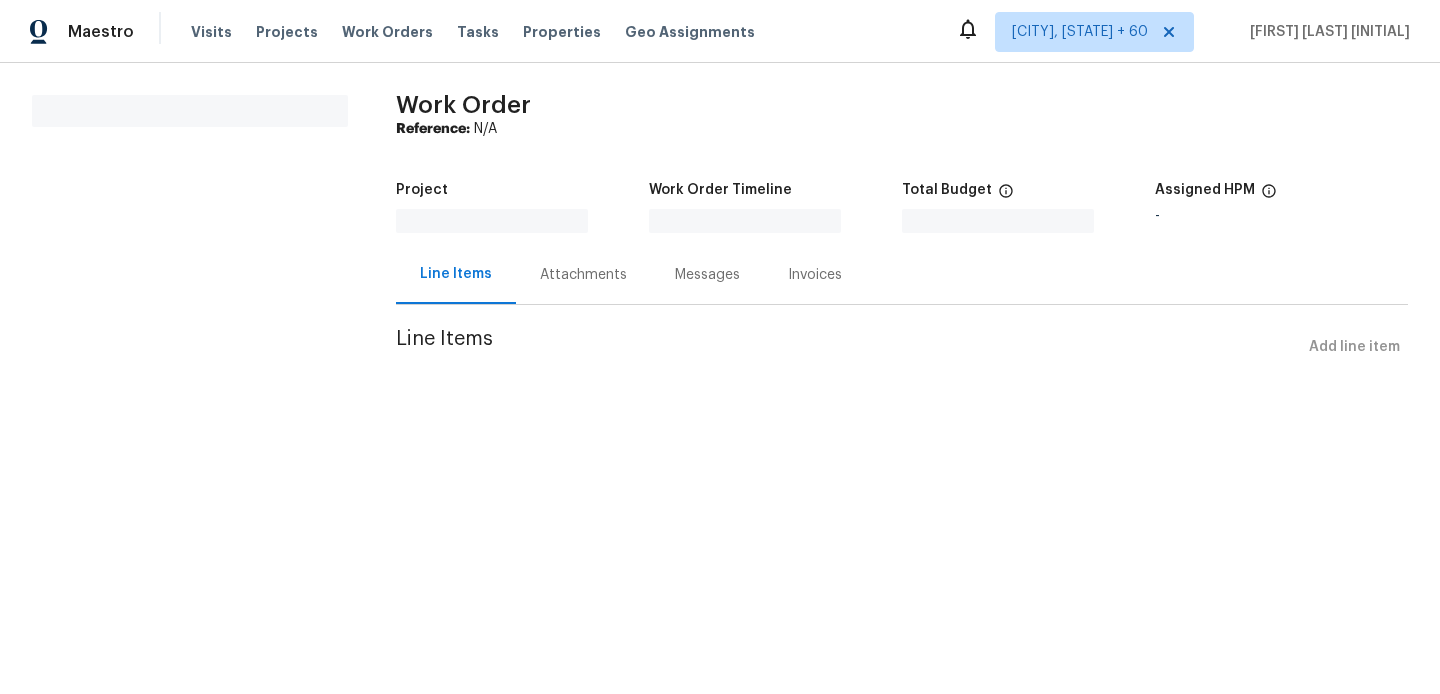 scroll, scrollTop: 0, scrollLeft: 0, axis: both 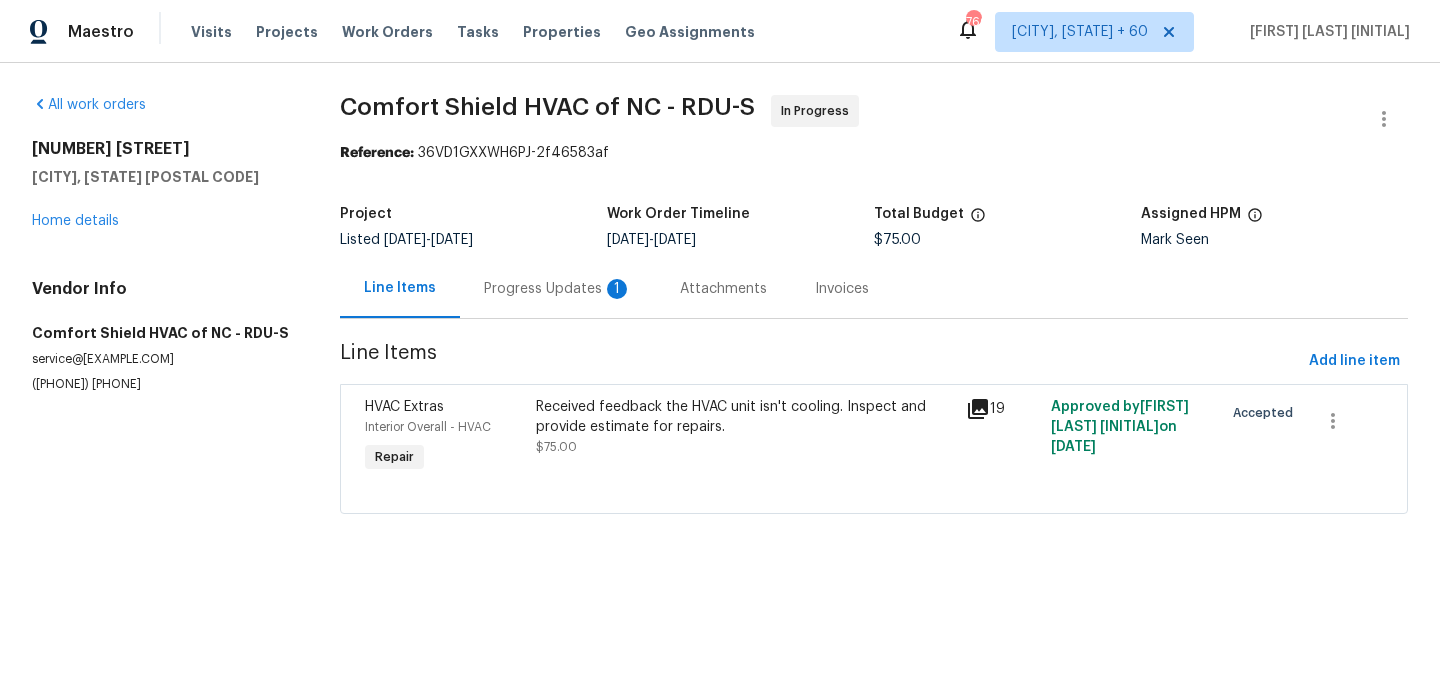 click on "Progress Updates 1" at bounding box center (558, 288) 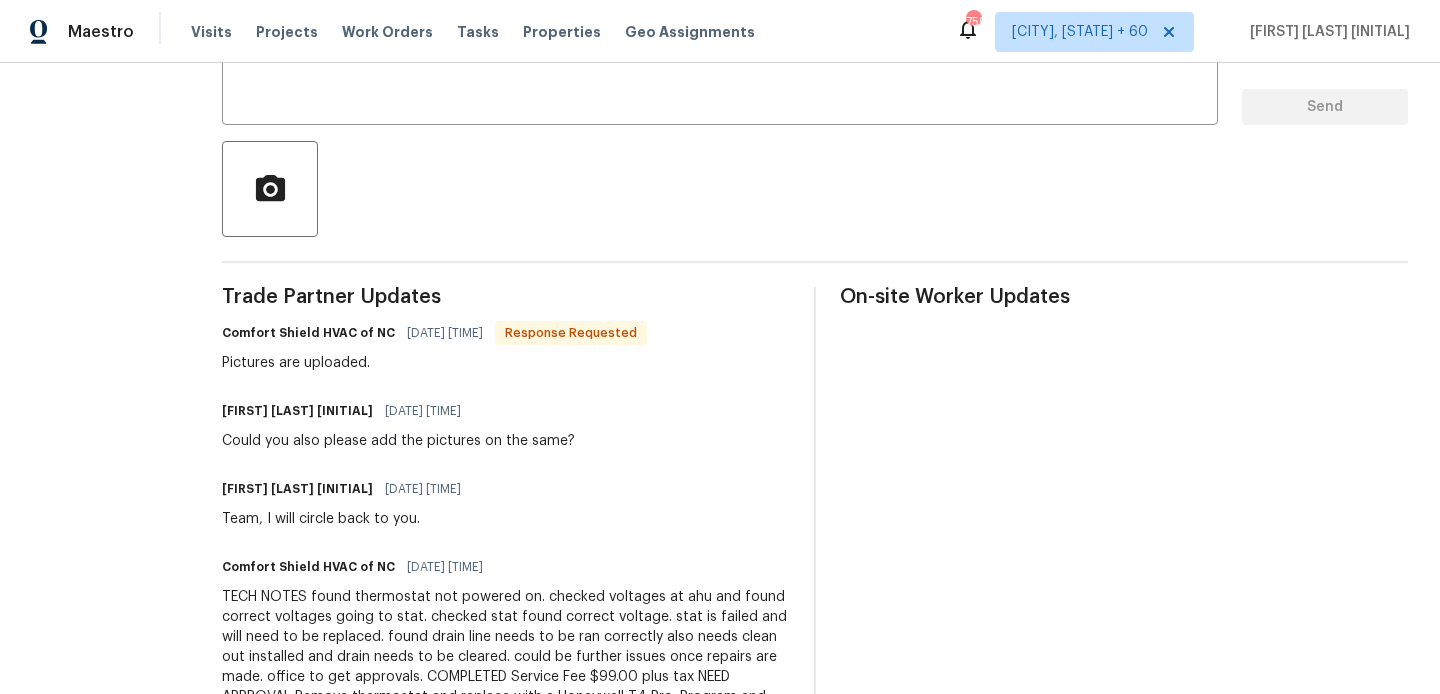 scroll, scrollTop: 113, scrollLeft: 0, axis: vertical 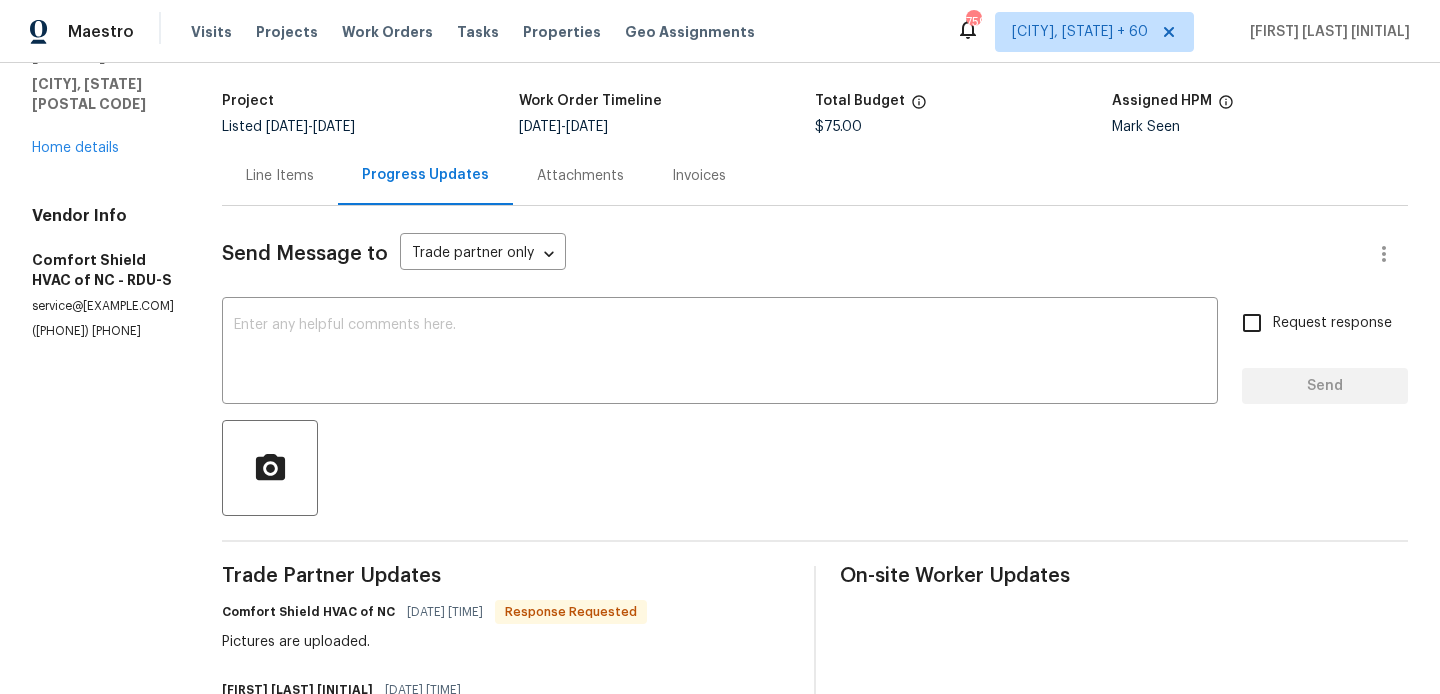 click on "Line Items" at bounding box center [280, 175] 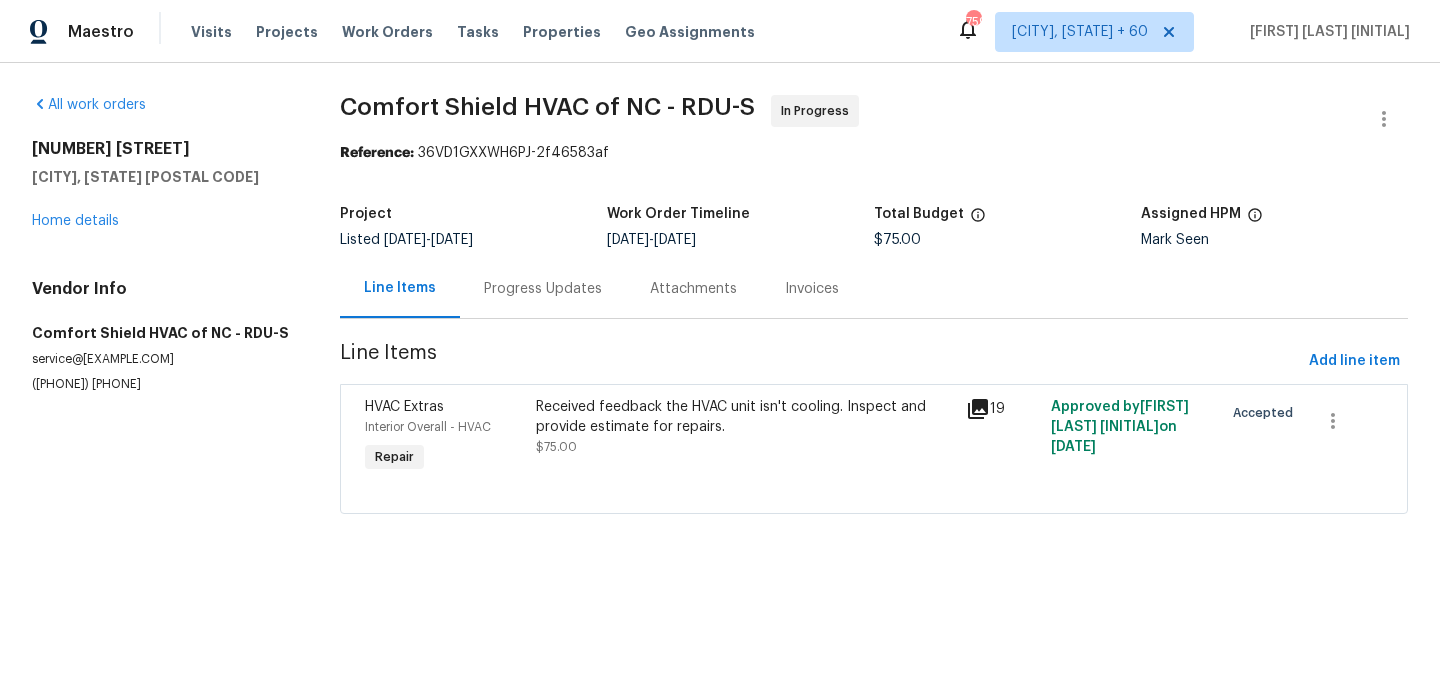 scroll, scrollTop: 0, scrollLeft: 0, axis: both 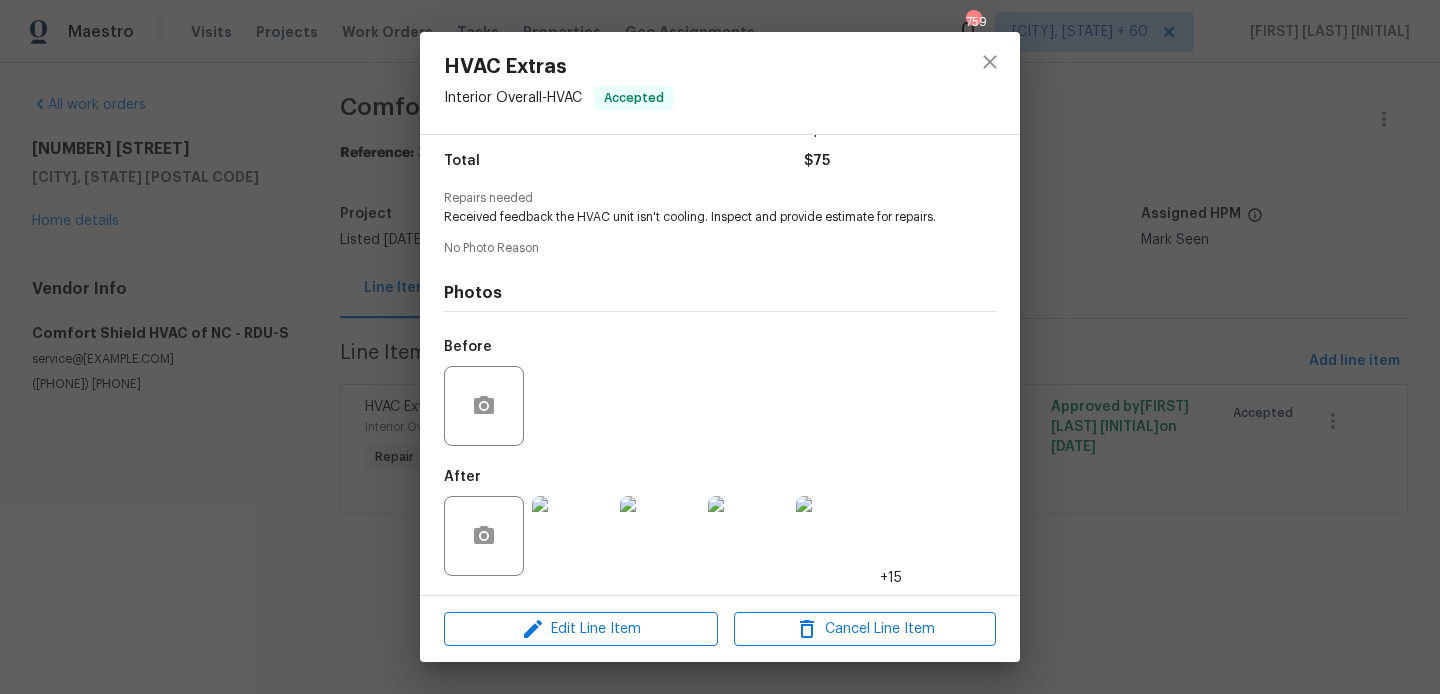 click on "HVAC Extras Interior Overall  -  HVAC Accepted Vendor Comfort Shield HVAC of NC Account Category Repairs Cost $75 x 1 count $75 Labor $0 Total $75 Repairs needed Received feedback the HVAC unit isn't cooling. Inspect and provide estimate for repairs. No Photo Reason   Photos Before After  +15  Edit Line Item  Cancel Line Item" at bounding box center [720, 347] 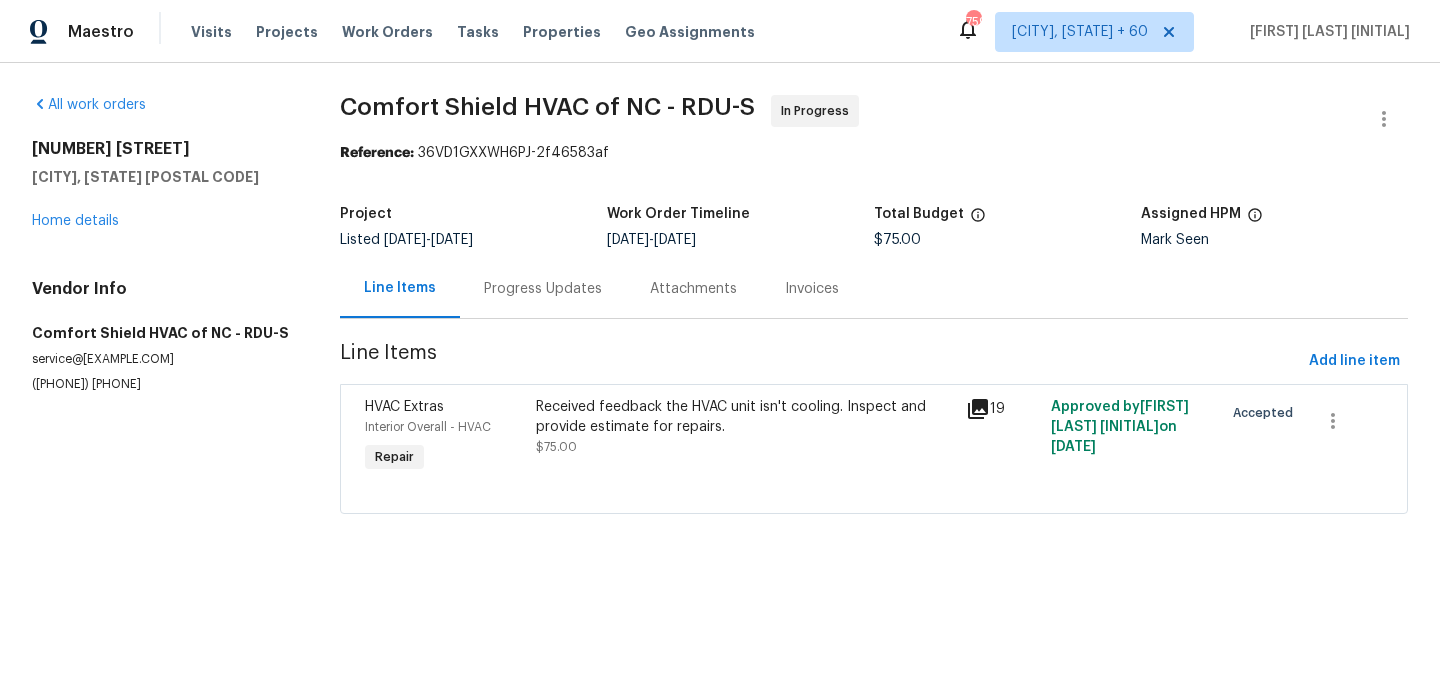 click on "Progress Updates" at bounding box center [543, 289] 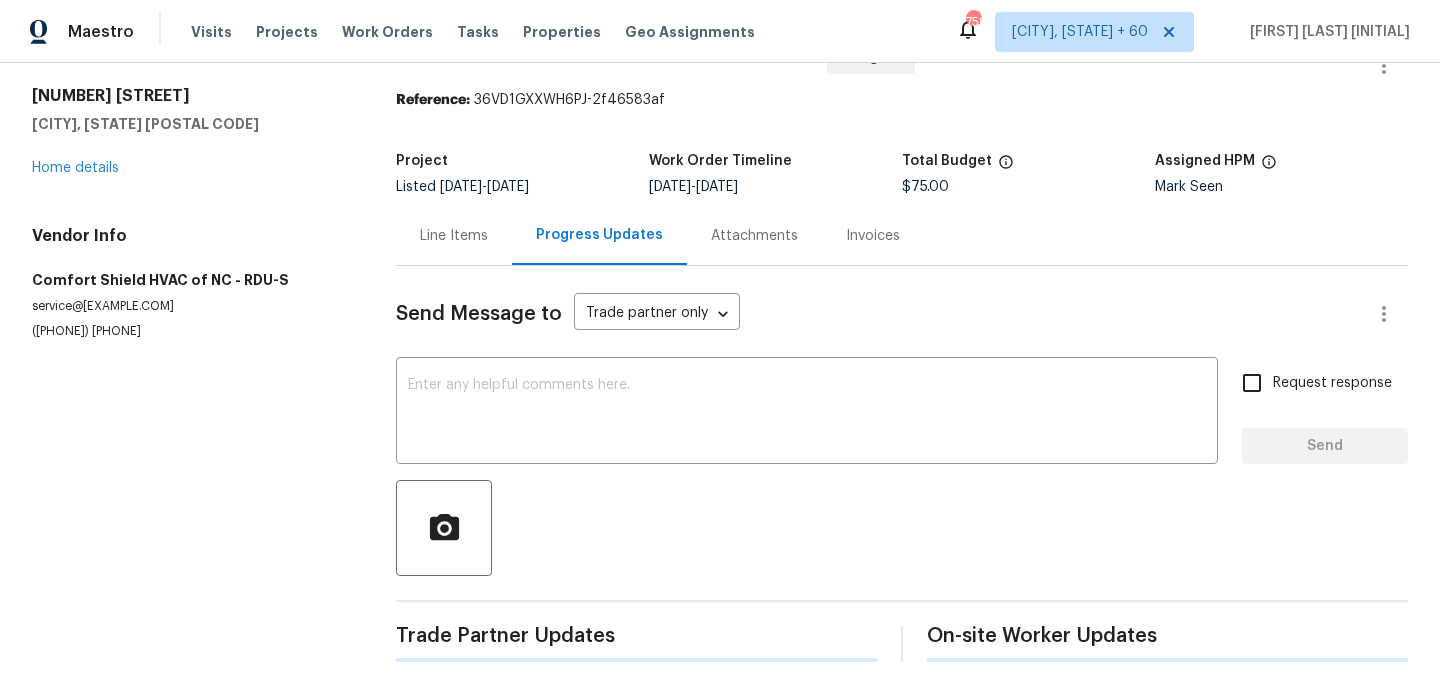 scroll, scrollTop: 103, scrollLeft: 0, axis: vertical 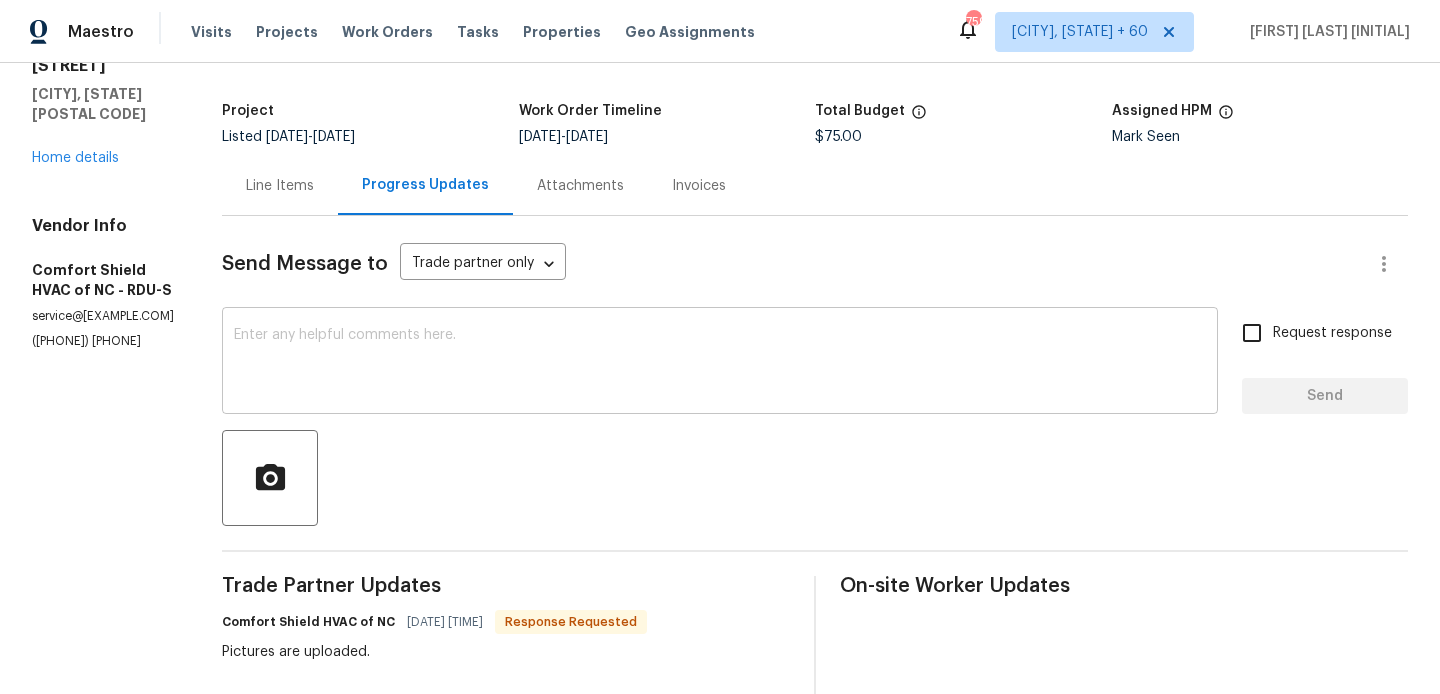 click at bounding box center [720, 363] 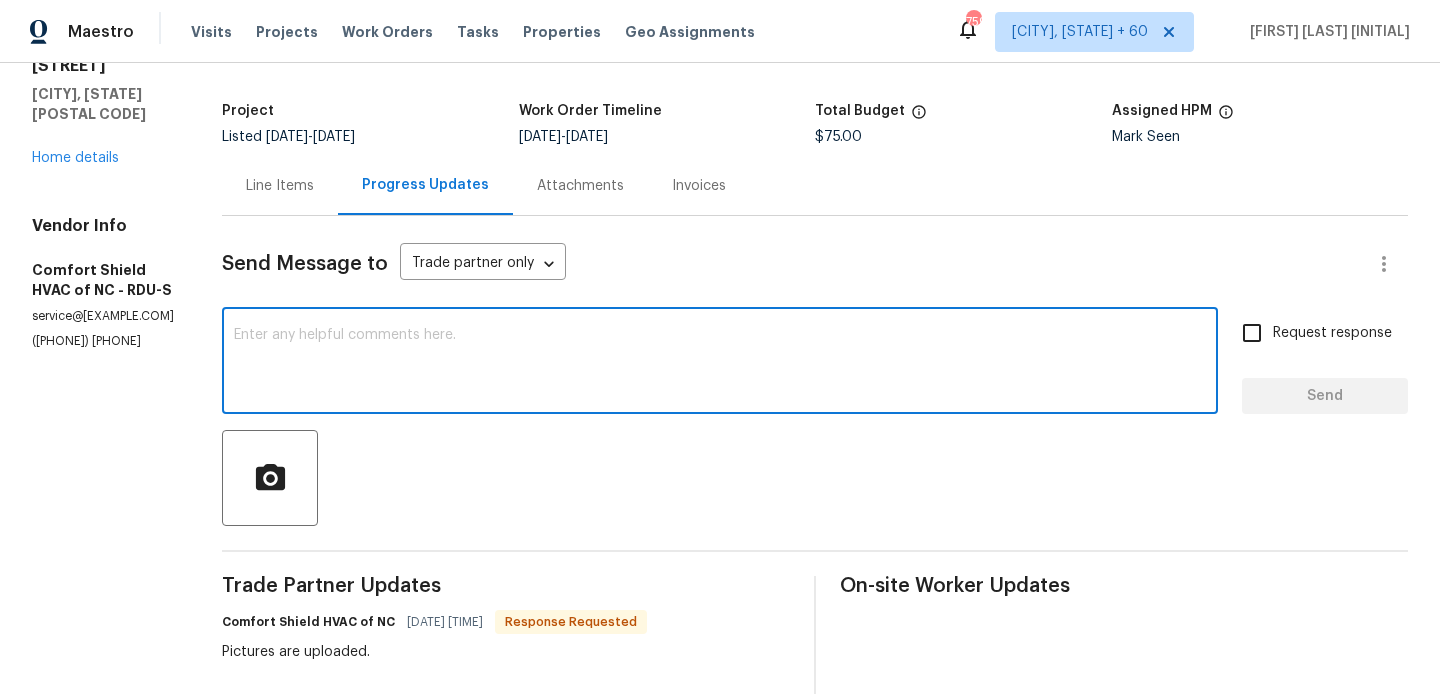 paste on "https://maestro.ops.opendoor.com/work-orders/6815d1f3-4a01-4093-bac3-4c0907911727" 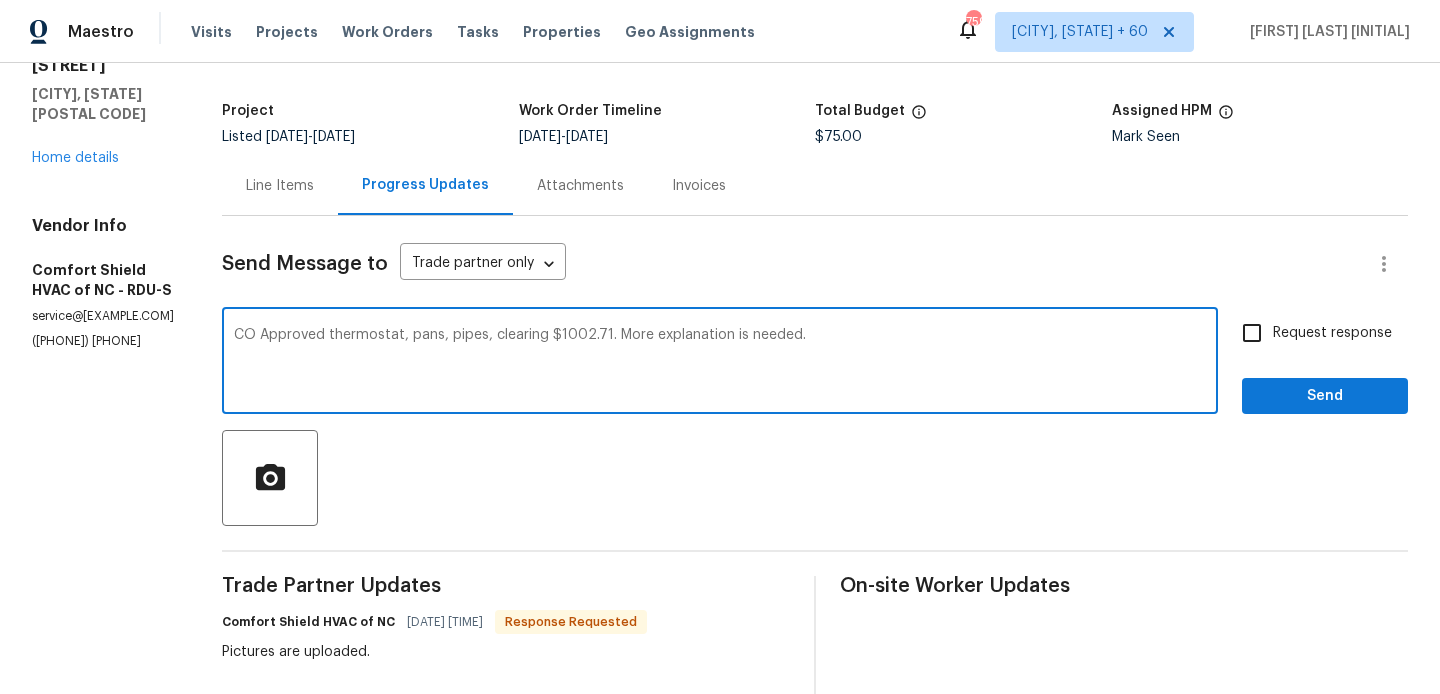 paste on "What does this mean:  "Vertical pipe runs will require more labor and materials"?
What does this mean: *Not responsible for sheetrock repair $373.75 plus tax?" 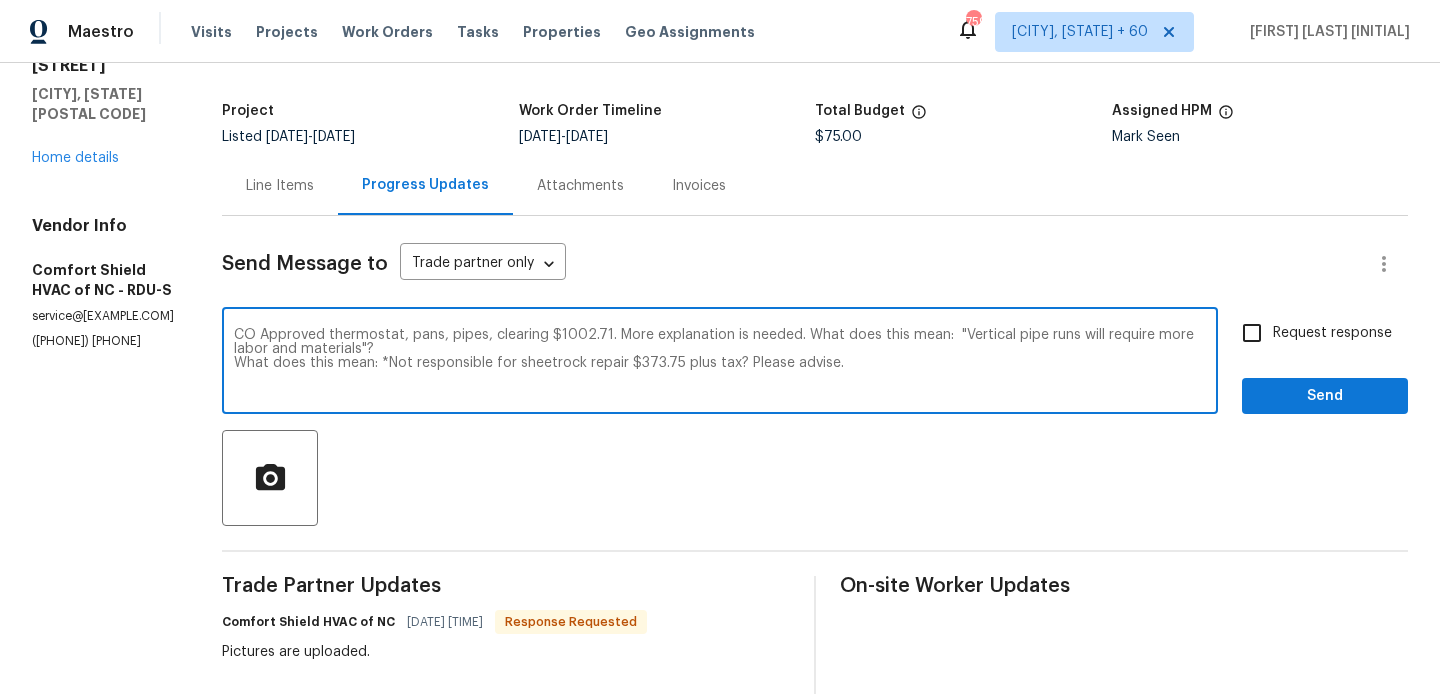 type on "CO Approved thermostat, pans, pipes, clearing $1002.71. More explanation is needed. What does this mean:  "Vertical pipe runs will require more labor and materials"?
What does this mean: *Not responsible for sheetrock repair $373.75 plus tax? Please advise." 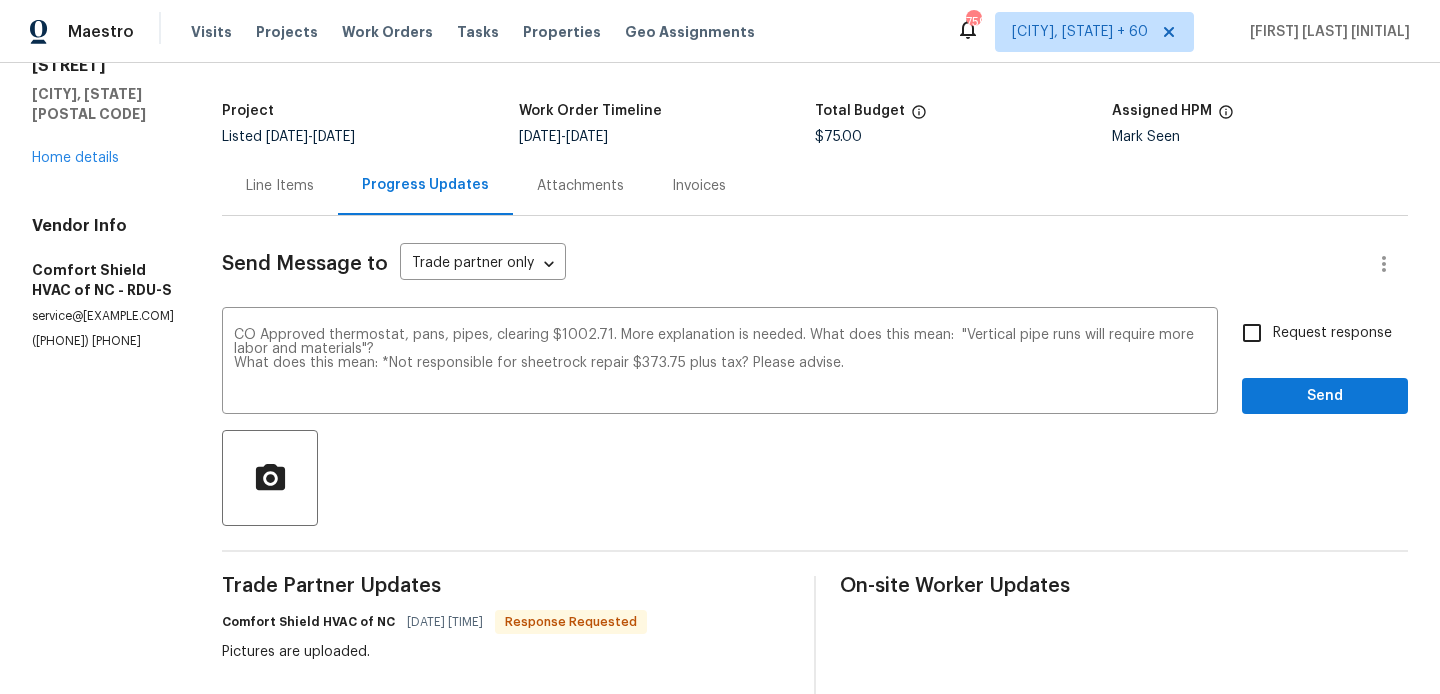 click on "Request response" at bounding box center (1332, 333) 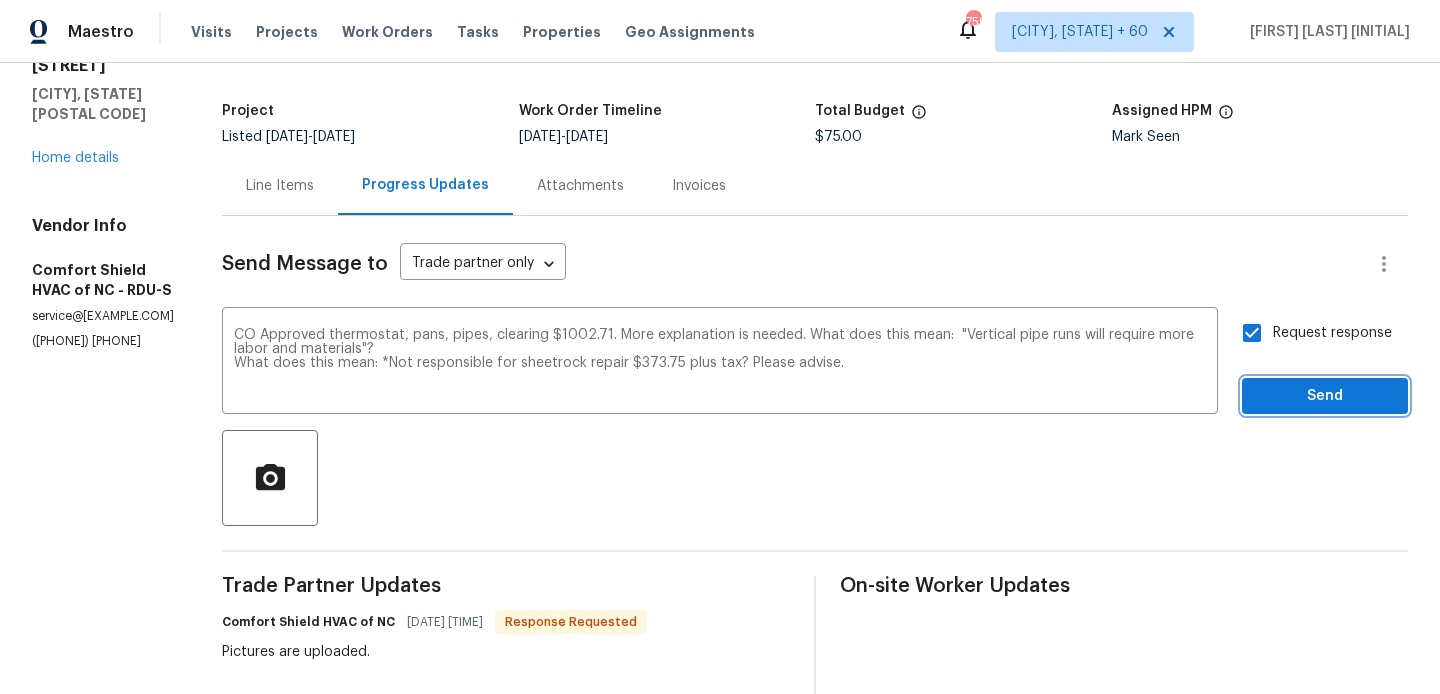 click on "Send" at bounding box center [1325, 396] 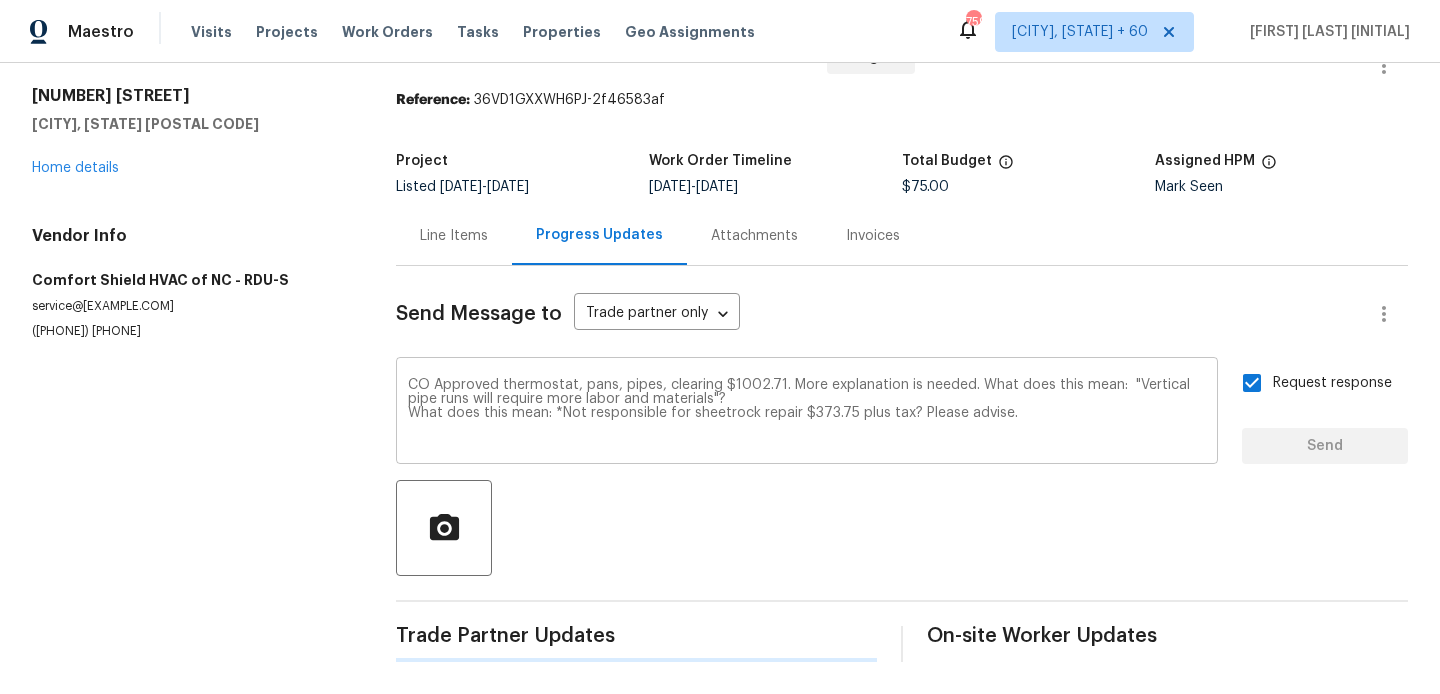 type 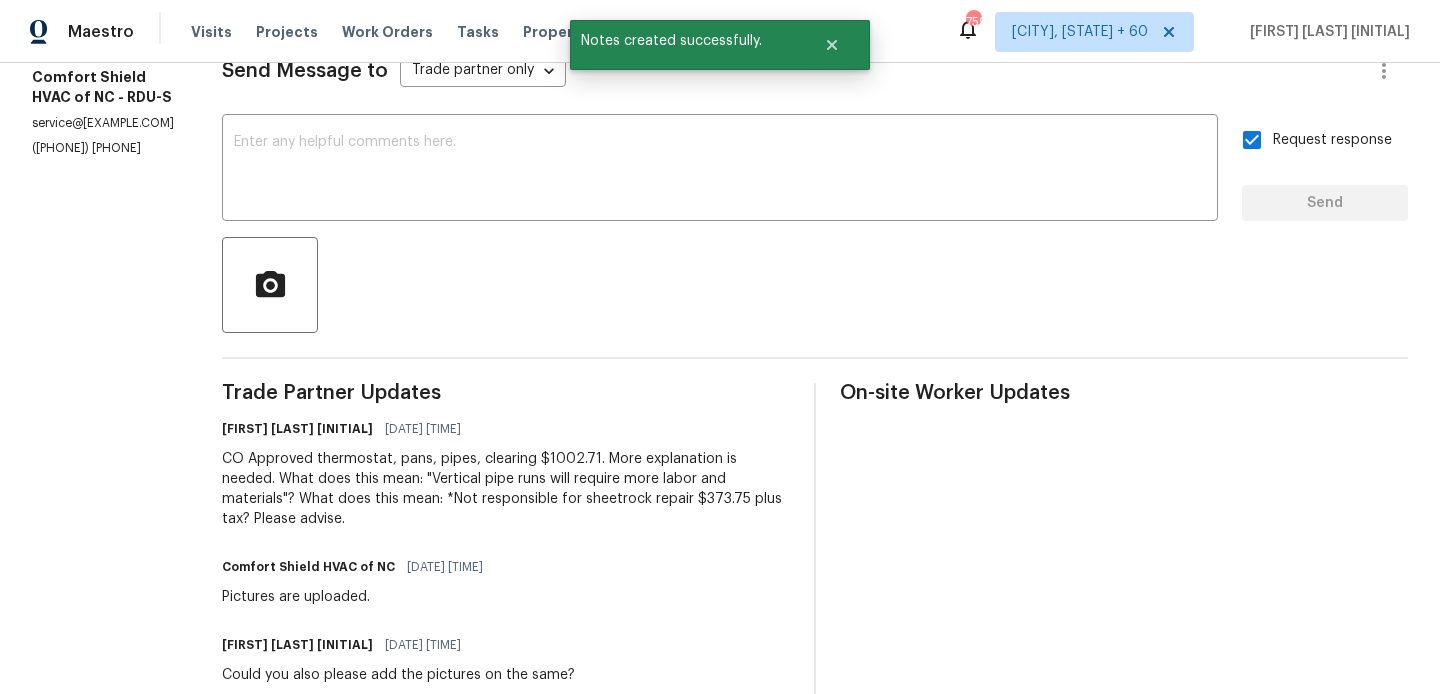 scroll, scrollTop: 0, scrollLeft: 0, axis: both 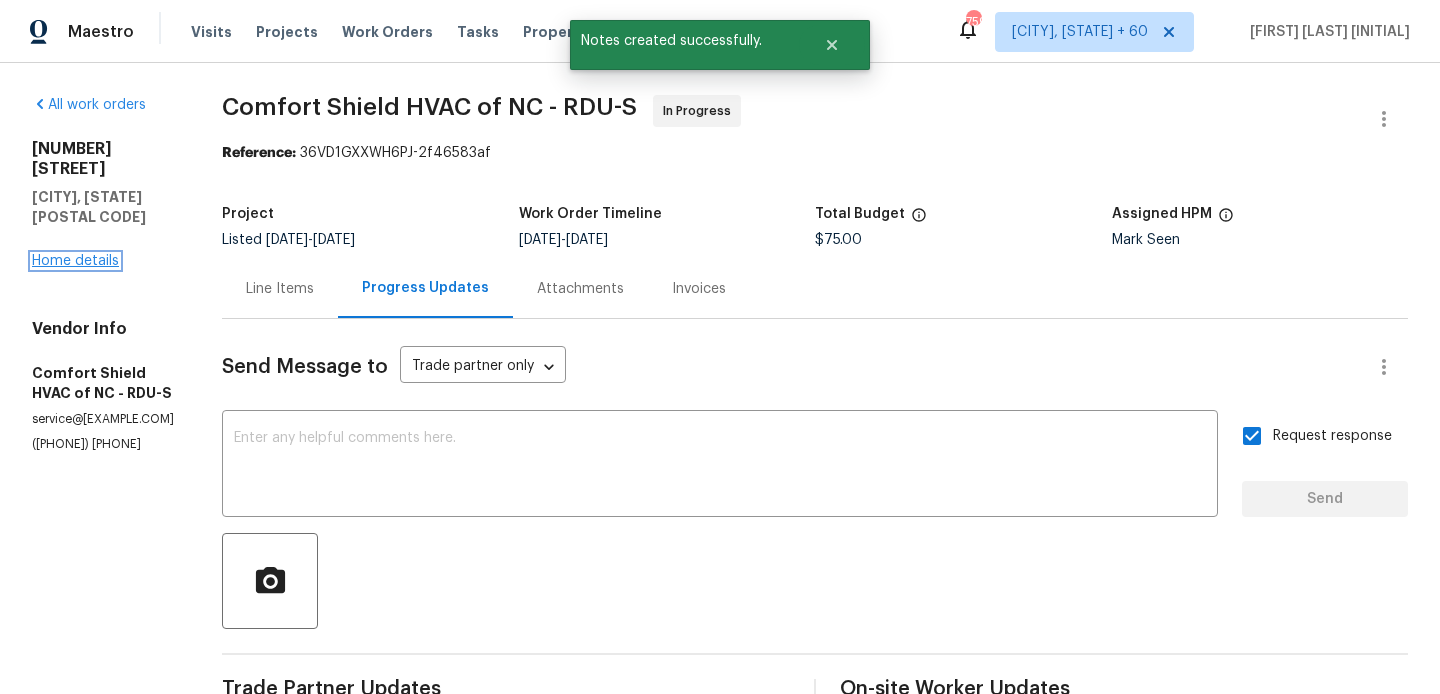 click on "Home details" at bounding box center [75, 261] 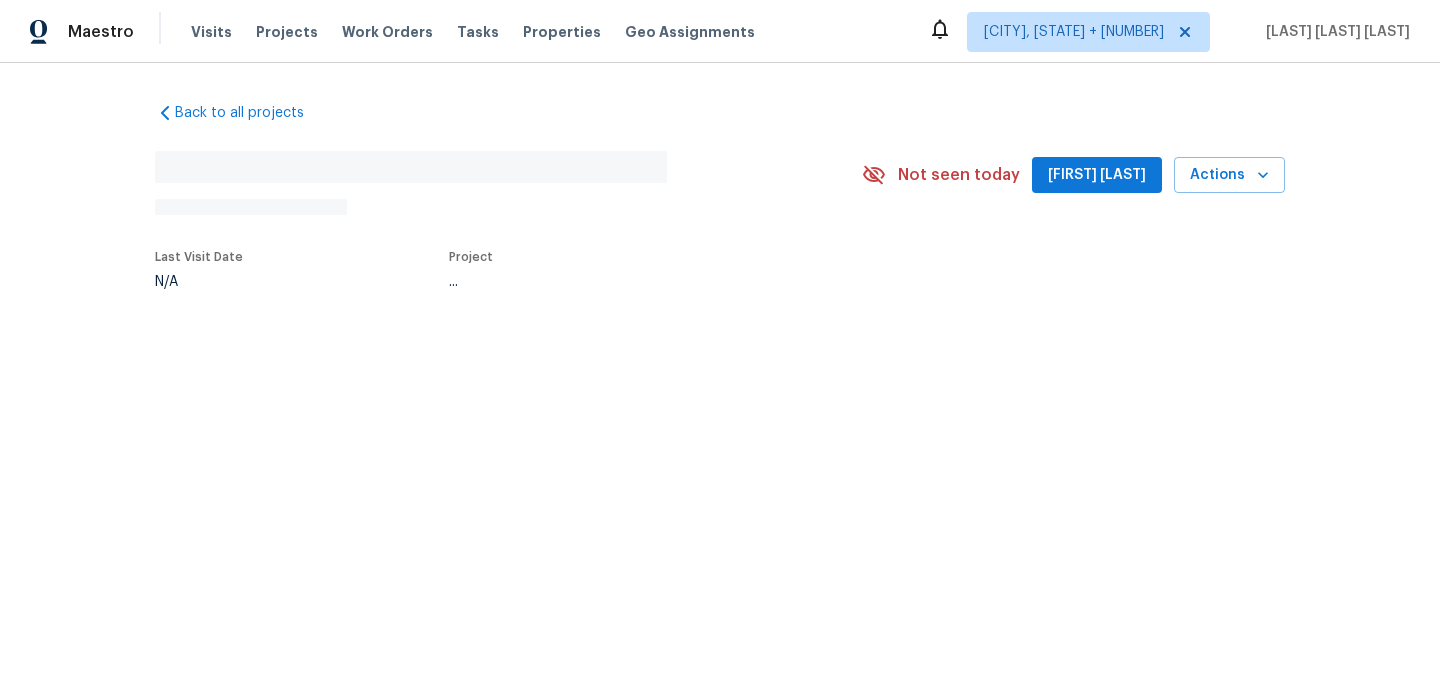scroll, scrollTop: 0, scrollLeft: 0, axis: both 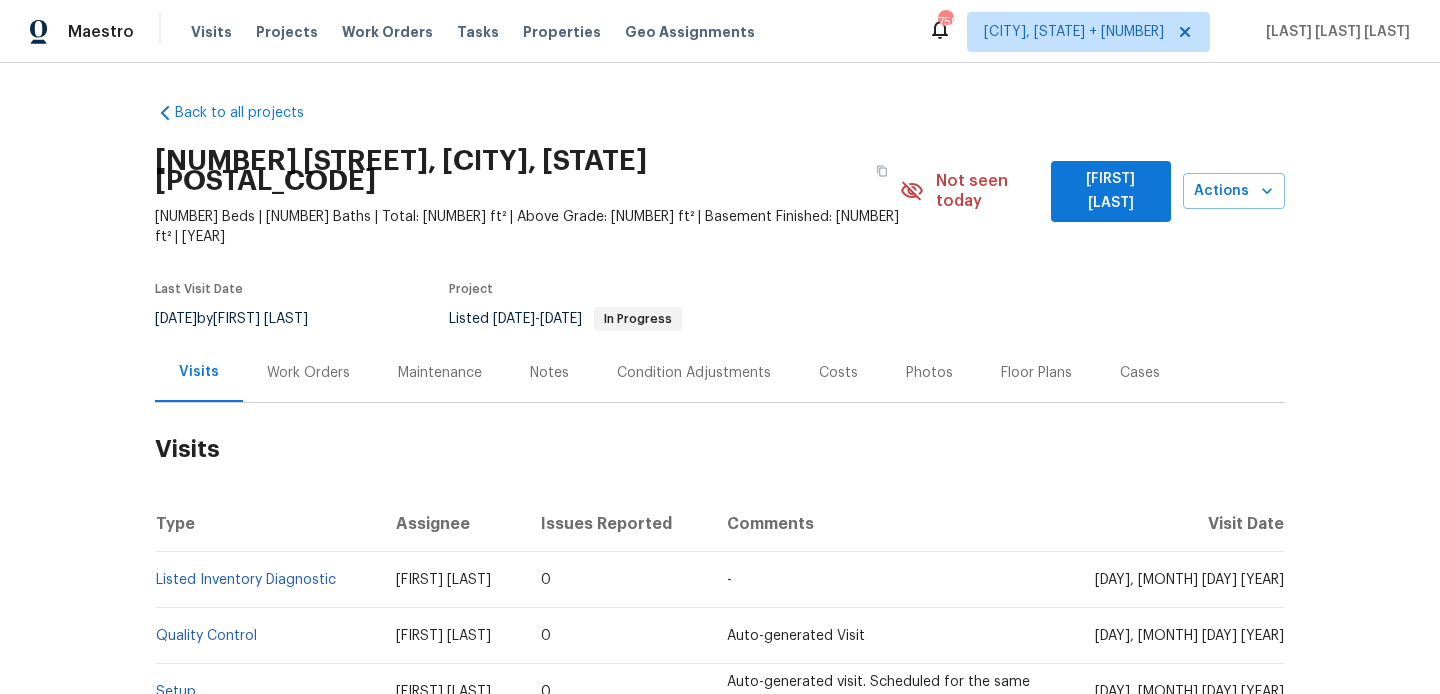 click on "Work Orders" at bounding box center (308, 372) 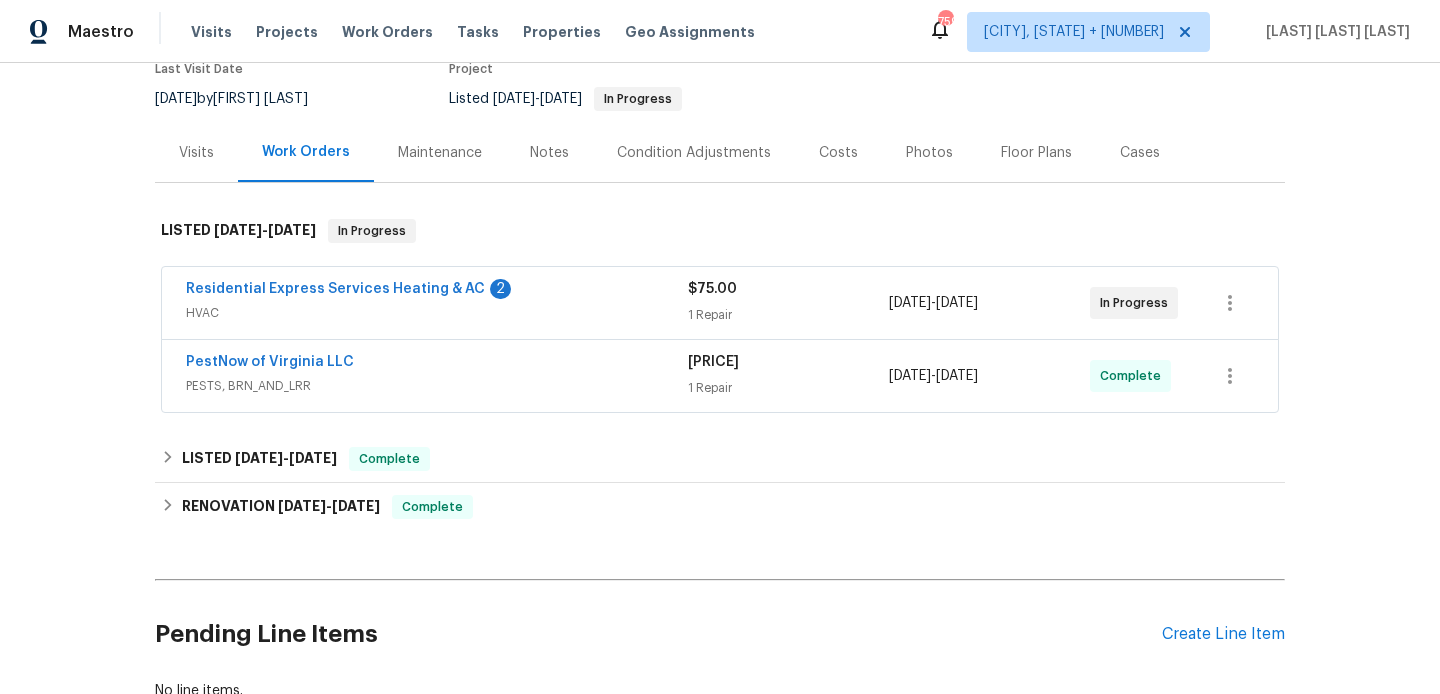 scroll, scrollTop: 221, scrollLeft: 0, axis: vertical 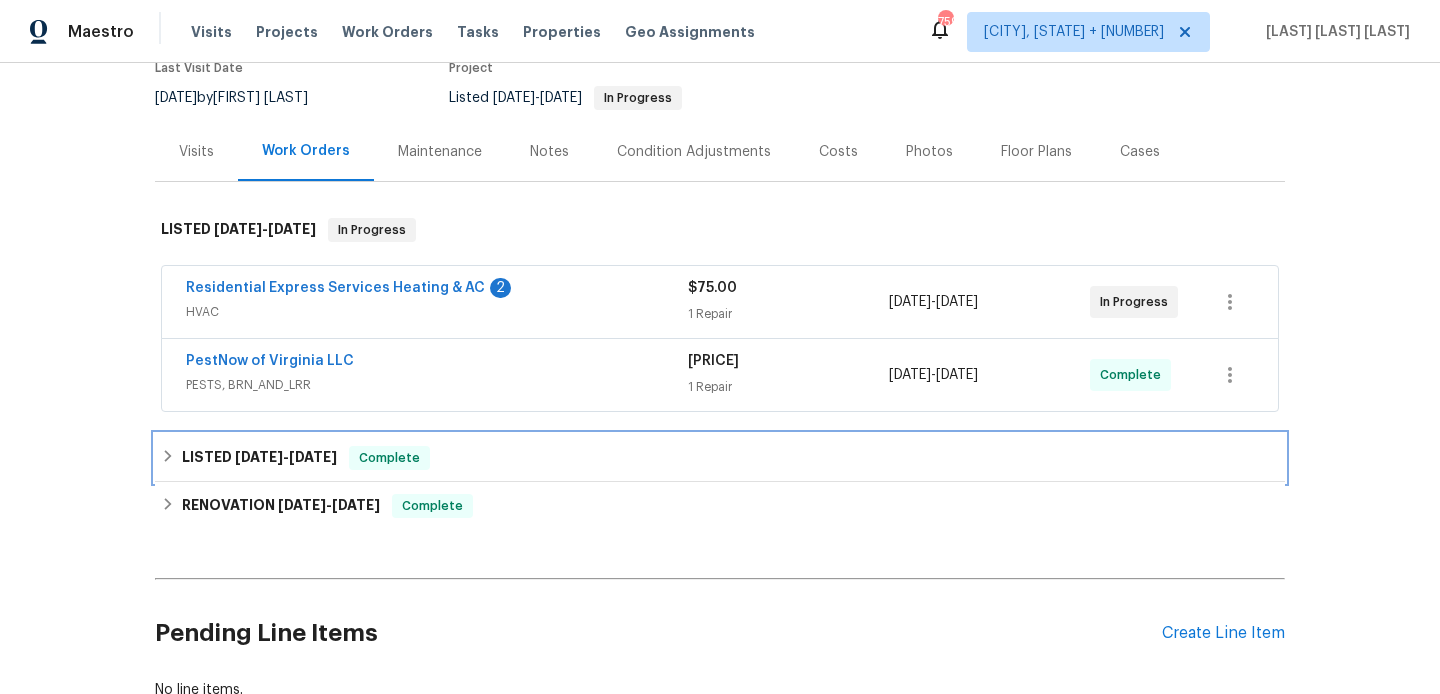 click on "[CATEGORY] [DATE]  -  [DATE] Complete" at bounding box center (720, 458) 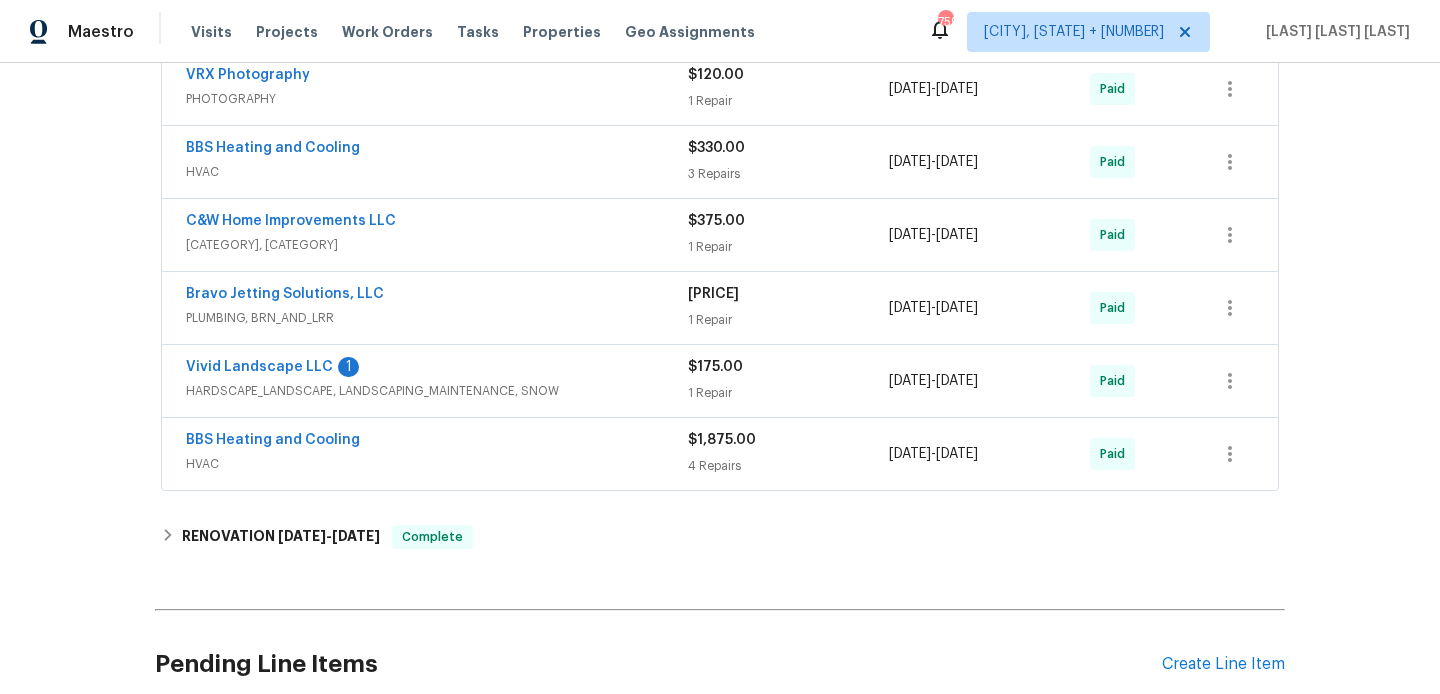 scroll, scrollTop: 1036, scrollLeft: 0, axis: vertical 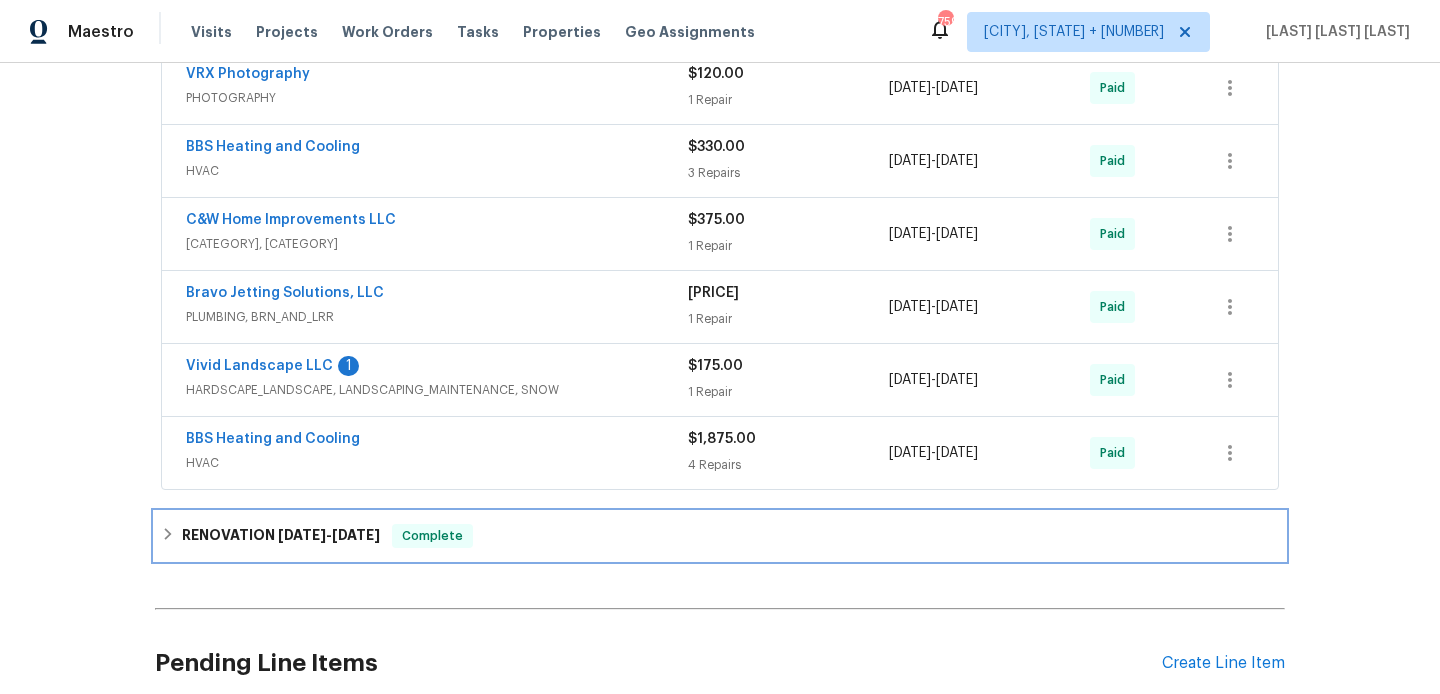 click on "[DATE]  -  [DATE]" at bounding box center [329, 535] 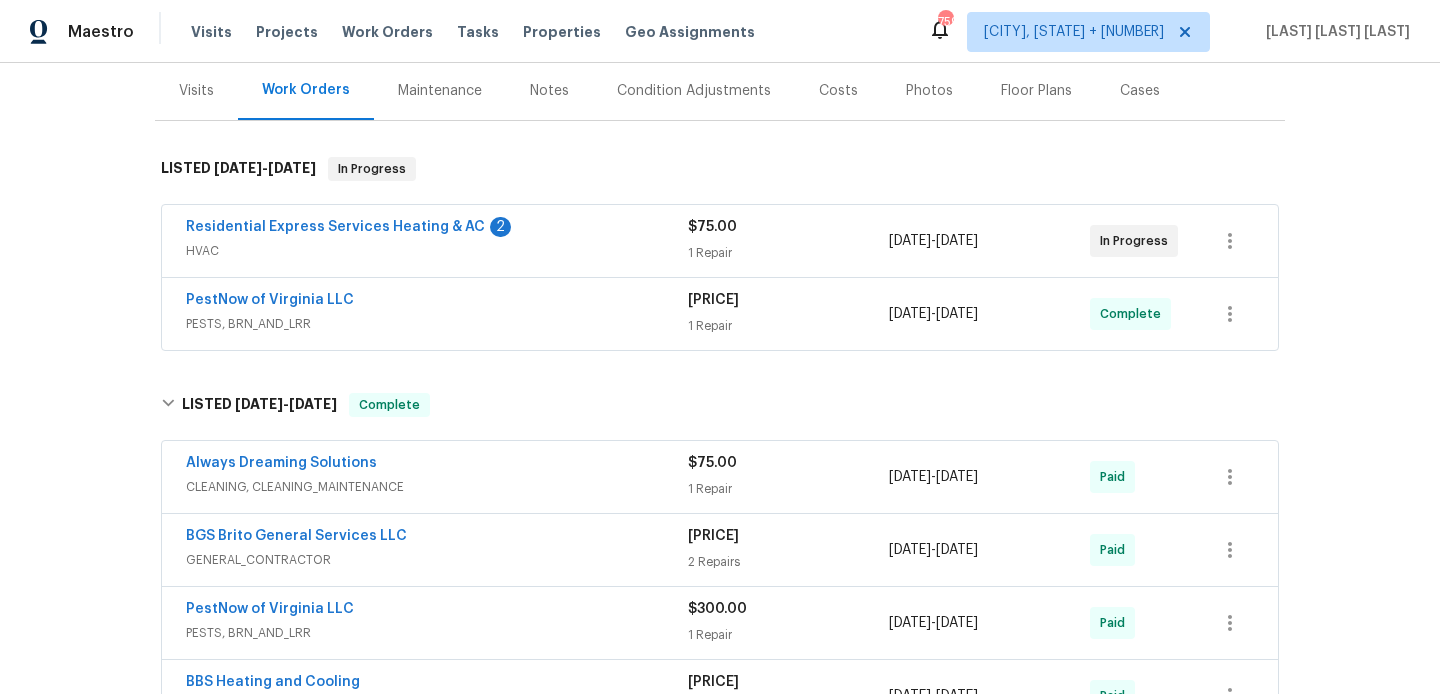 scroll, scrollTop: 283, scrollLeft: 0, axis: vertical 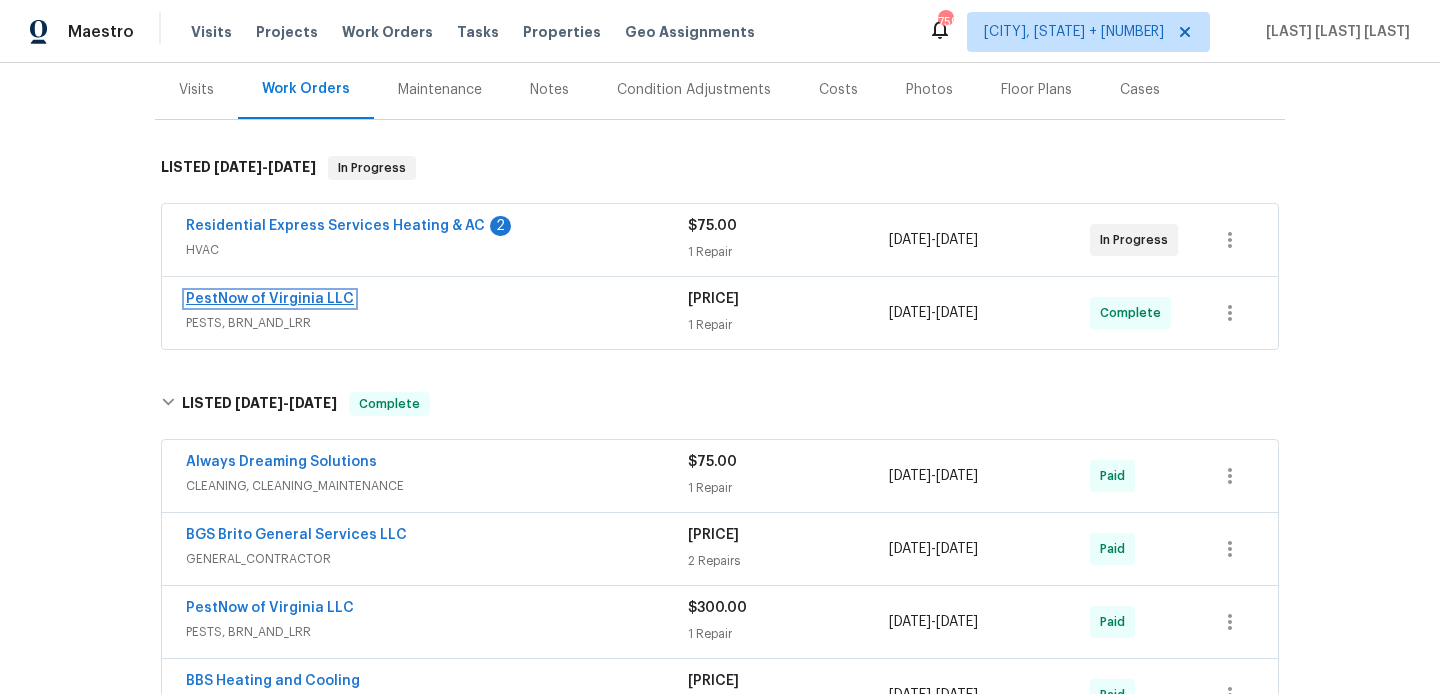 click on "PestNow of Virginia LLC" at bounding box center [270, 299] 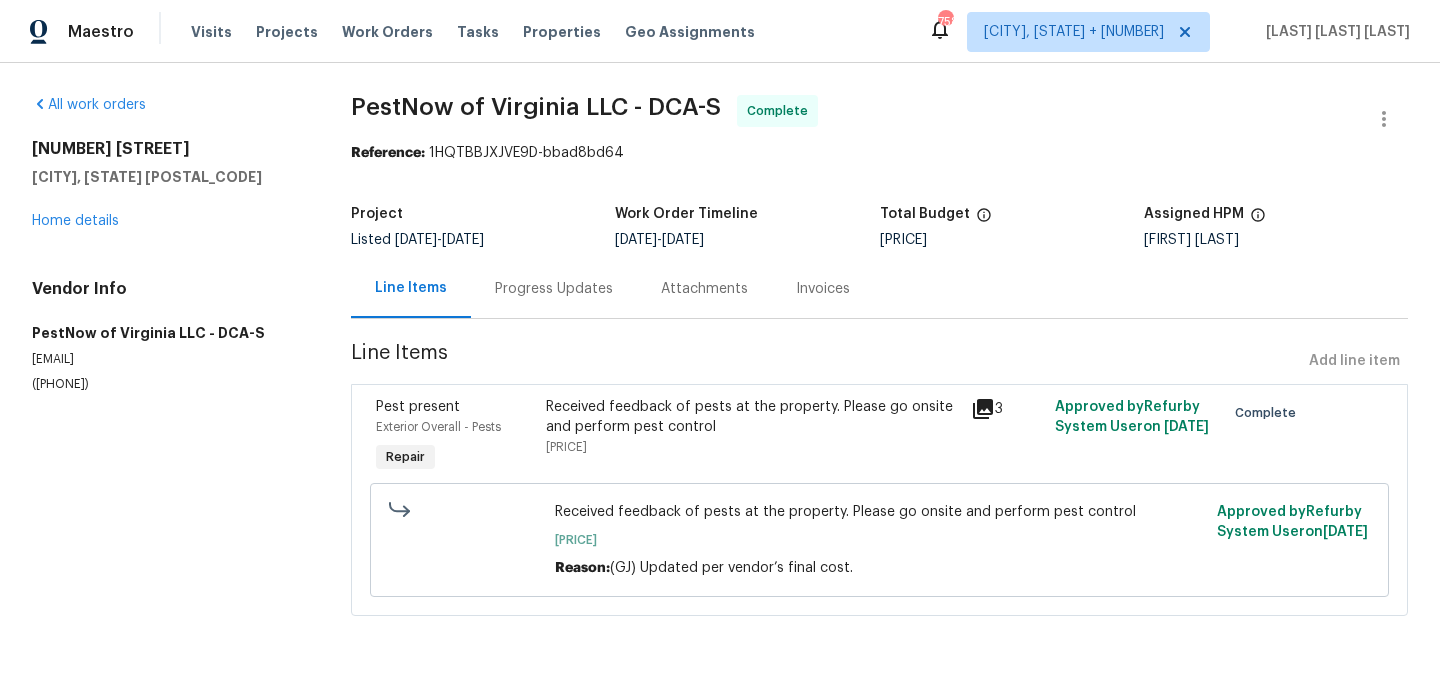 click on "Line Items" at bounding box center [411, 288] 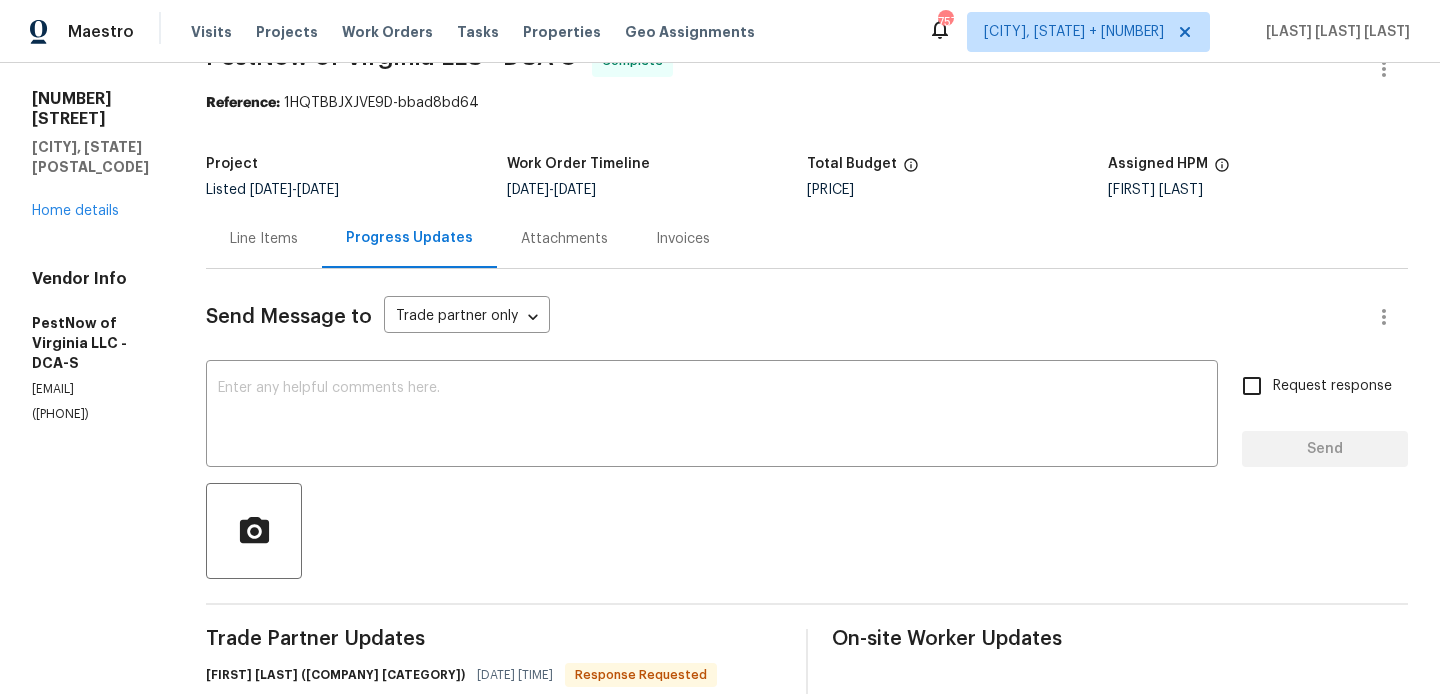 scroll, scrollTop: 18, scrollLeft: 0, axis: vertical 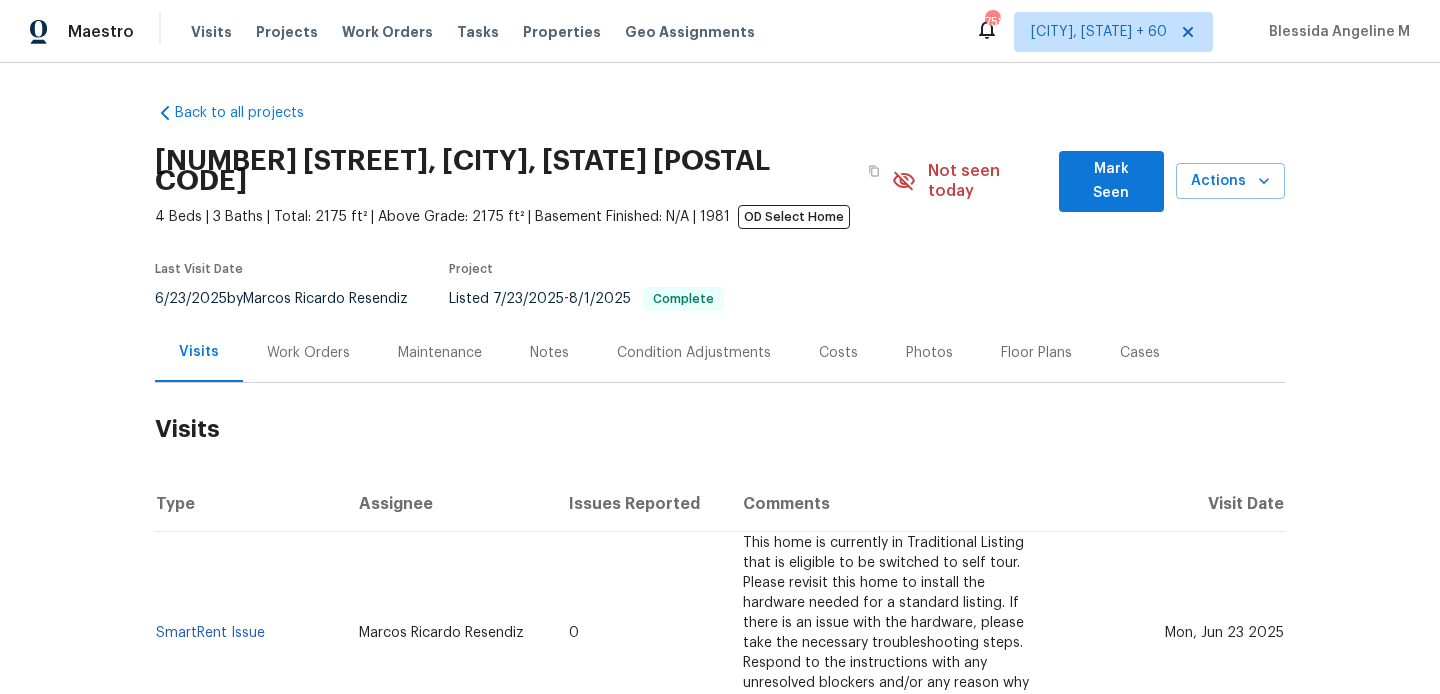 click on "Work Orders" at bounding box center [308, 352] 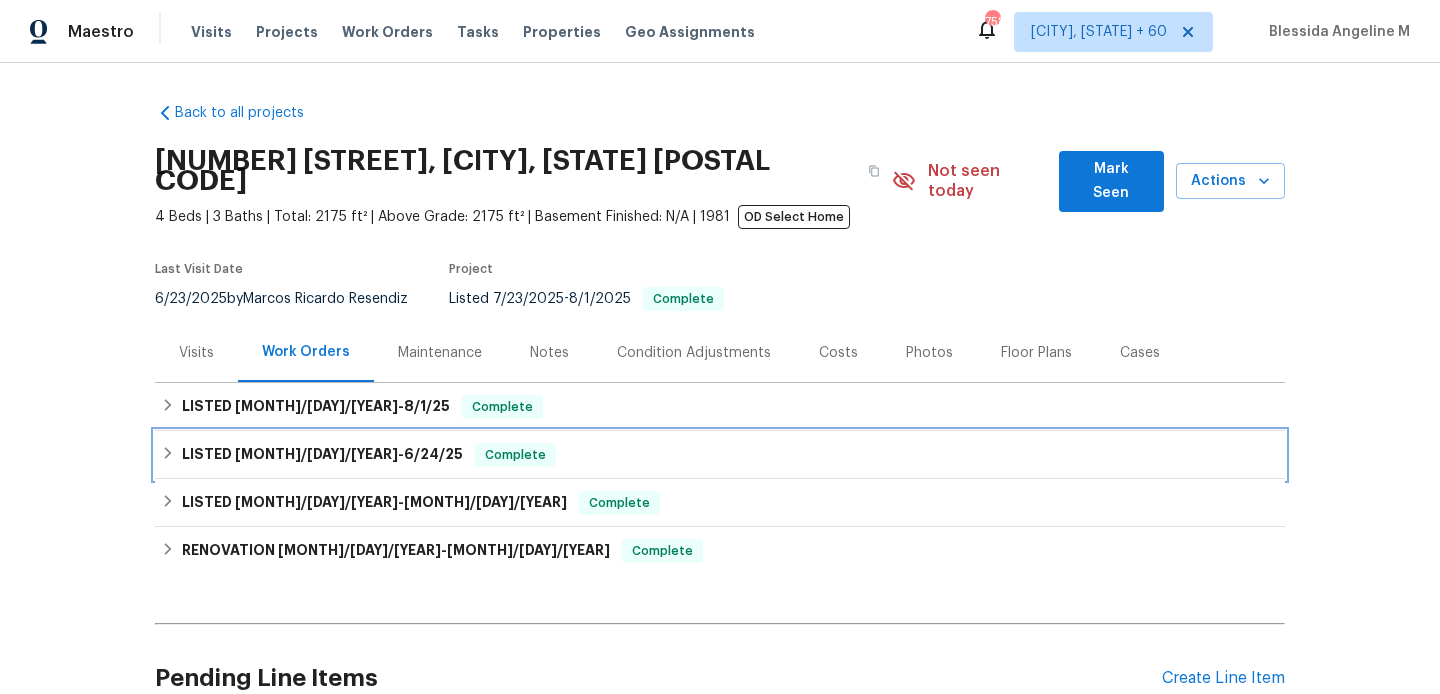 click on "LISTED   6/18/25  -  6/24/25 Complete" at bounding box center (720, 455) 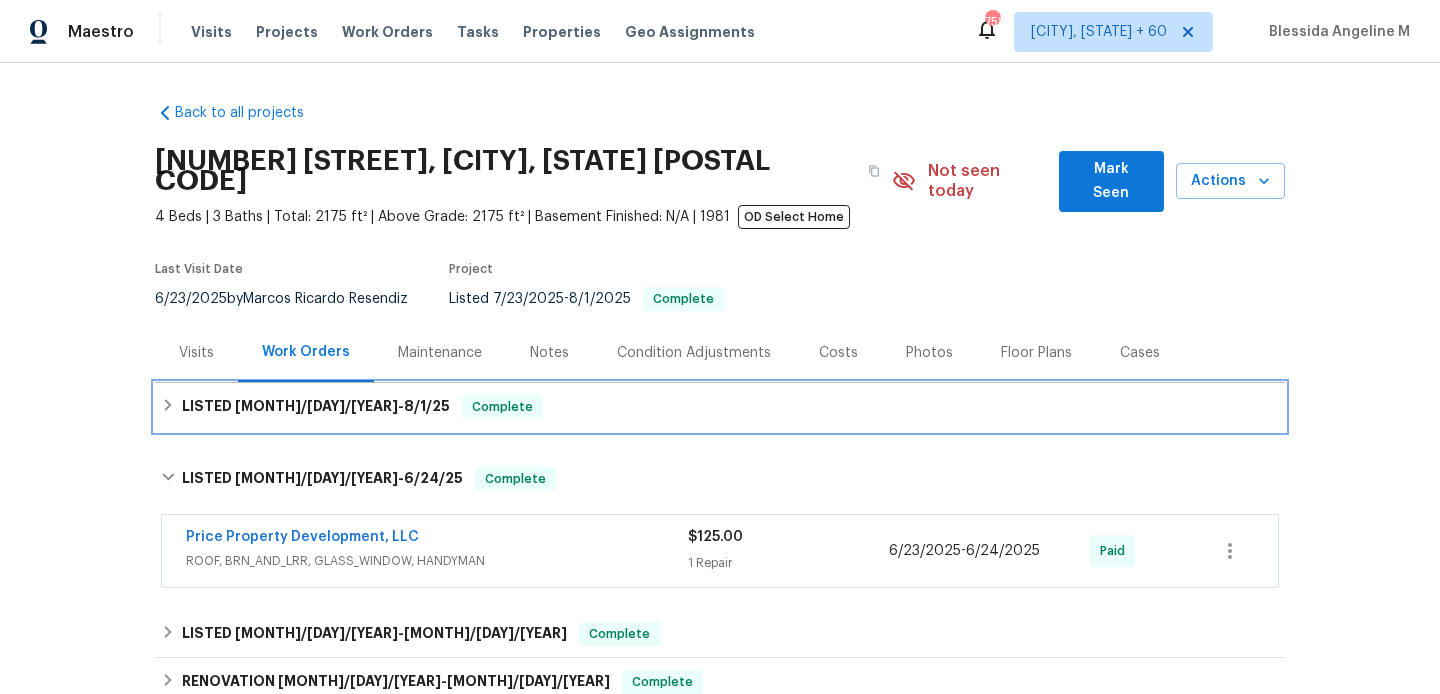 click on "LISTED   7/23/25  -  8/1/25 Complete" at bounding box center [720, 407] 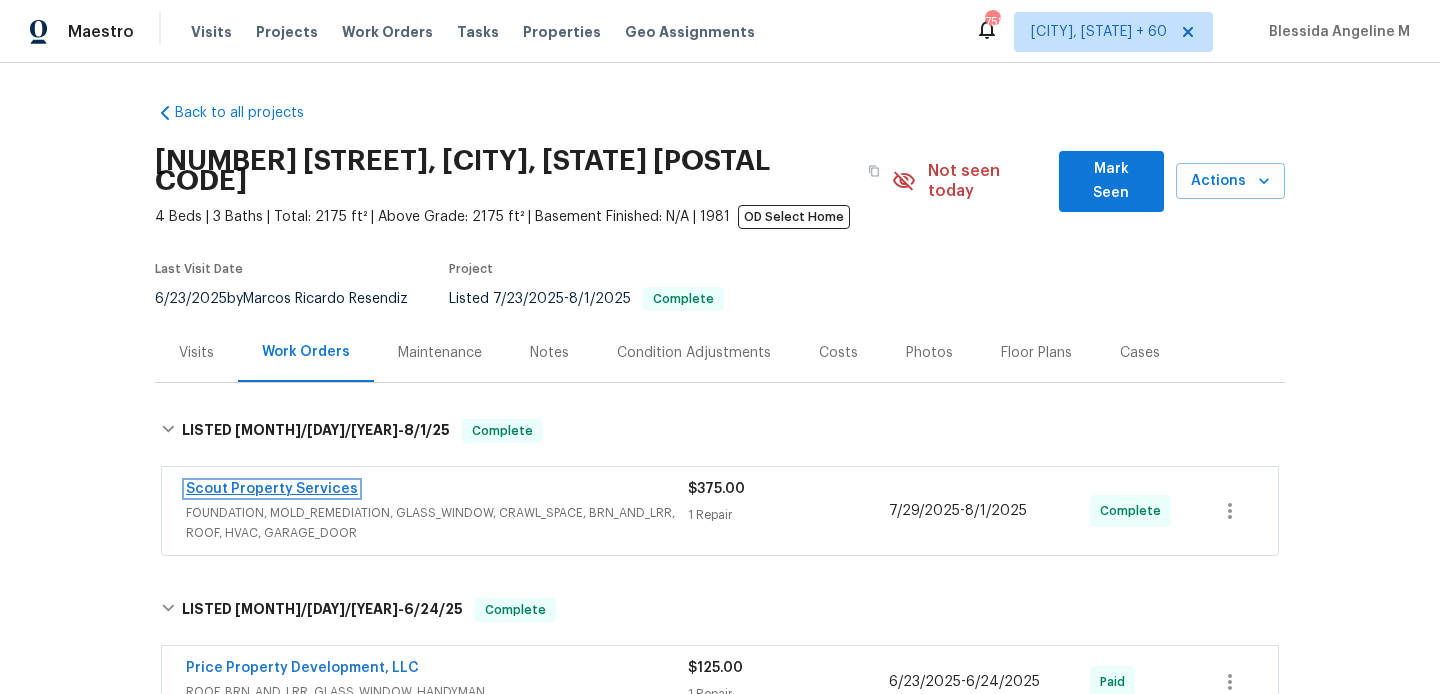 click on "Scout Property Services" at bounding box center (272, 489) 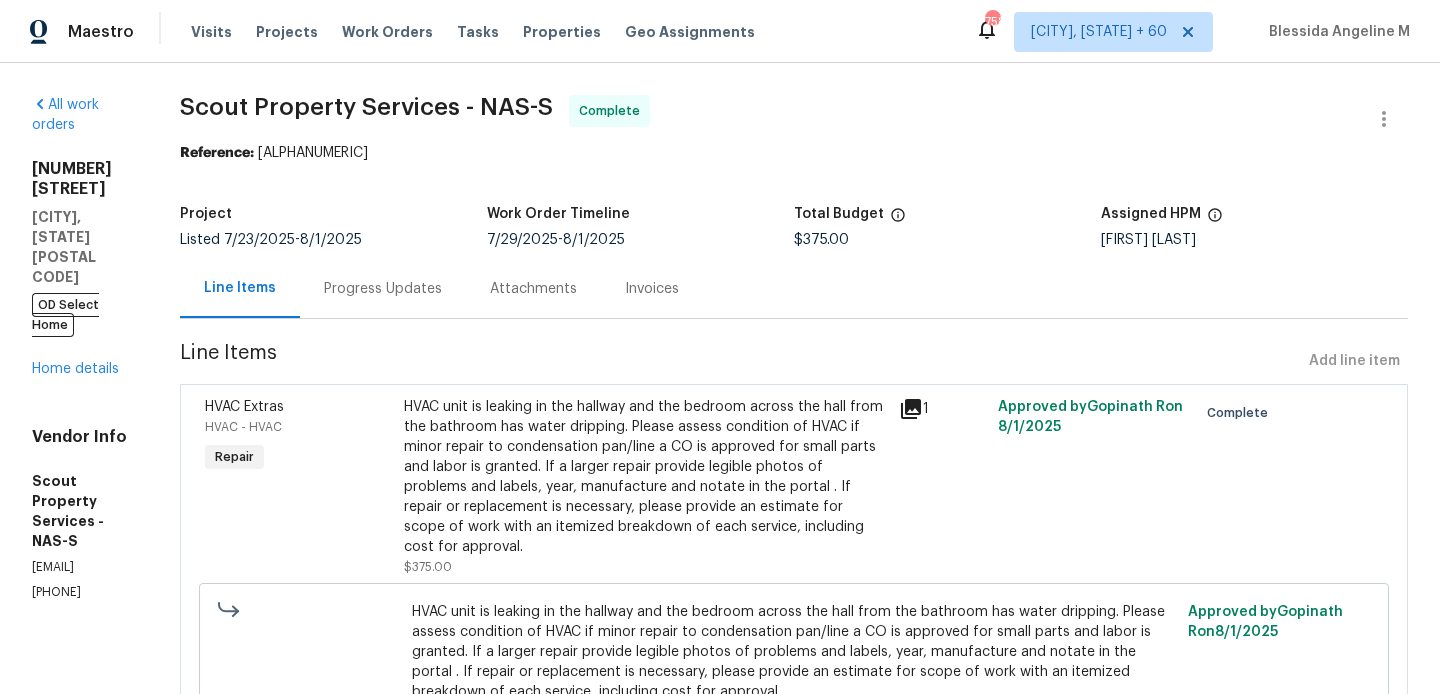 click on "Progress Updates" at bounding box center (383, 288) 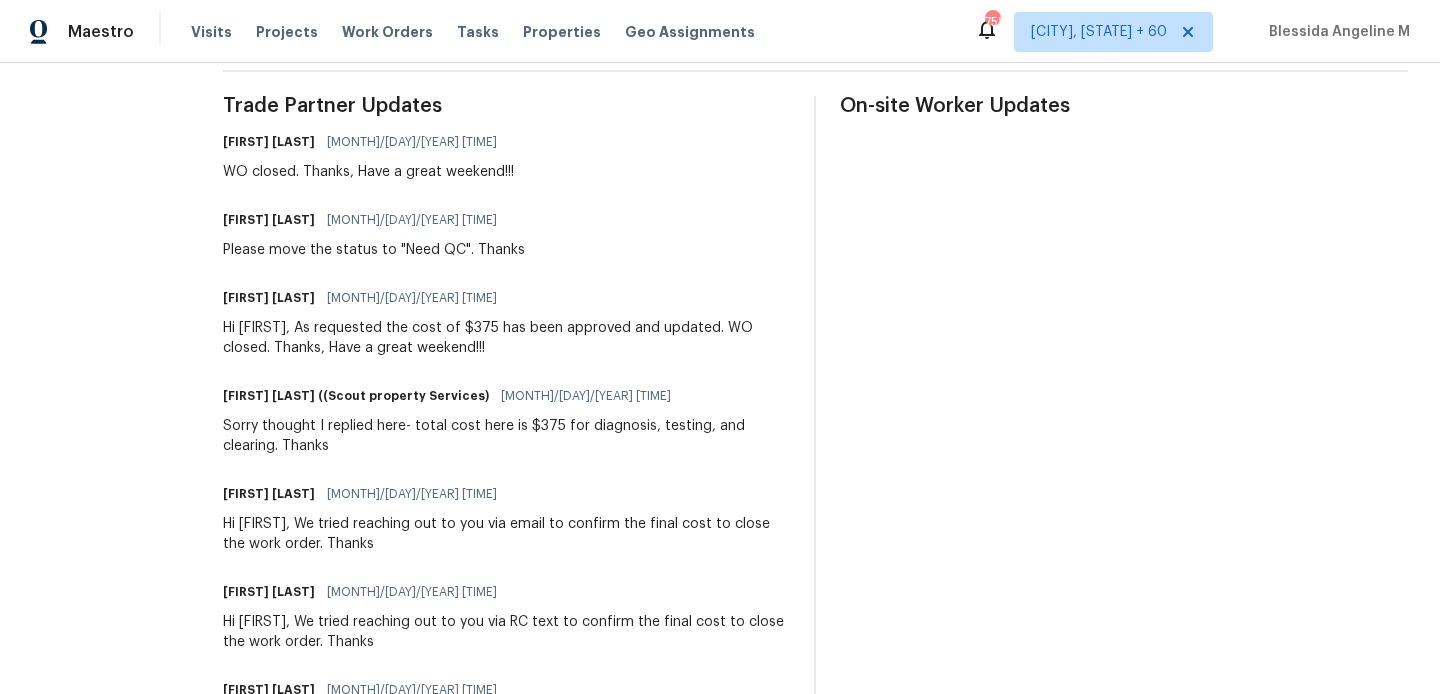 scroll, scrollTop: 533, scrollLeft: 0, axis: vertical 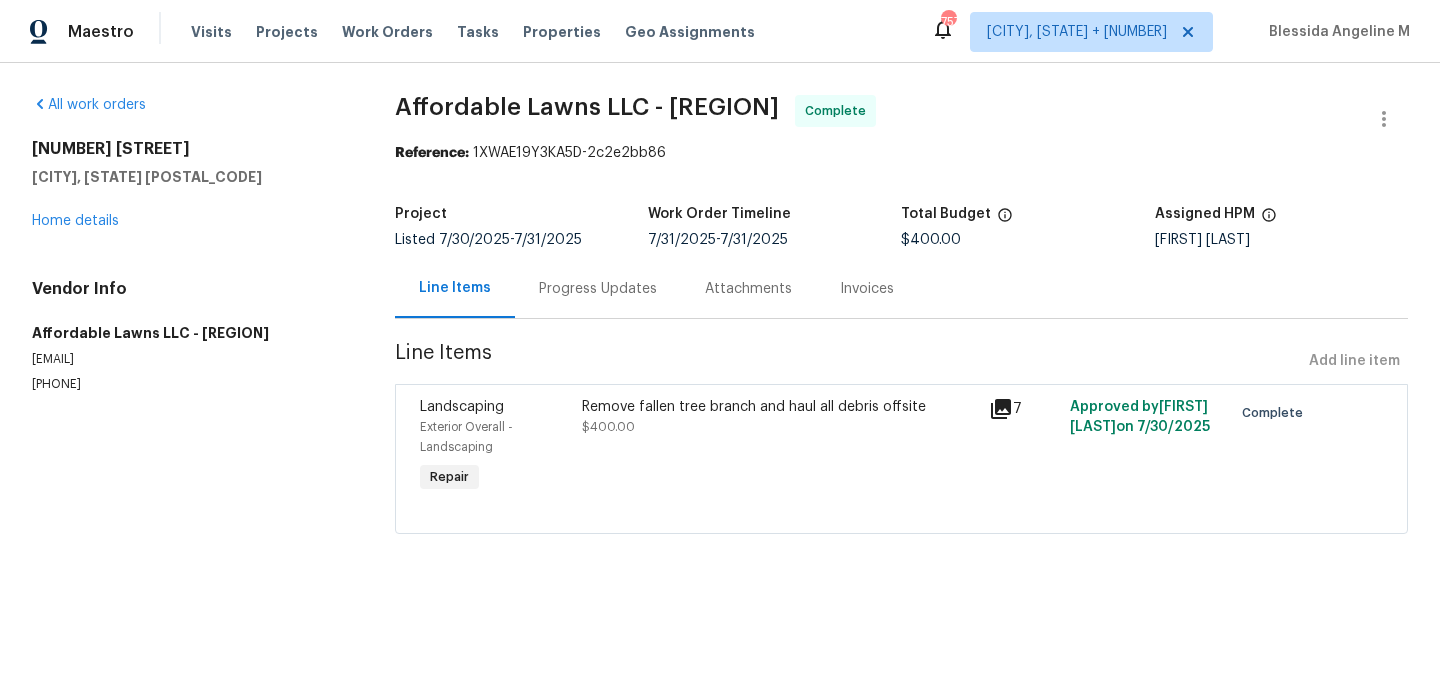click on "Progress Updates" at bounding box center (598, 289) 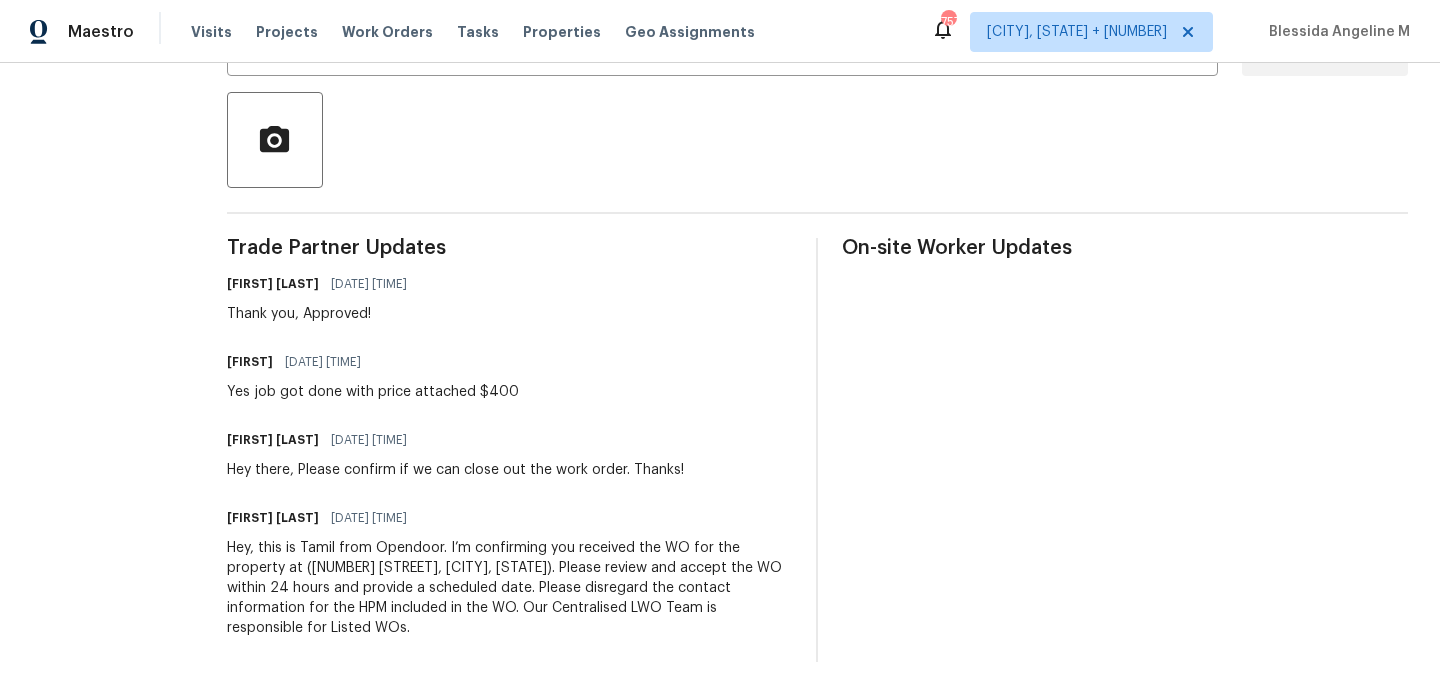 scroll, scrollTop: 0, scrollLeft: 0, axis: both 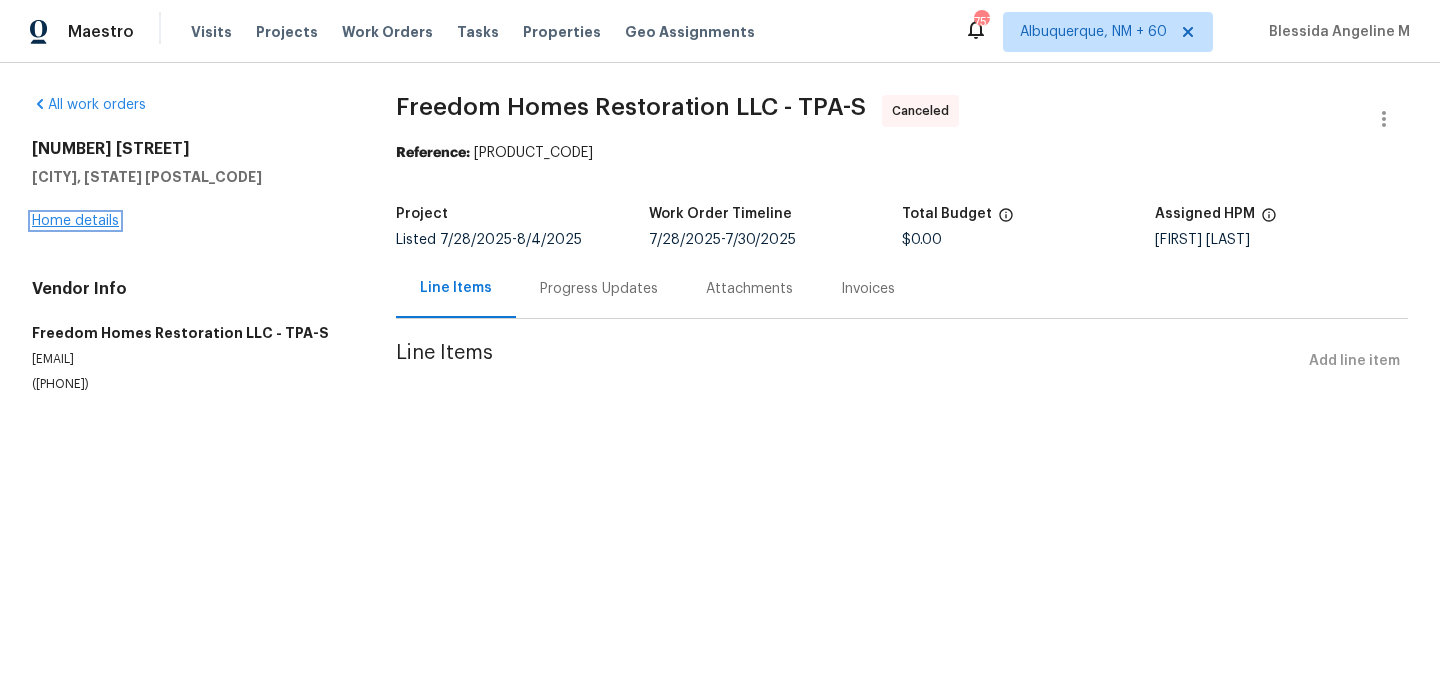 click on "Home details" at bounding box center [75, 221] 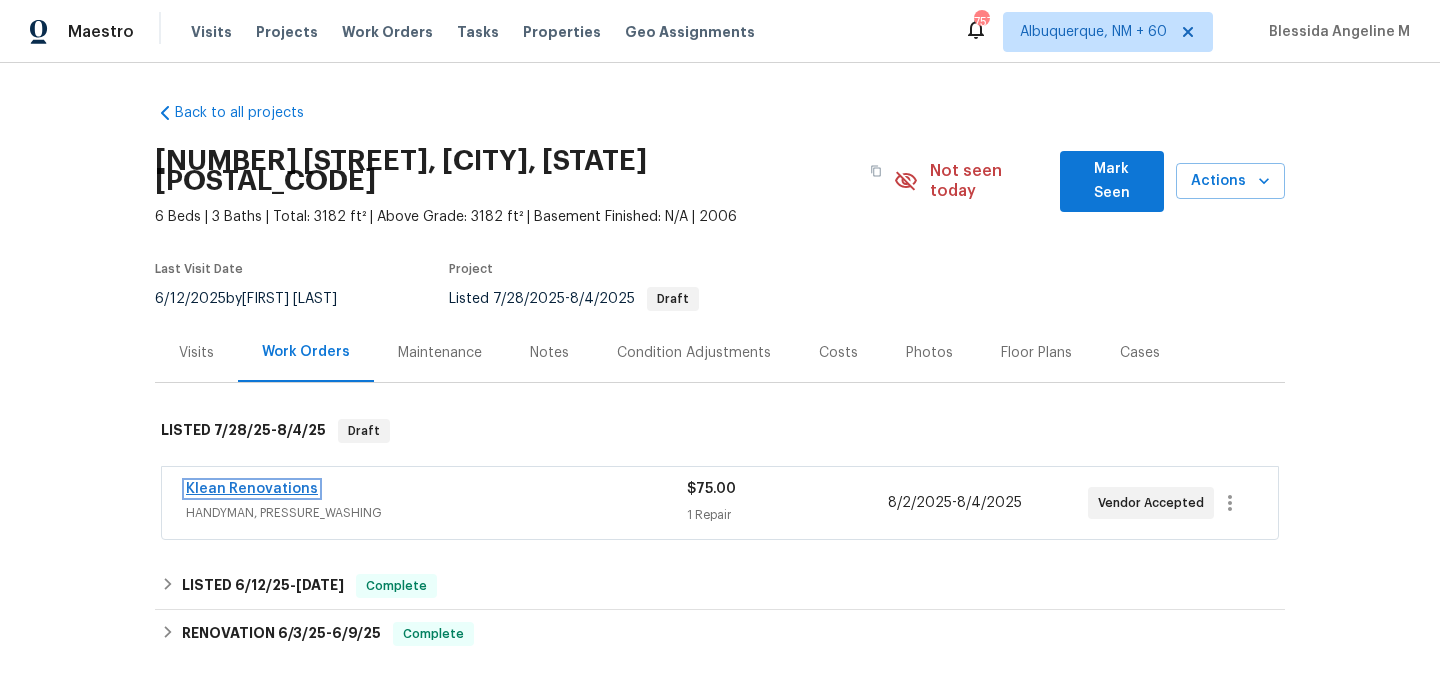 click on "Klean Renovations" at bounding box center (252, 489) 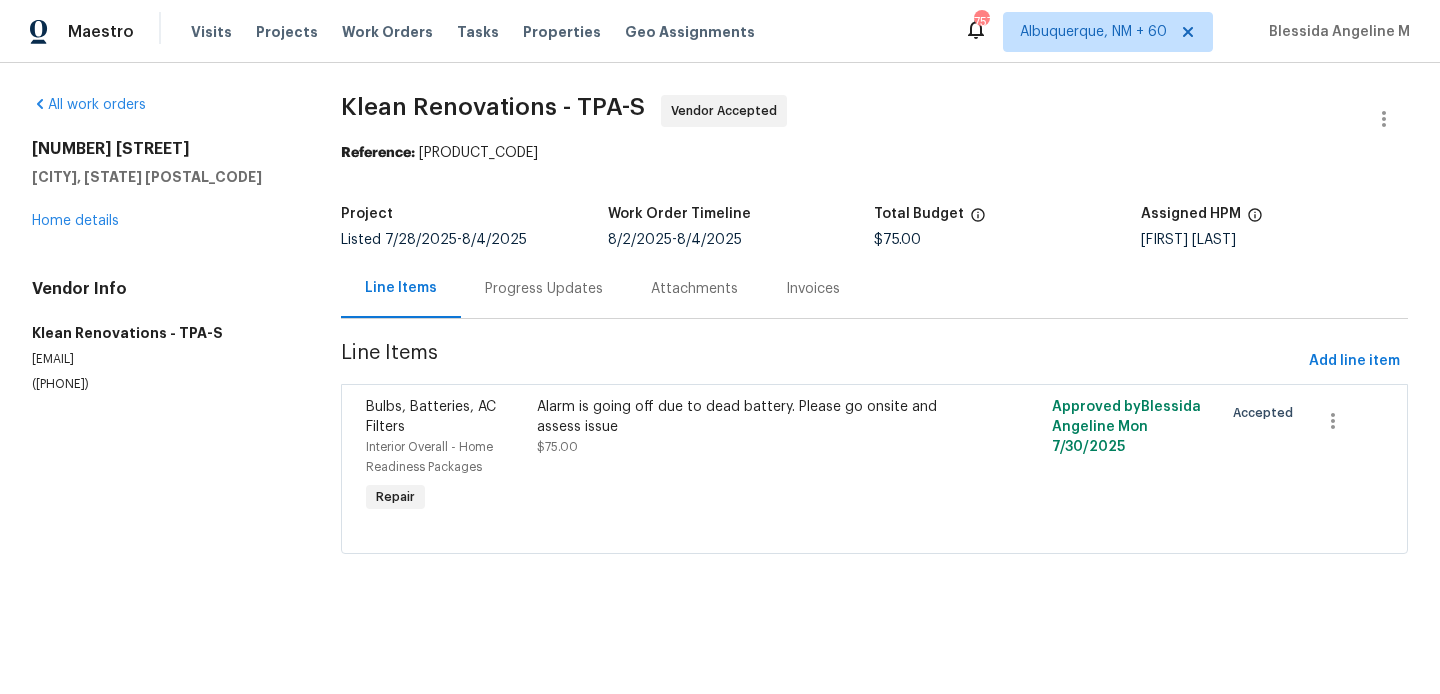 click on "Progress Updates" at bounding box center (544, 288) 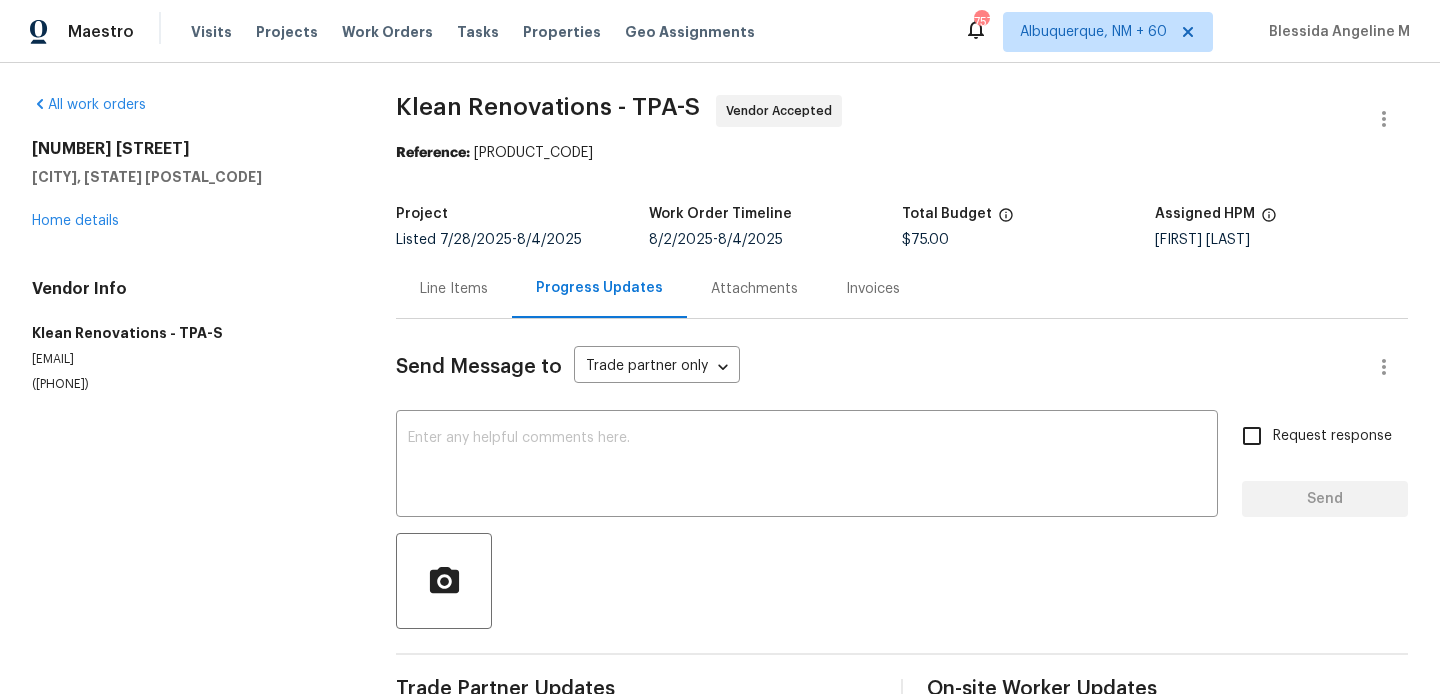 scroll, scrollTop: 325, scrollLeft: 0, axis: vertical 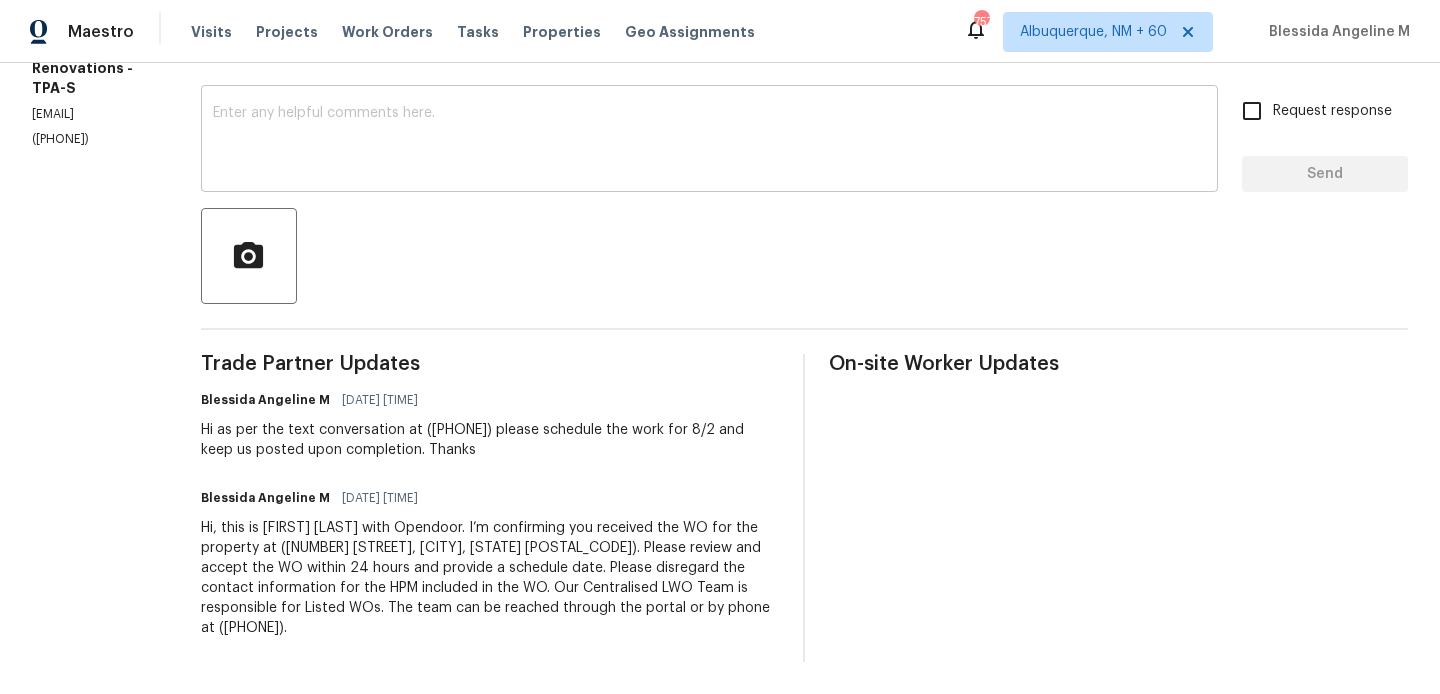 click at bounding box center (709, 141) 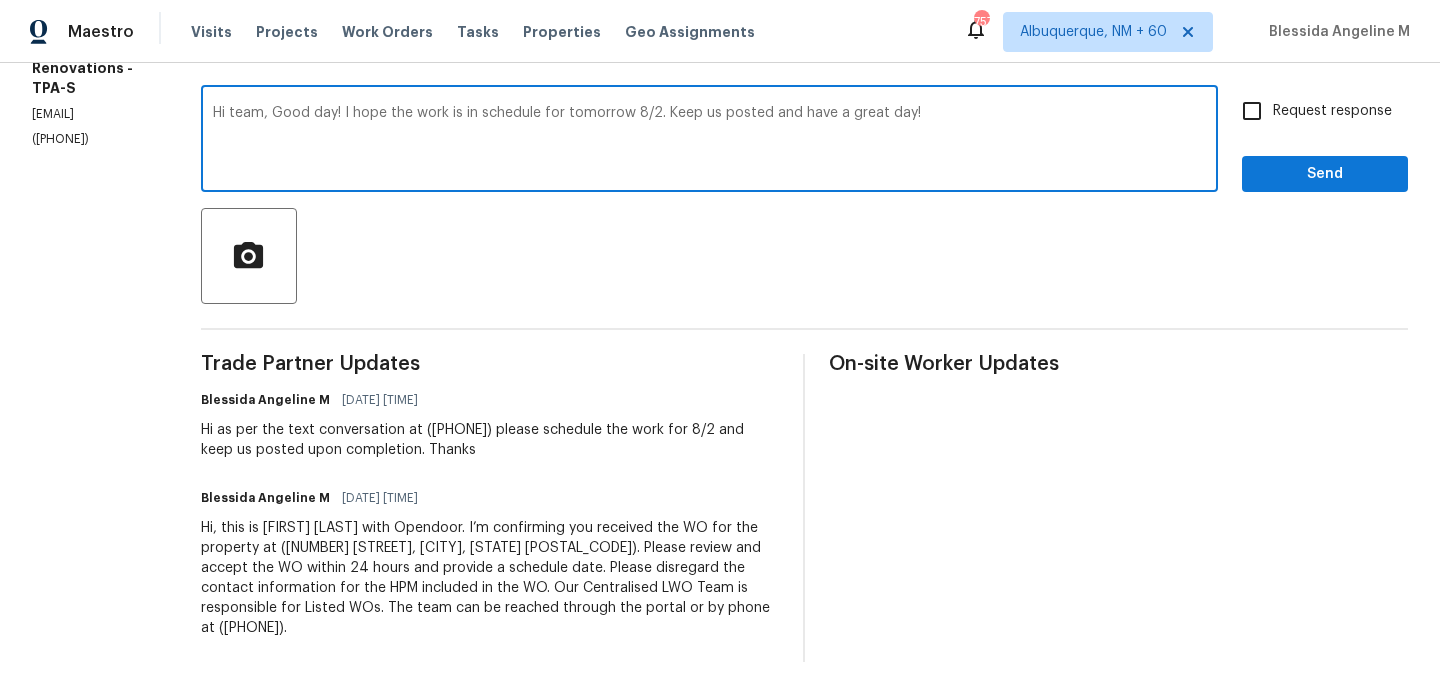 type on "Hi team, Good day! I hope the work is in schedule for tomorrow 8/2. Keep us posted and have a great day!" 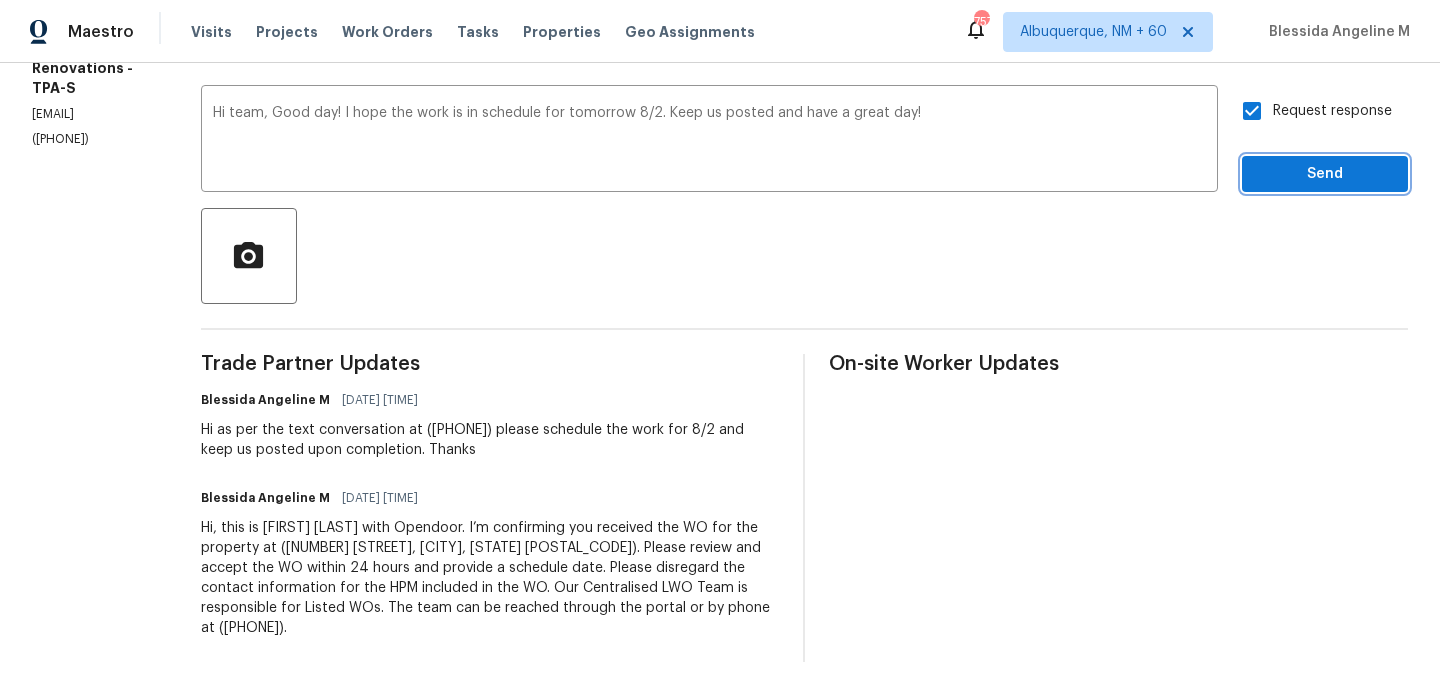 click on "Send" at bounding box center [1325, 174] 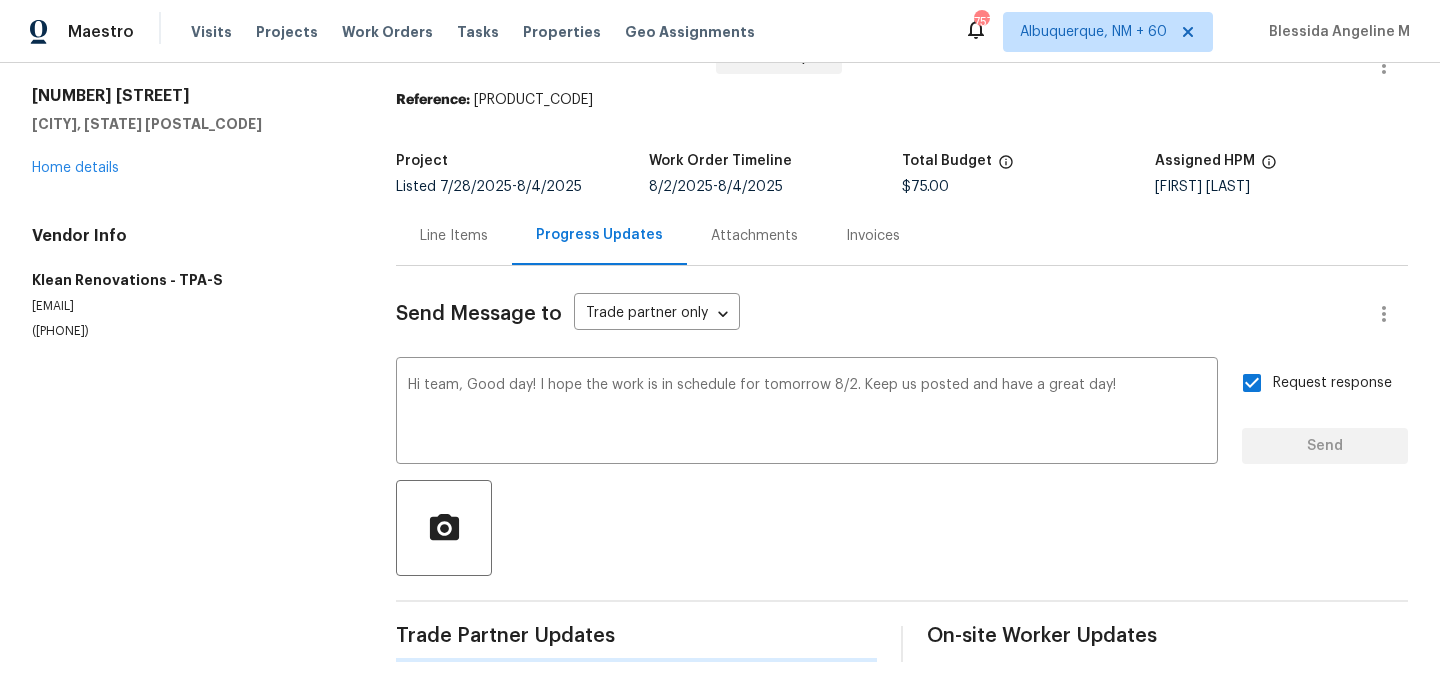 type 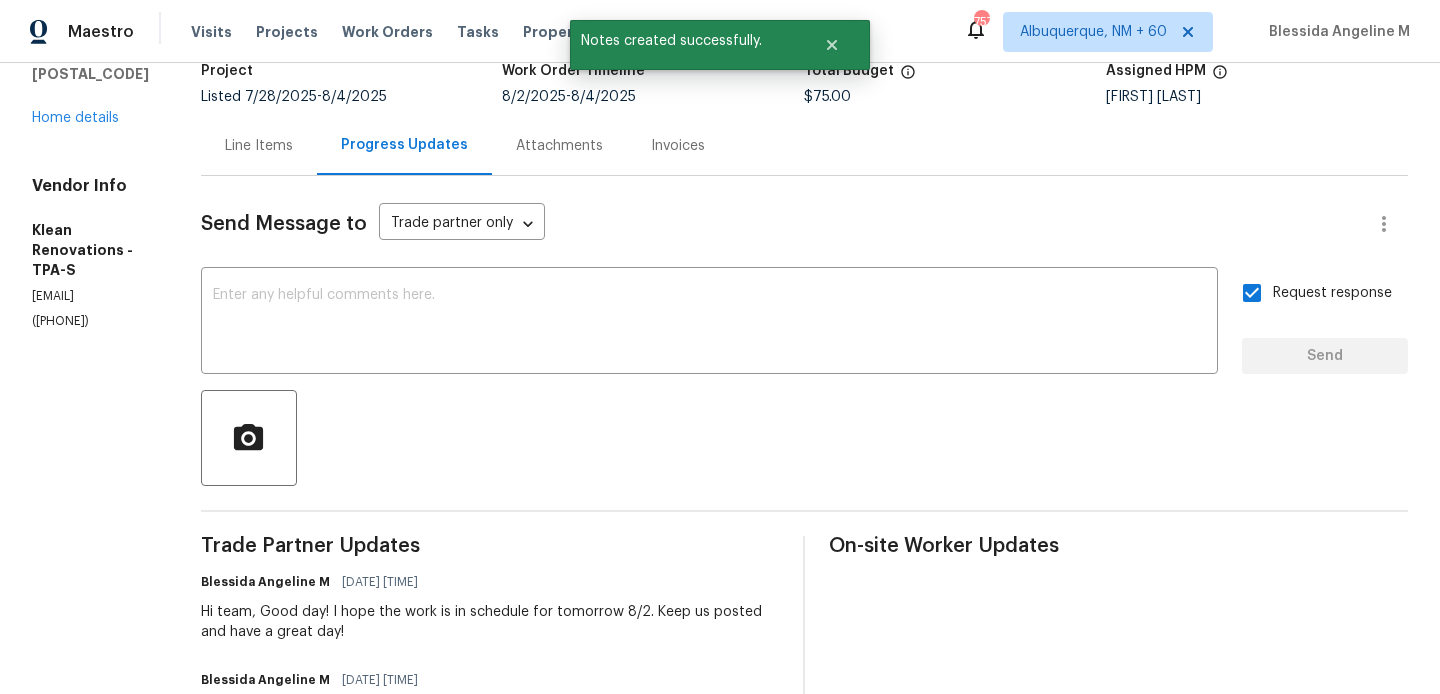 scroll, scrollTop: 0, scrollLeft: 0, axis: both 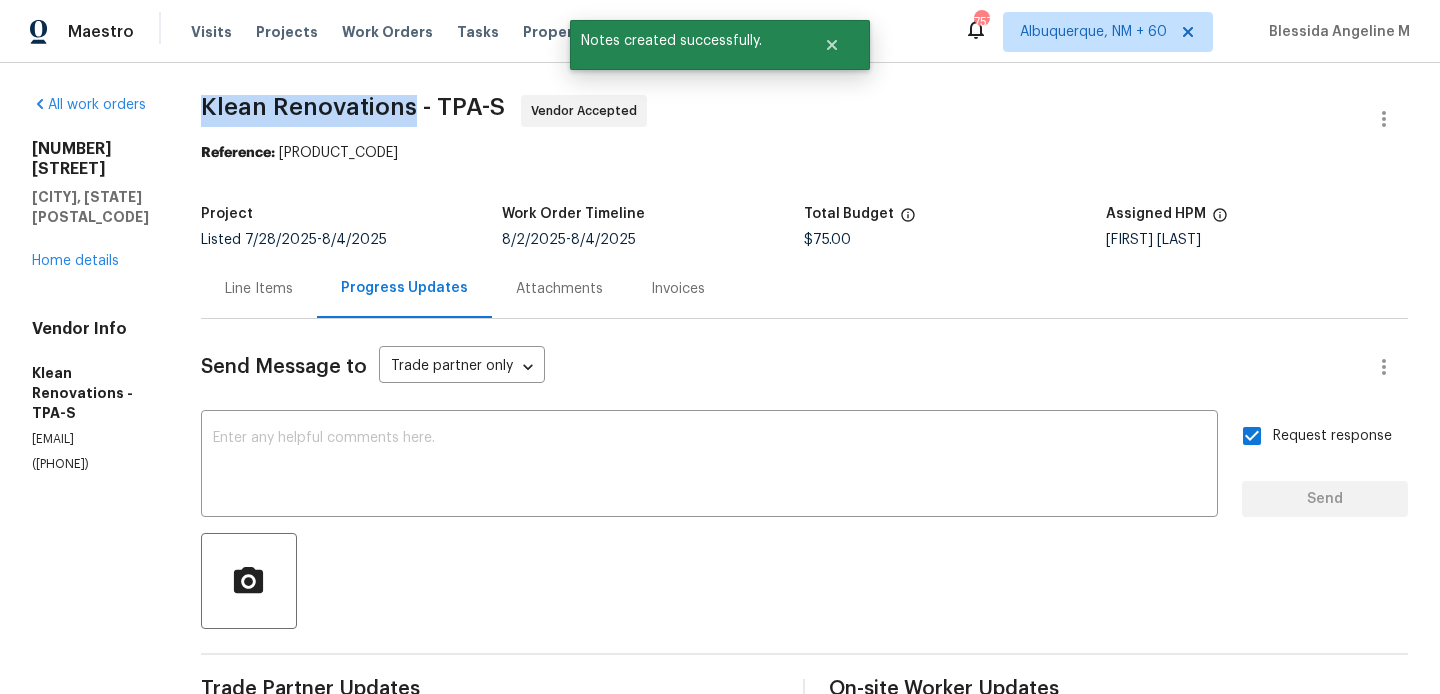 drag, startPoint x: 232, startPoint y: 122, endPoint x: 438, endPoint y: 122, distance: 206 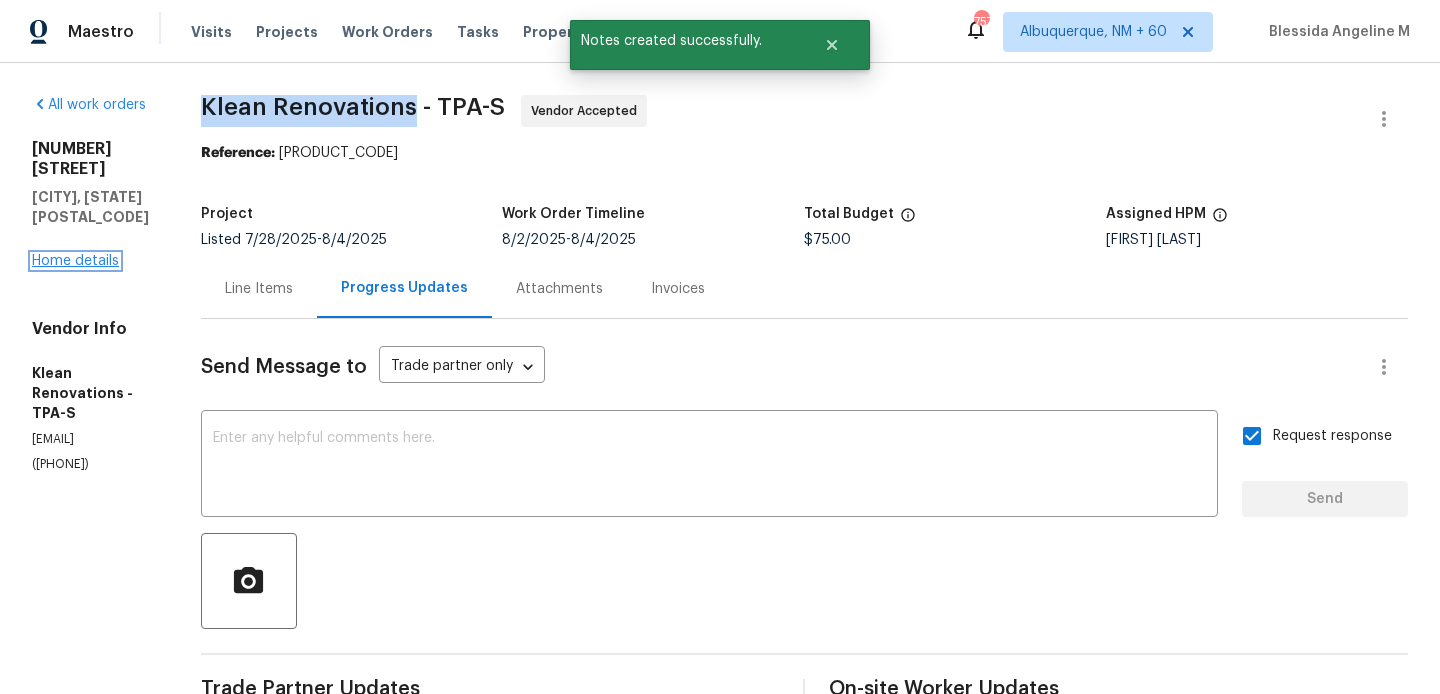 click on "Home details" at bounding box center (75, 261) 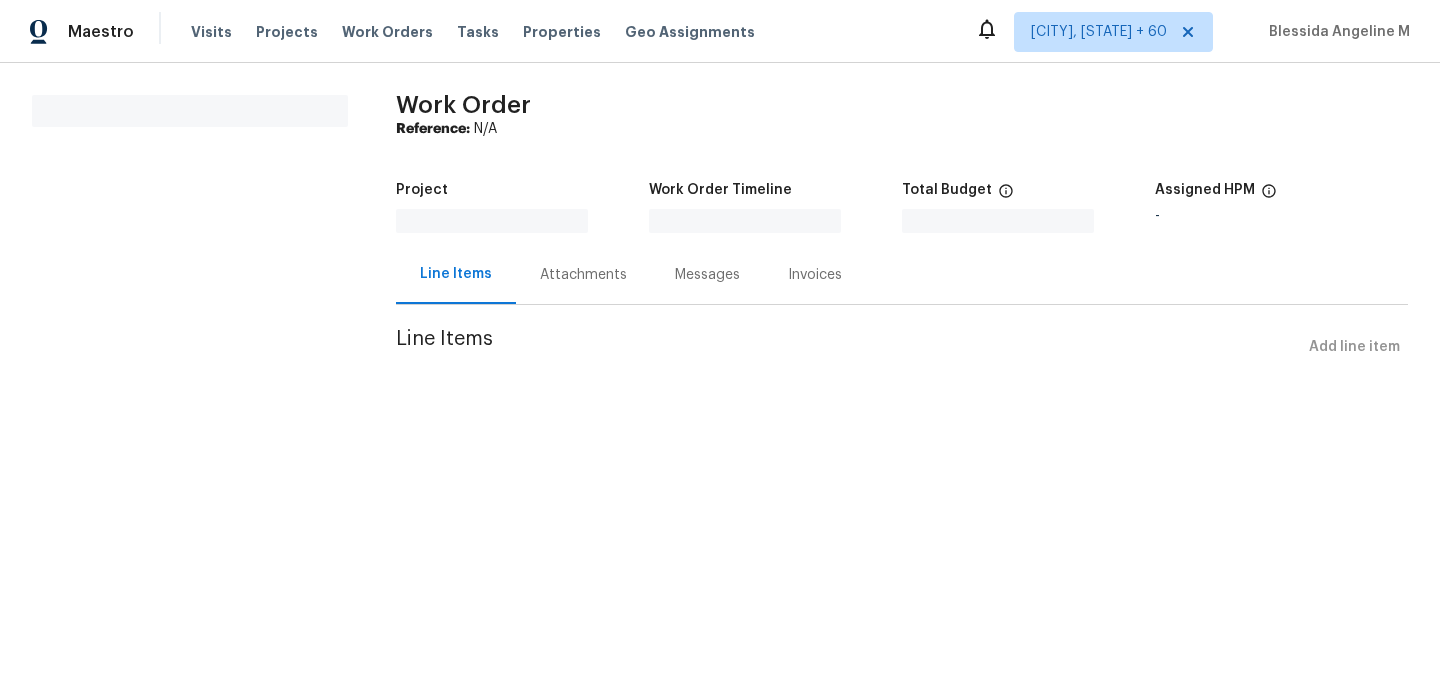 scroll, scrollTop: 0, scrollLeft: 0, axis: both 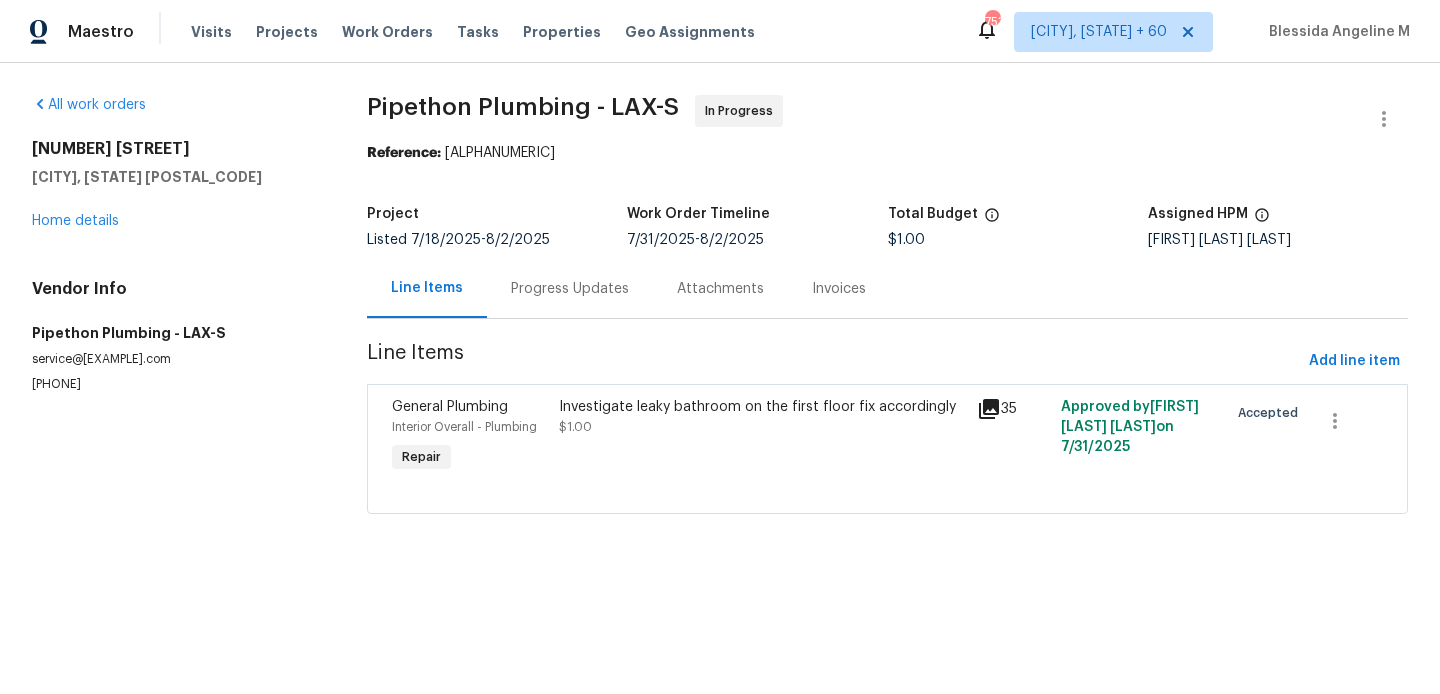 click on "Progress Updates" at bounding box center [570, 288] 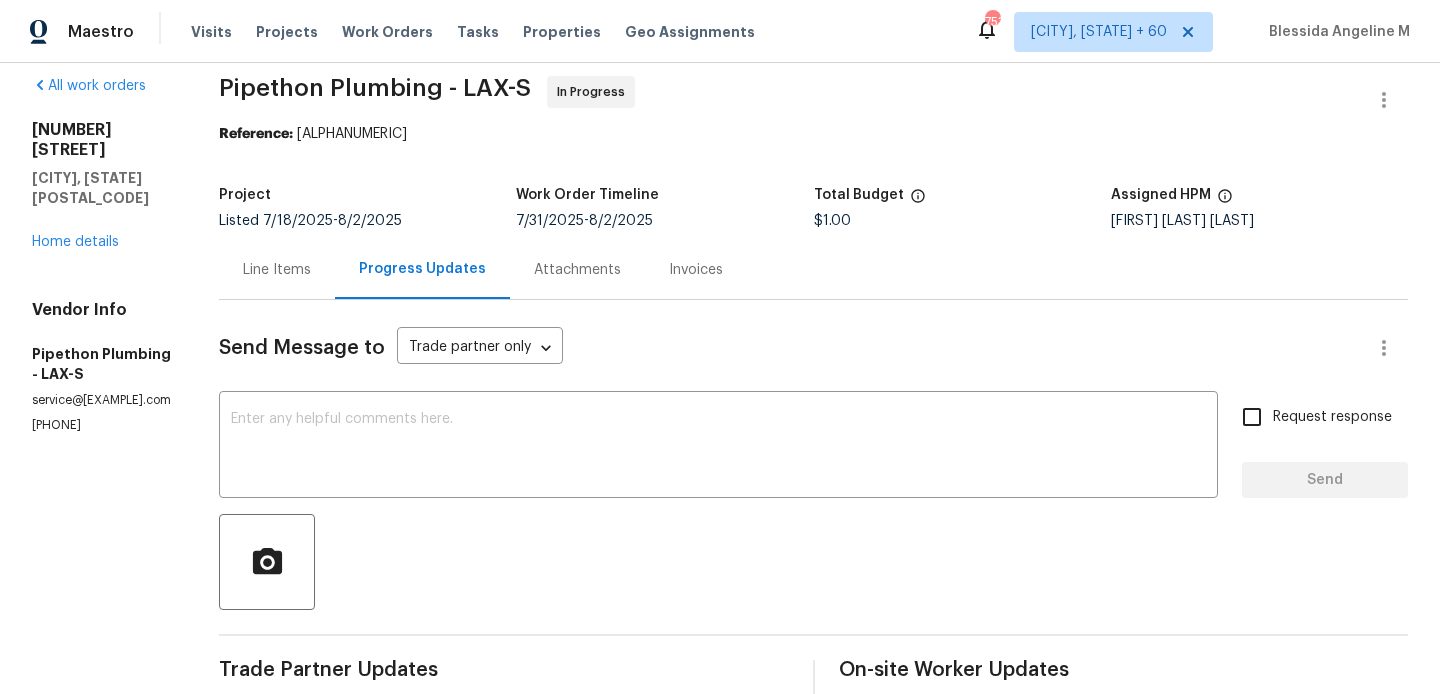 scroll, scrollTop: 0, scrollLeft: 0, axis: both 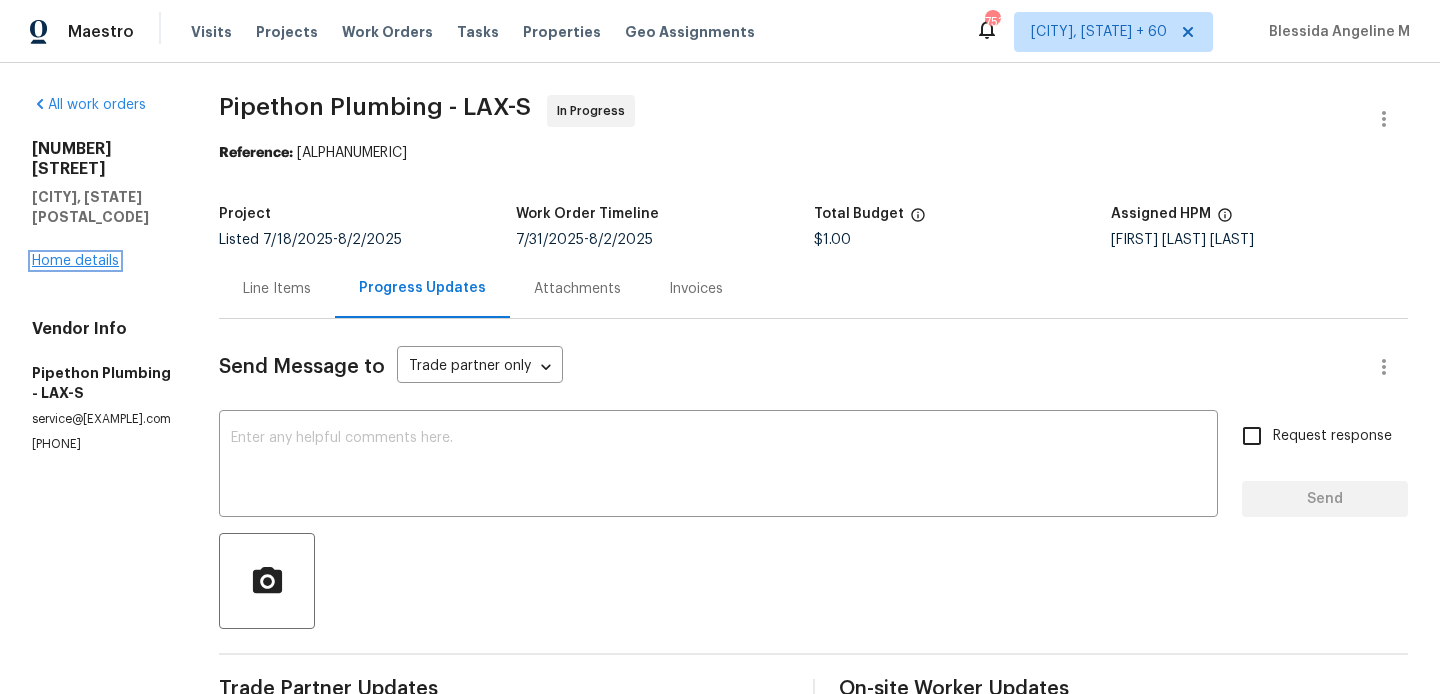 click on "Home details" at bounding box center [75, 261] 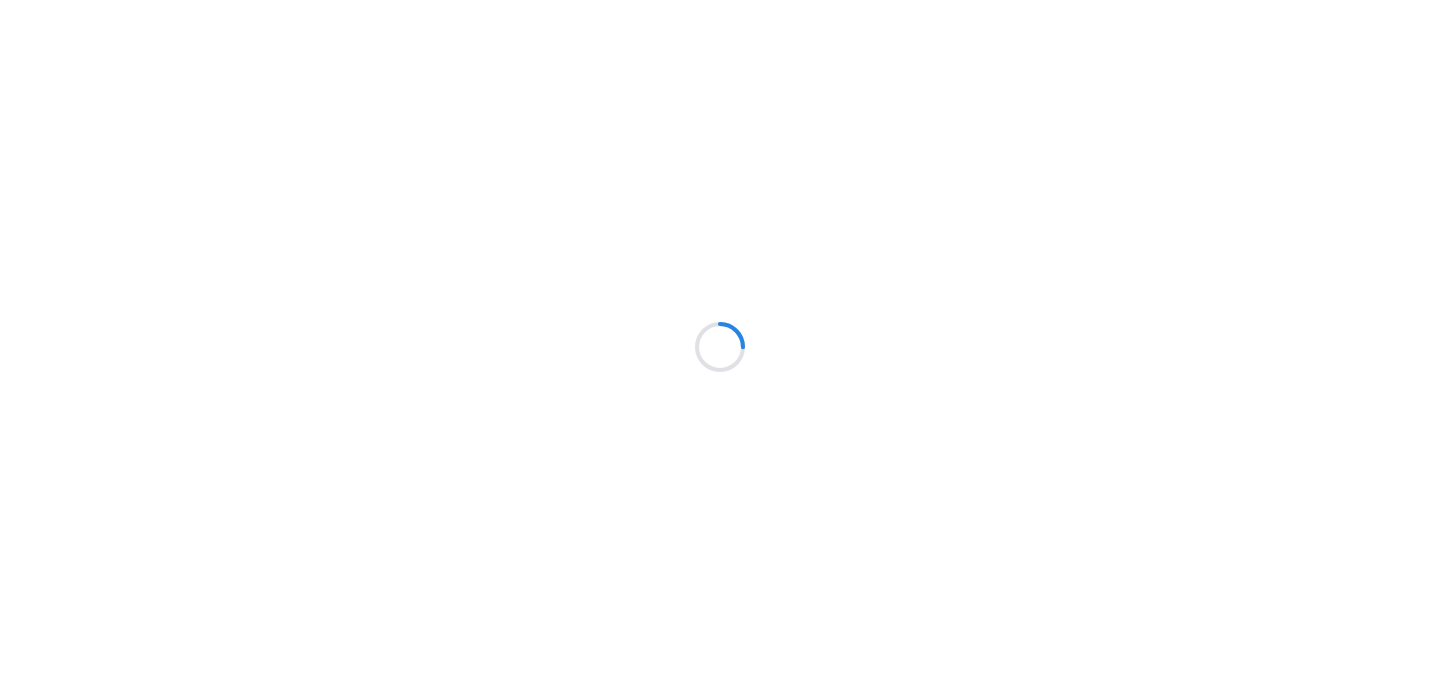 scroll, scrollTop: 0, scrollLeft: 0, axis: both 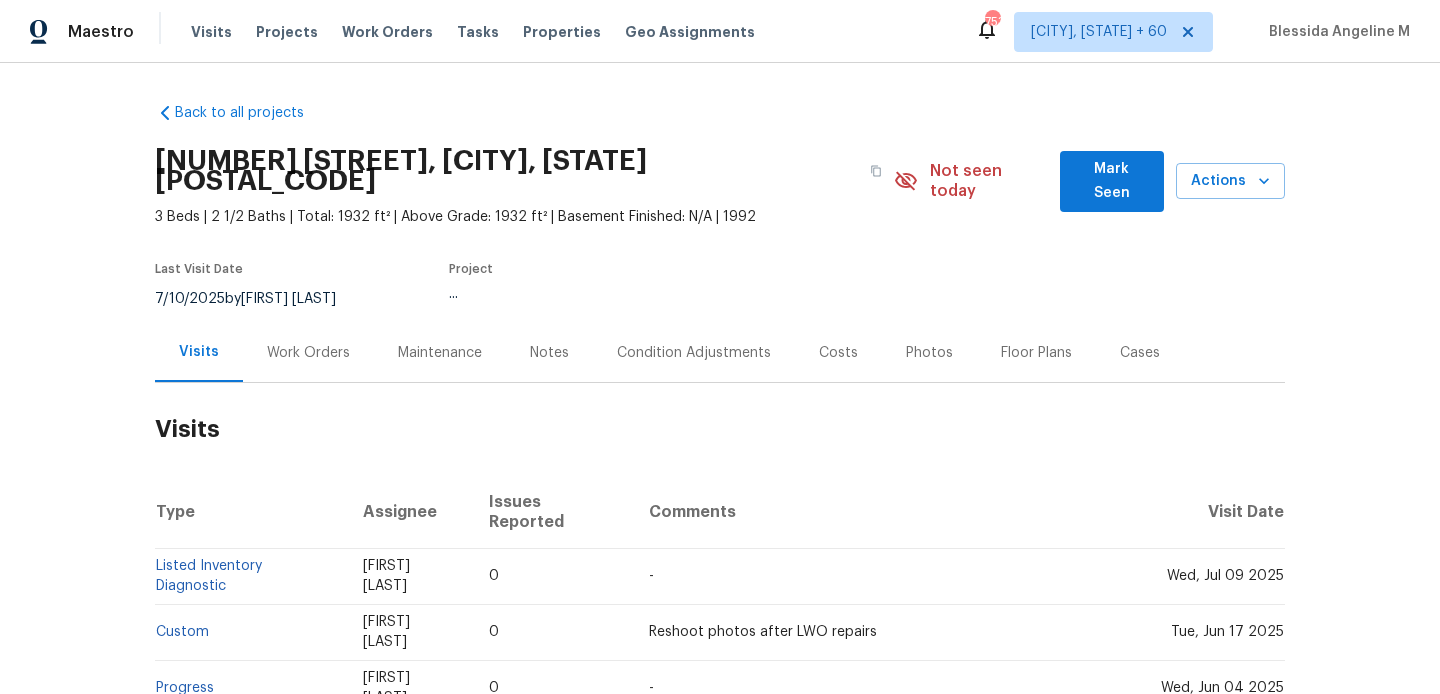 click on "Work Orders" at bounding box center (308, 353) 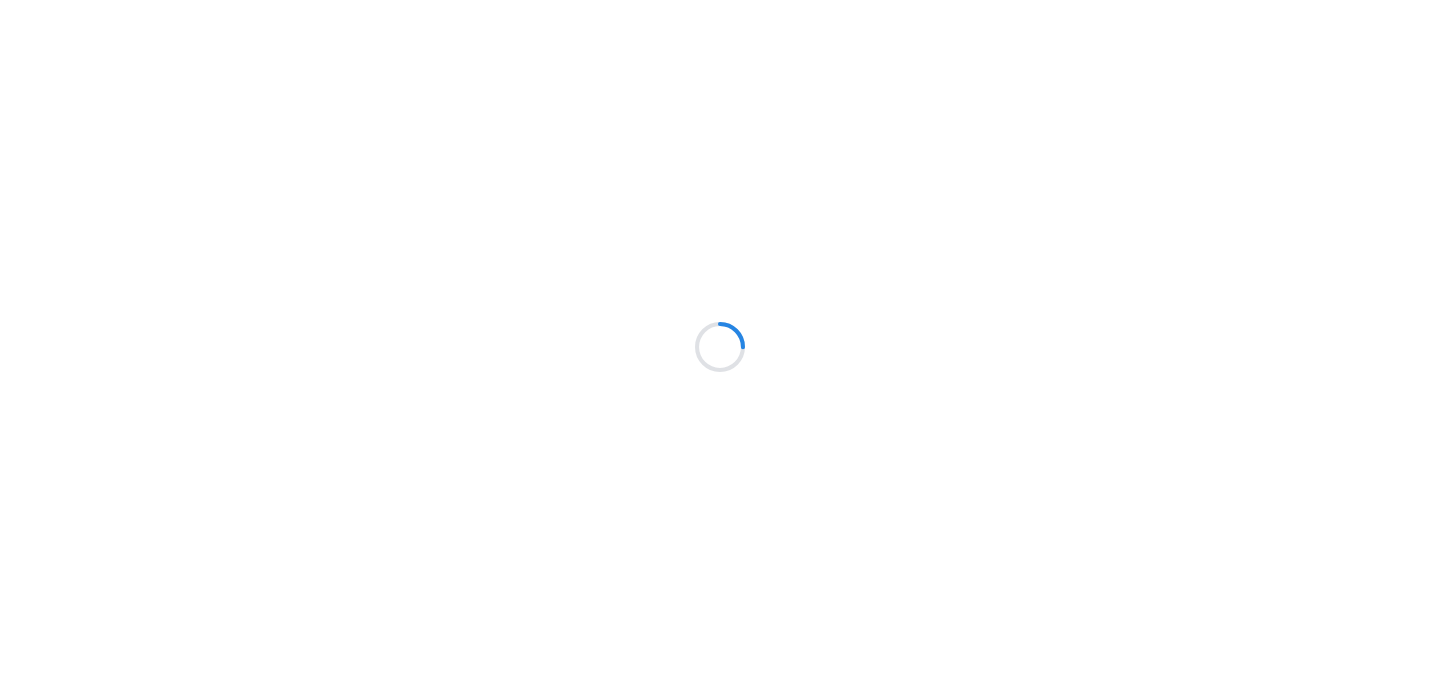scroll, scrollTop: 0, scrollLeft: 0, axis: both 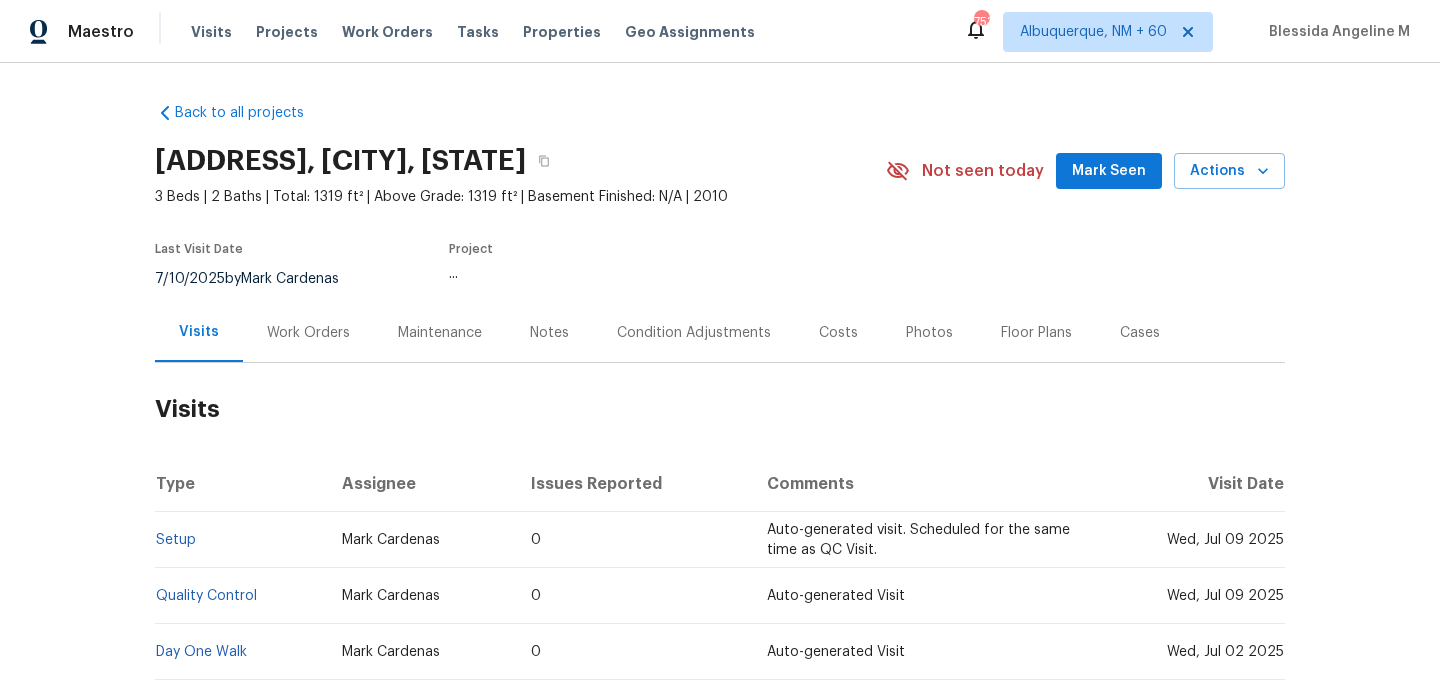 click on "Back to all projects [ADDRESS], [CITY], [STATE] 3 Beds | 2 Baths | Total: 1319 ft² | Above Grade: 1319 ft² | Basement Finished: N/A | 2010 Not seen today Mark Seen Actions Last Visit Date 7/10/2025 by Mark Cardenas Project ... Visits Work Orders Maintenance Notes Condition Adjustments Costs Photos Floor Plans Cases Visits Type Assignee Issues Reported Comments Visit Date Setup Mark Cardenas 0 Auto-generated visit. Scheduled for the same time as QC Visit. Wed, Jul 09 2025 Quality Control Mark Cardenas 0 Auto-generated Visit Wed, Jul 09 2025 Day One Walk Mark Cardenas 0 Auto-generated Visit Wed, Jul 02 2025" at bounding box center [720, 391] 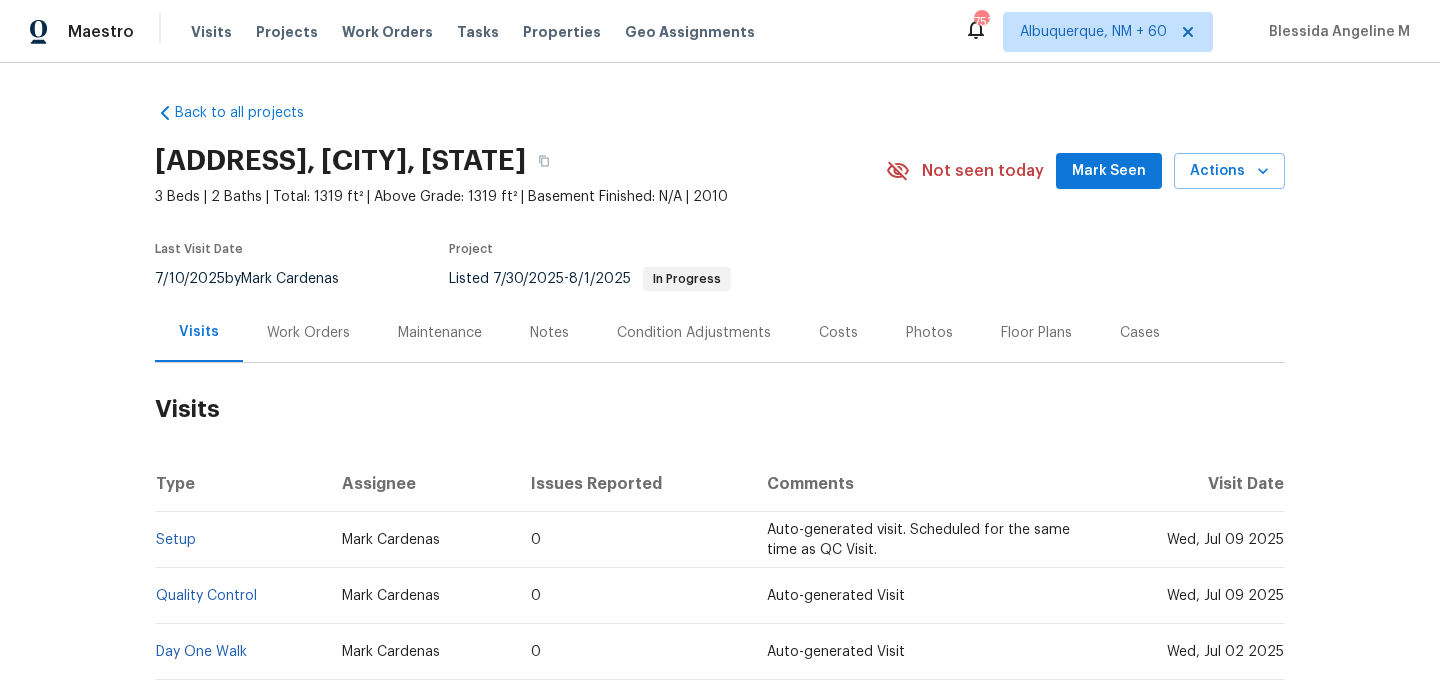 click on "Work Orders" at bounding box center [308, 332] 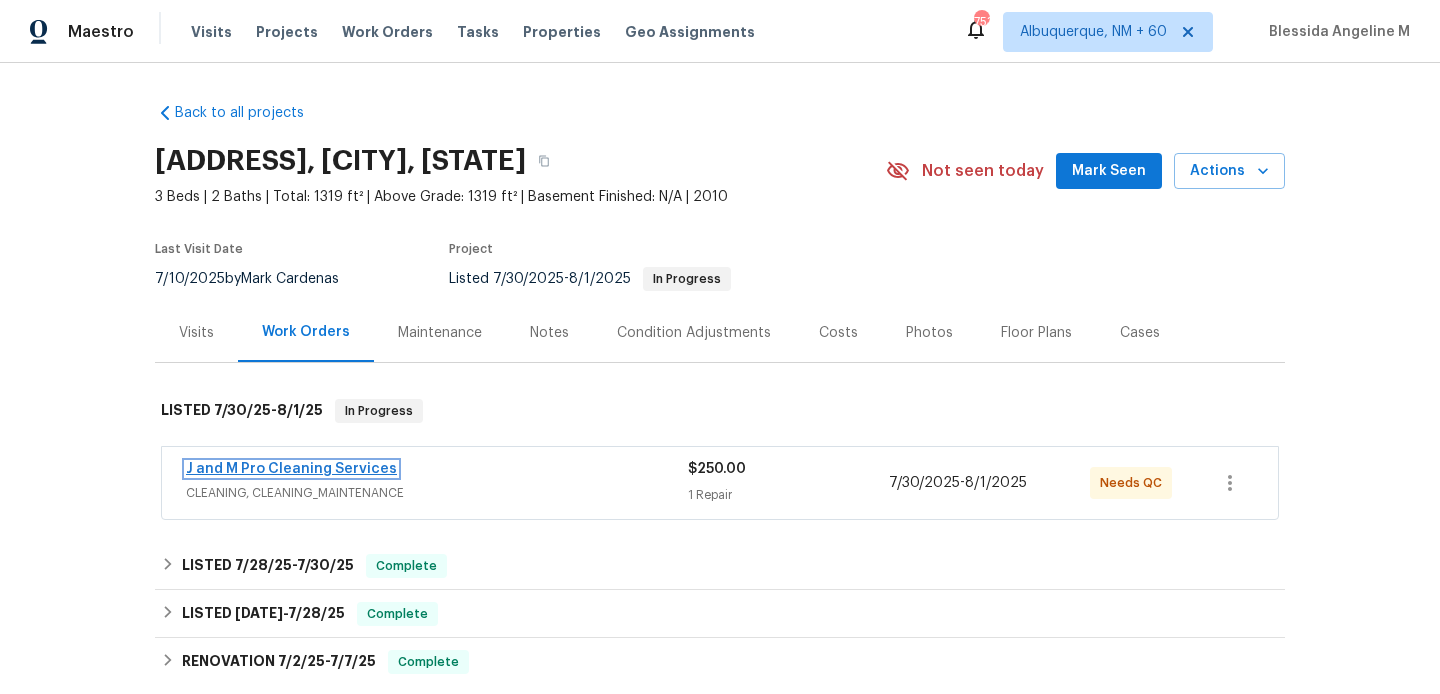 click on "J and M Pro Cleaning Services" at bounding box center (291, 469) 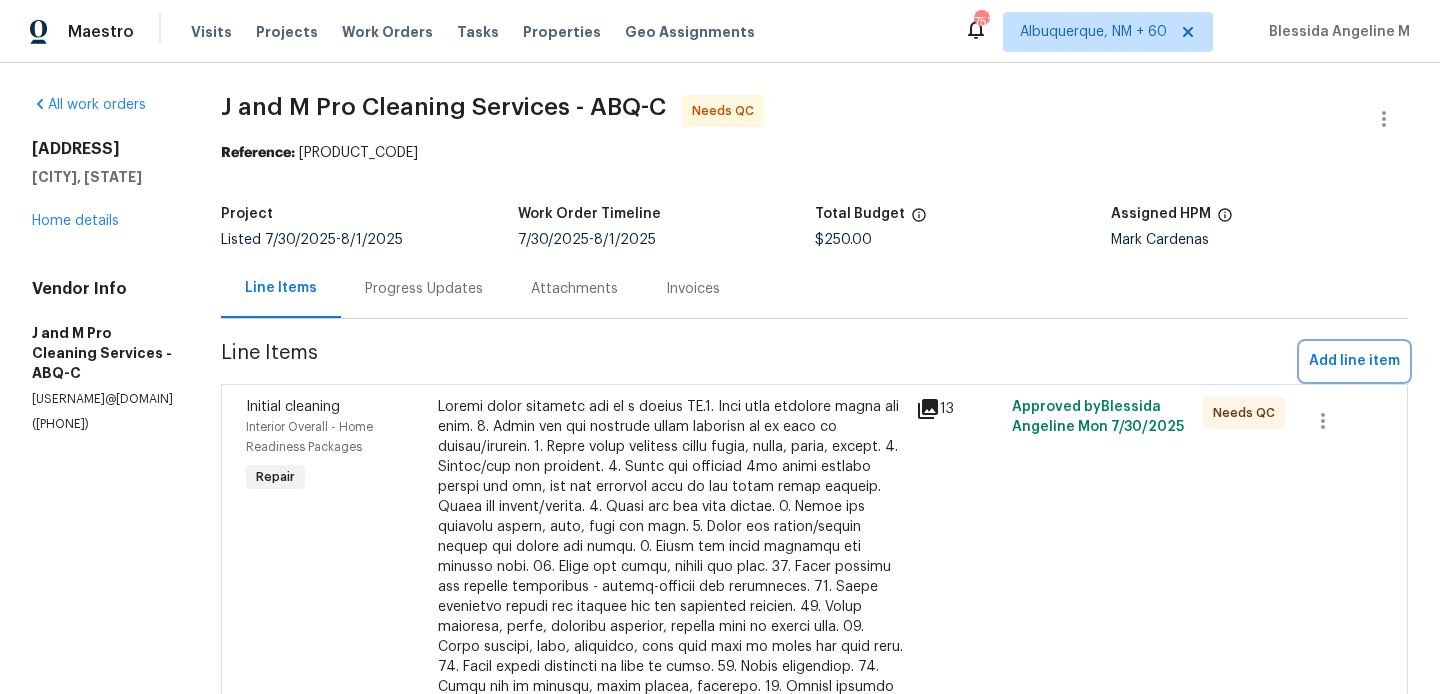click on "Add line item" at bounding box center [1354, 361] 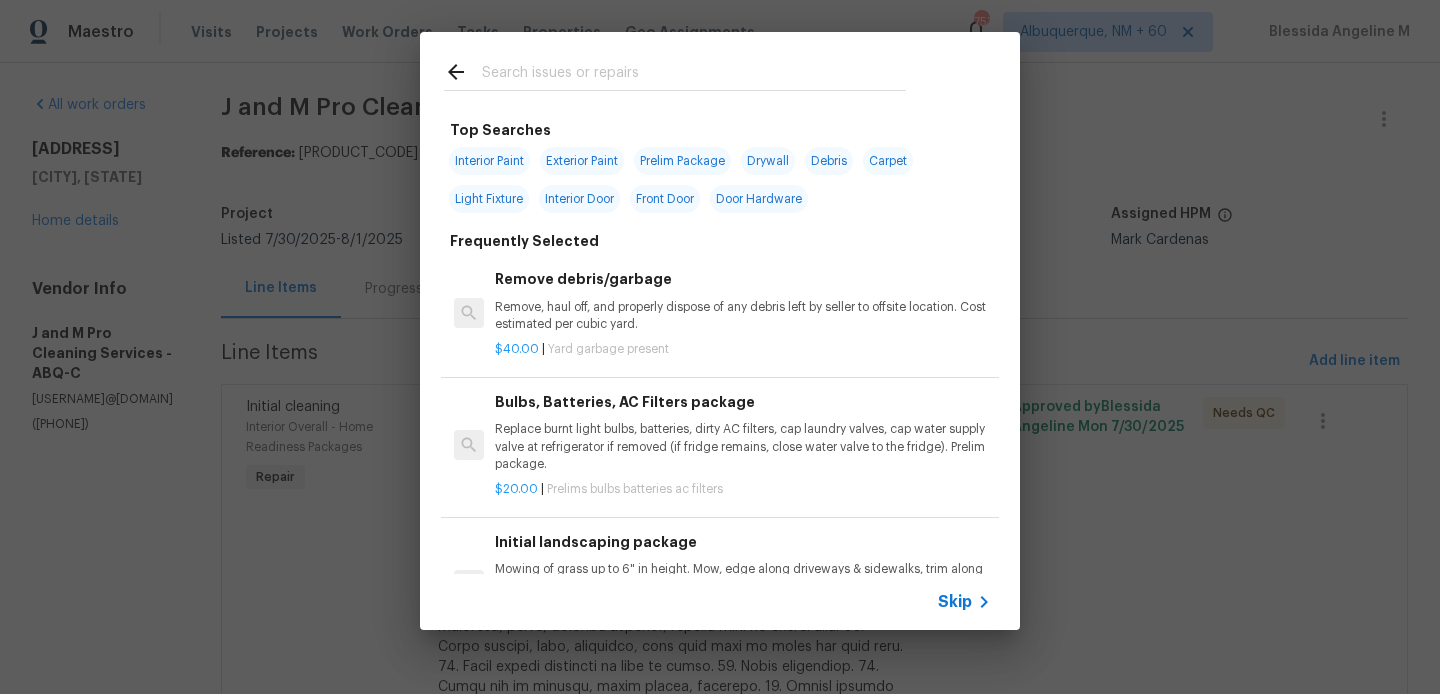 click at bounding box center (694, 75) 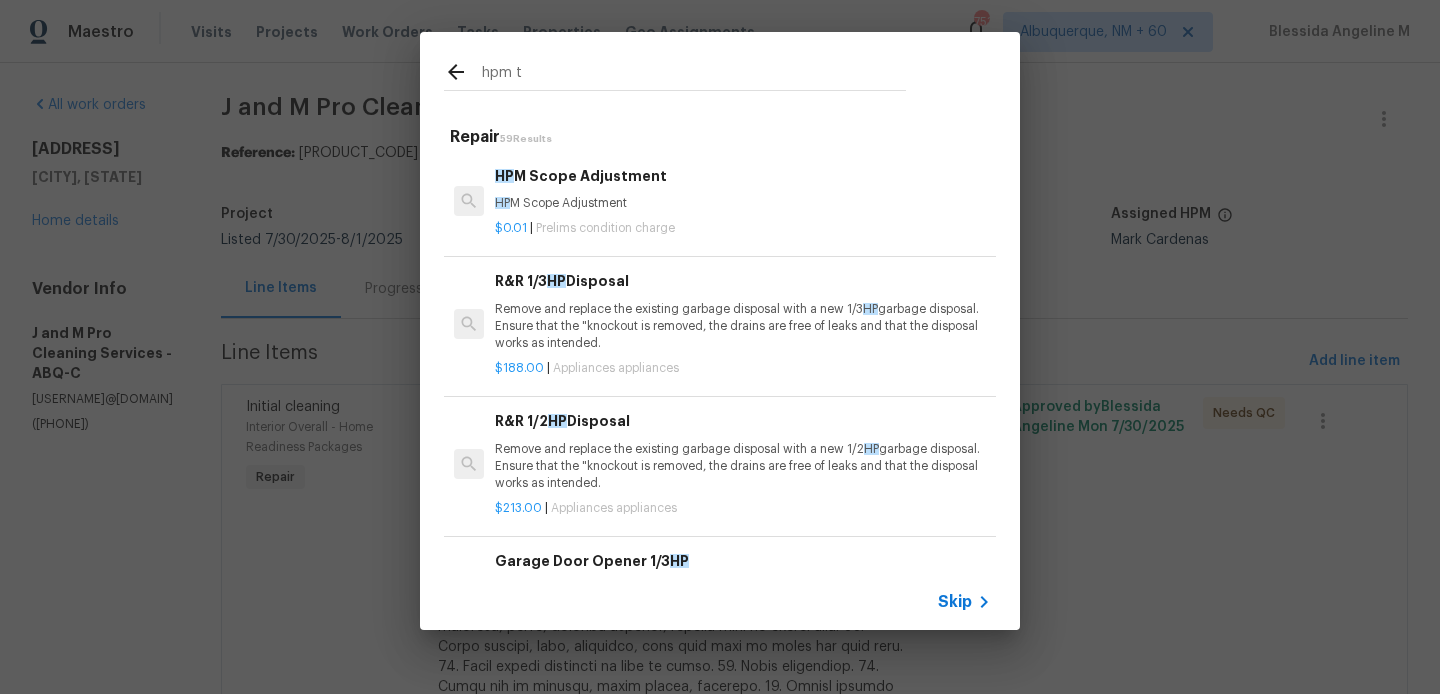 type on "hpm to" 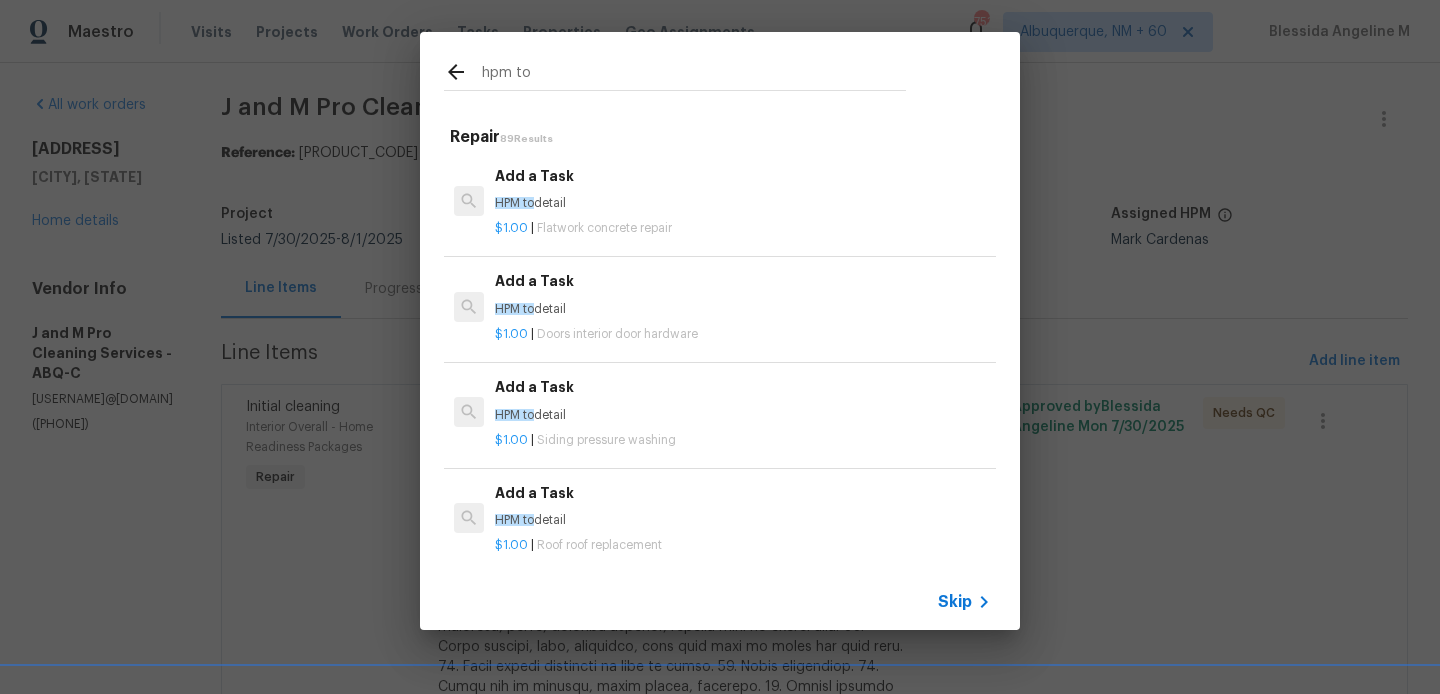 click on "HPM to  detail" at bounding box center [743, 203] 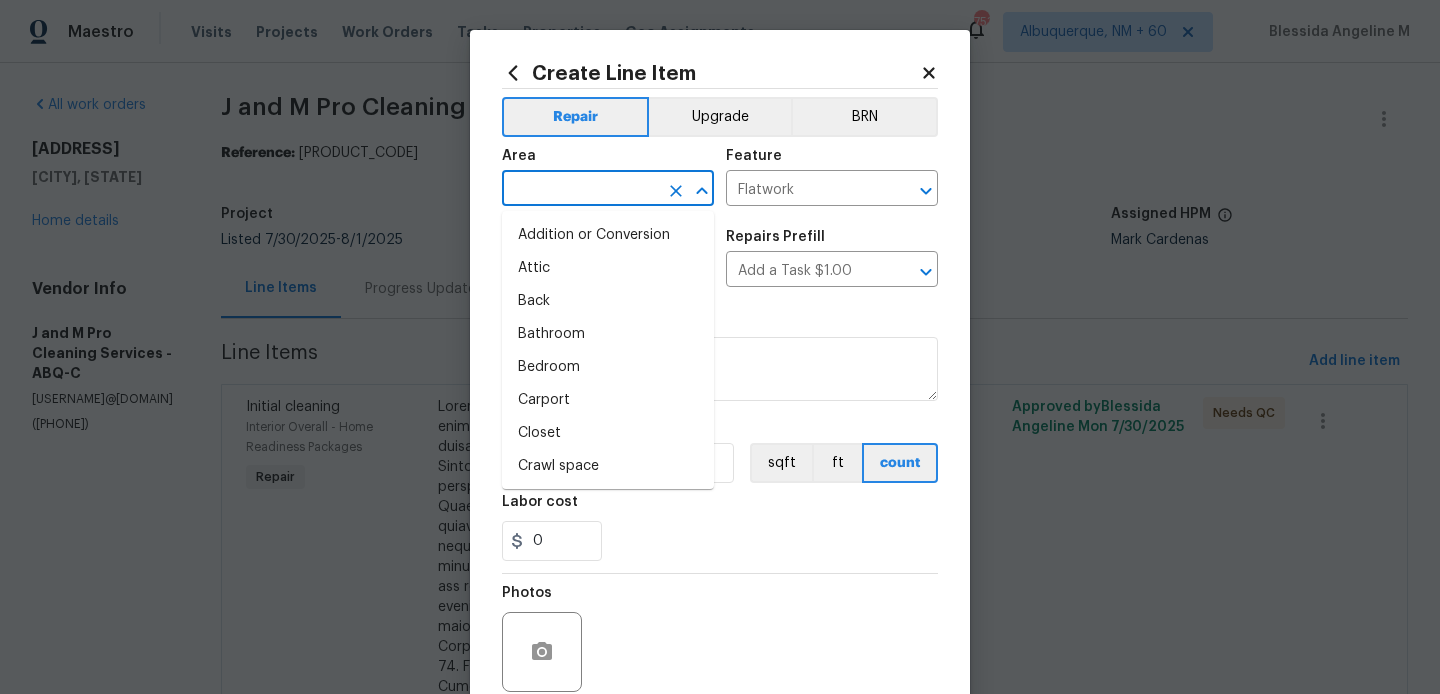 click at bounding box center [580, 190] 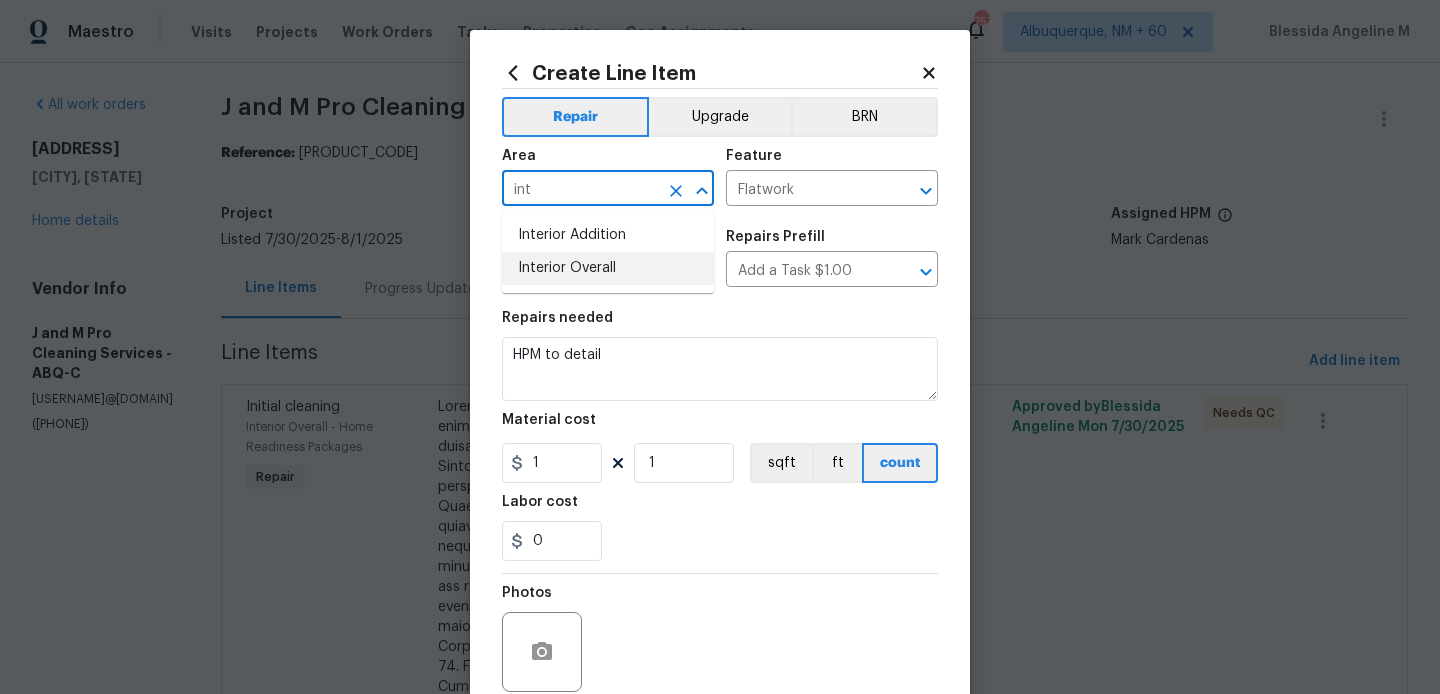 click on "Interior Overall" at bounding box center [608, 268] 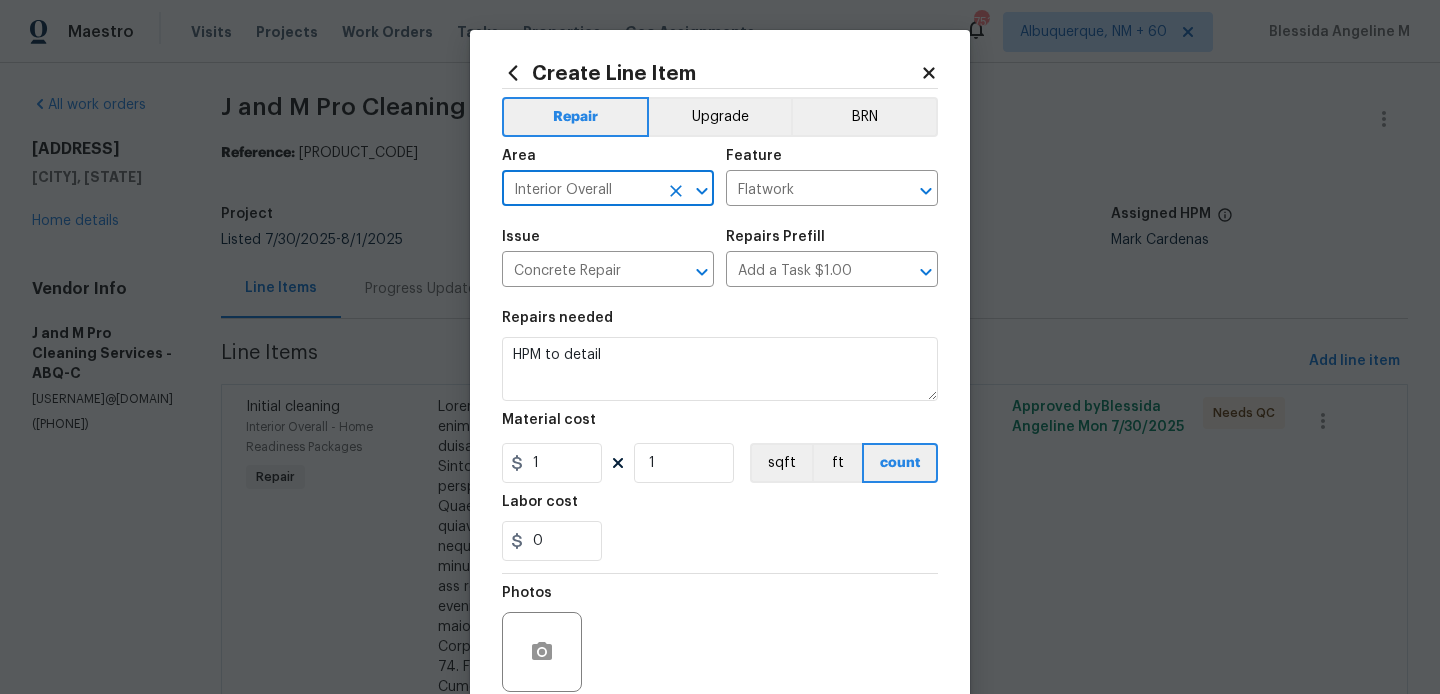 type on "Interior Overall" 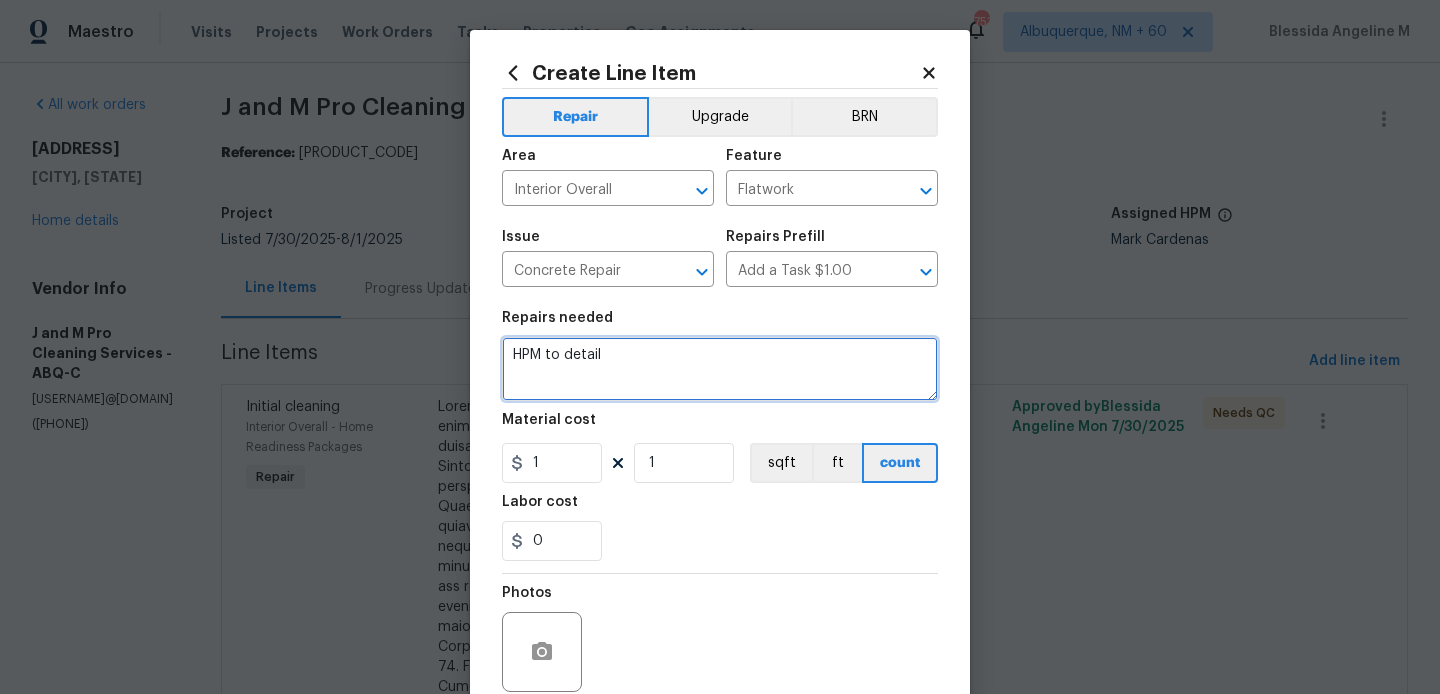 click on "HPM to detail" at bounding box center (720, 369) 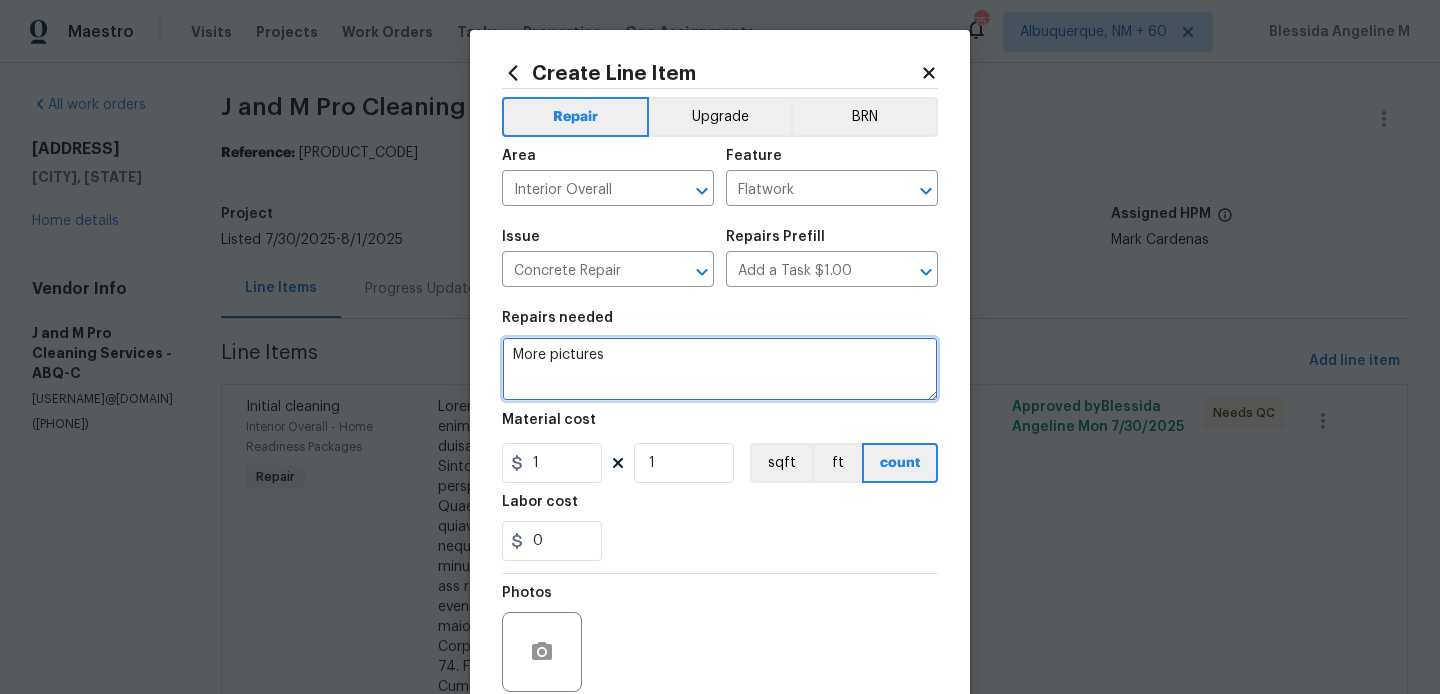scroll, scrollTop: 168, scrollLeft: 0, axis: vertical 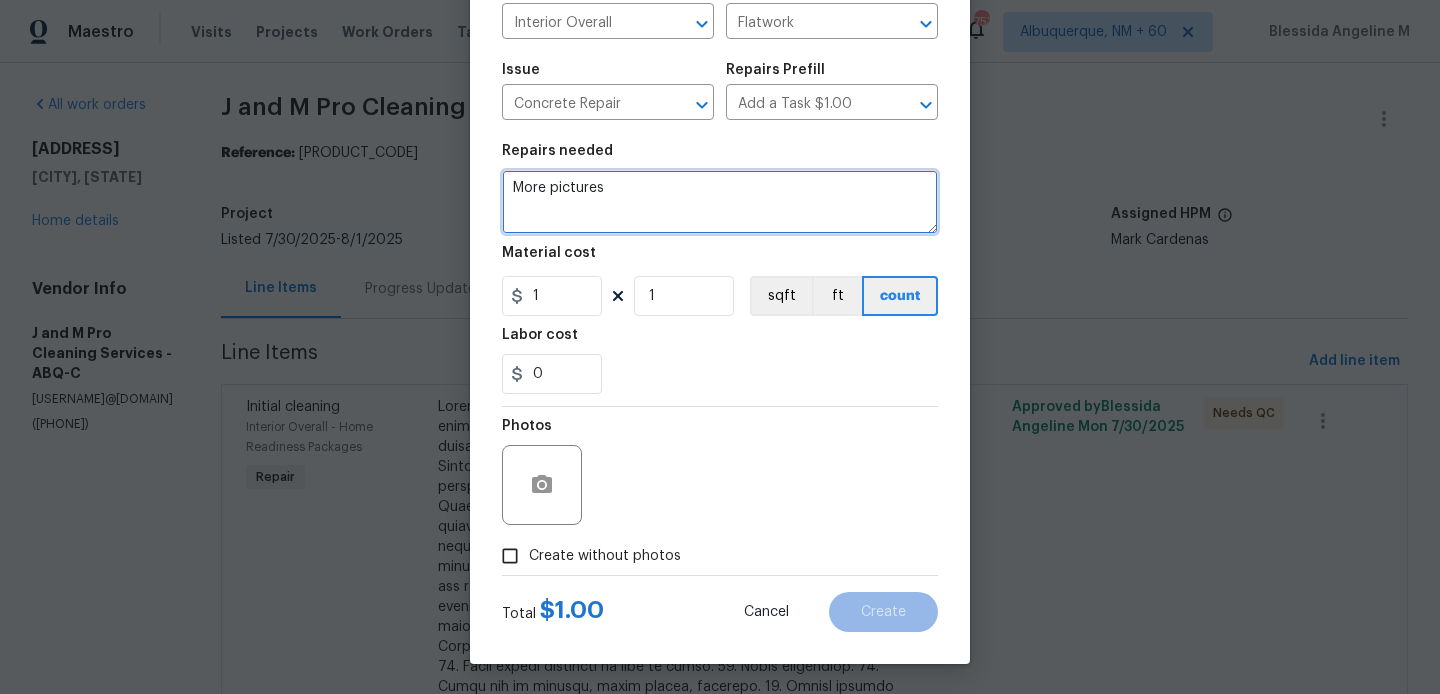 type on "More pictures" 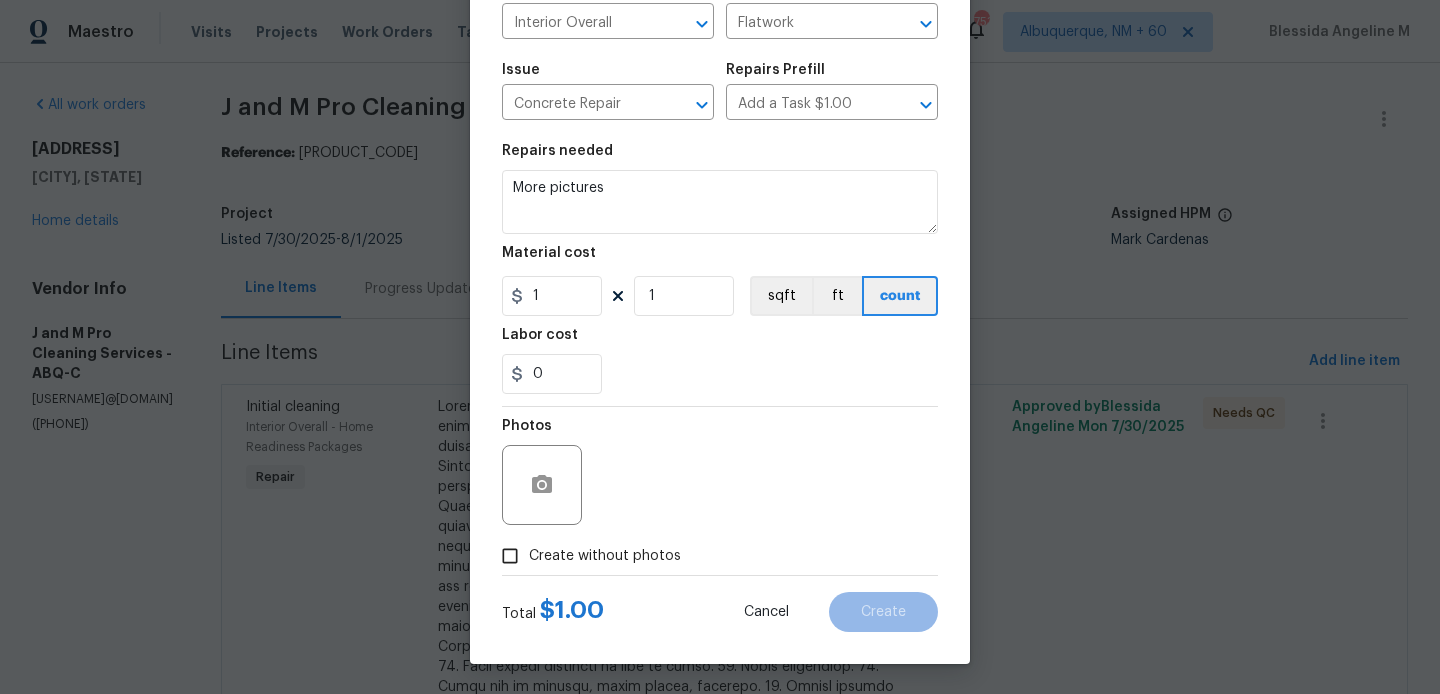 click on "Create without photos" at bounding box center (605, 556) 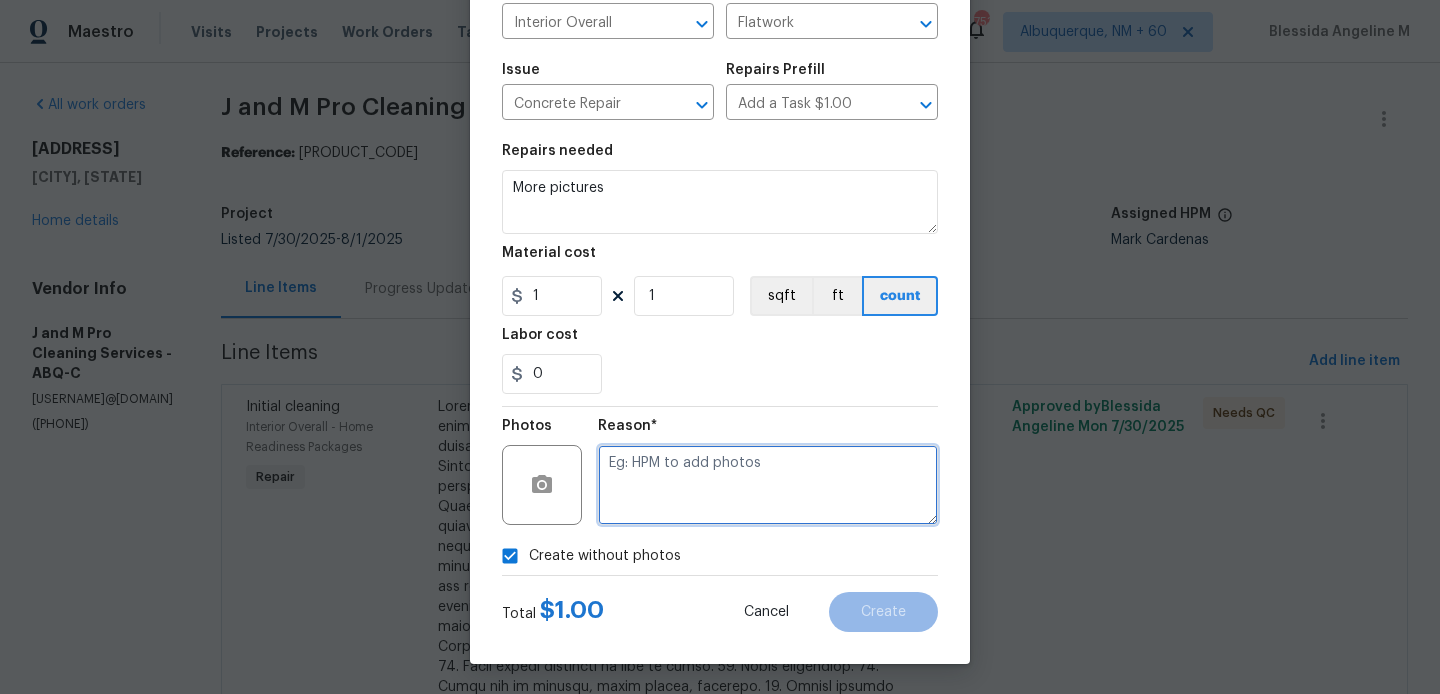 click at bounding box center (768, 485) 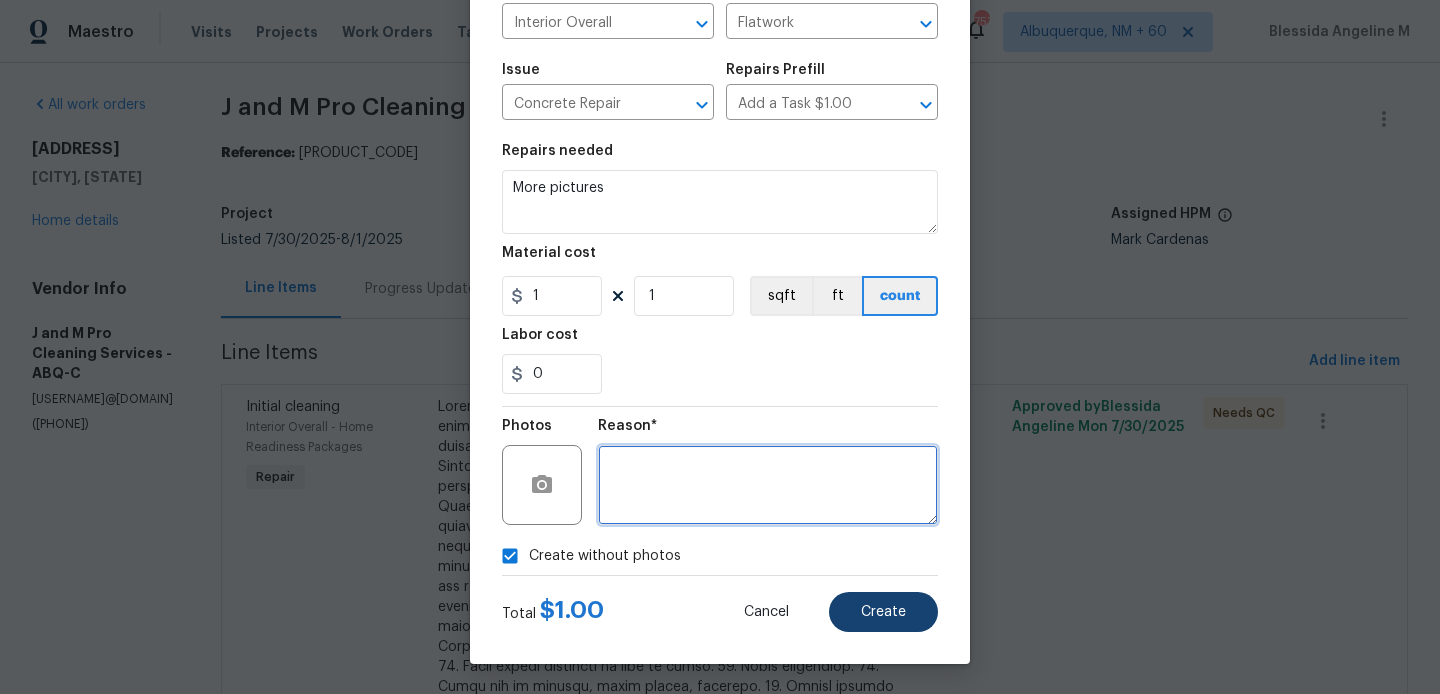 type 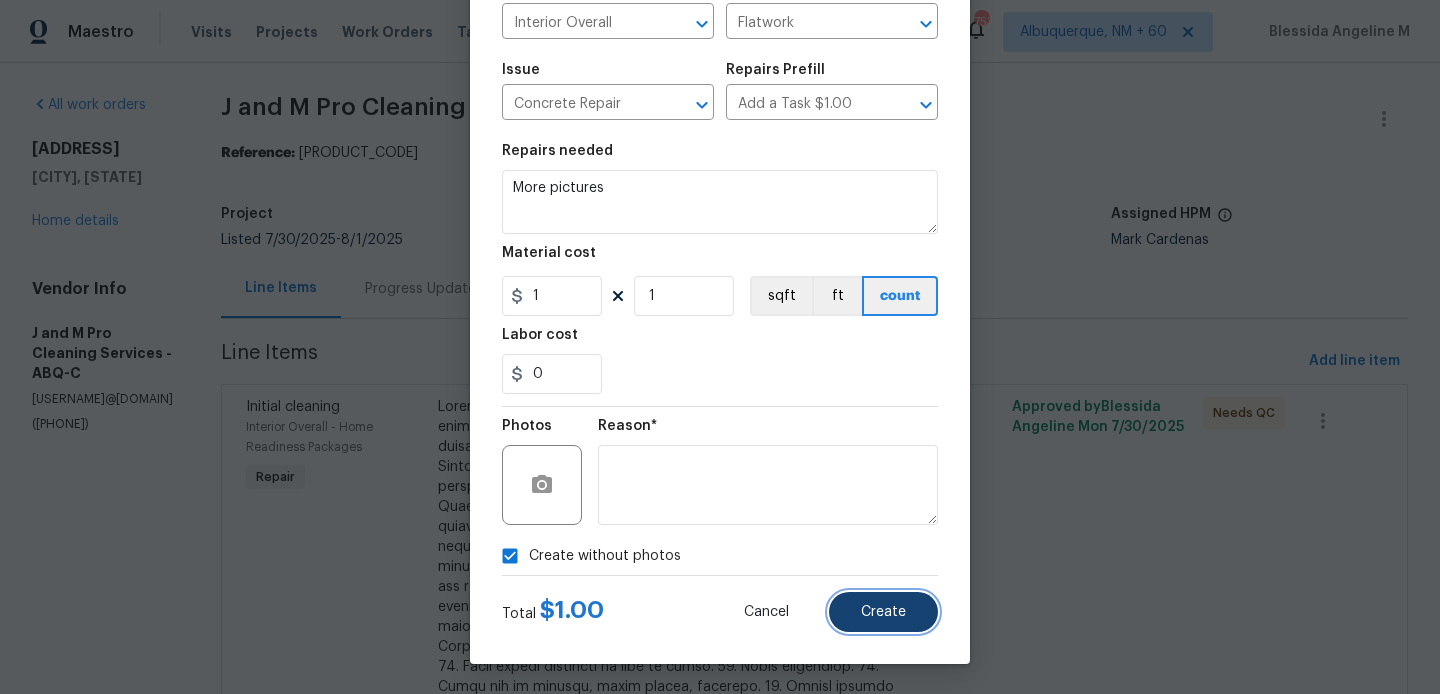 click on "Create" at bounding box center [883, 612] 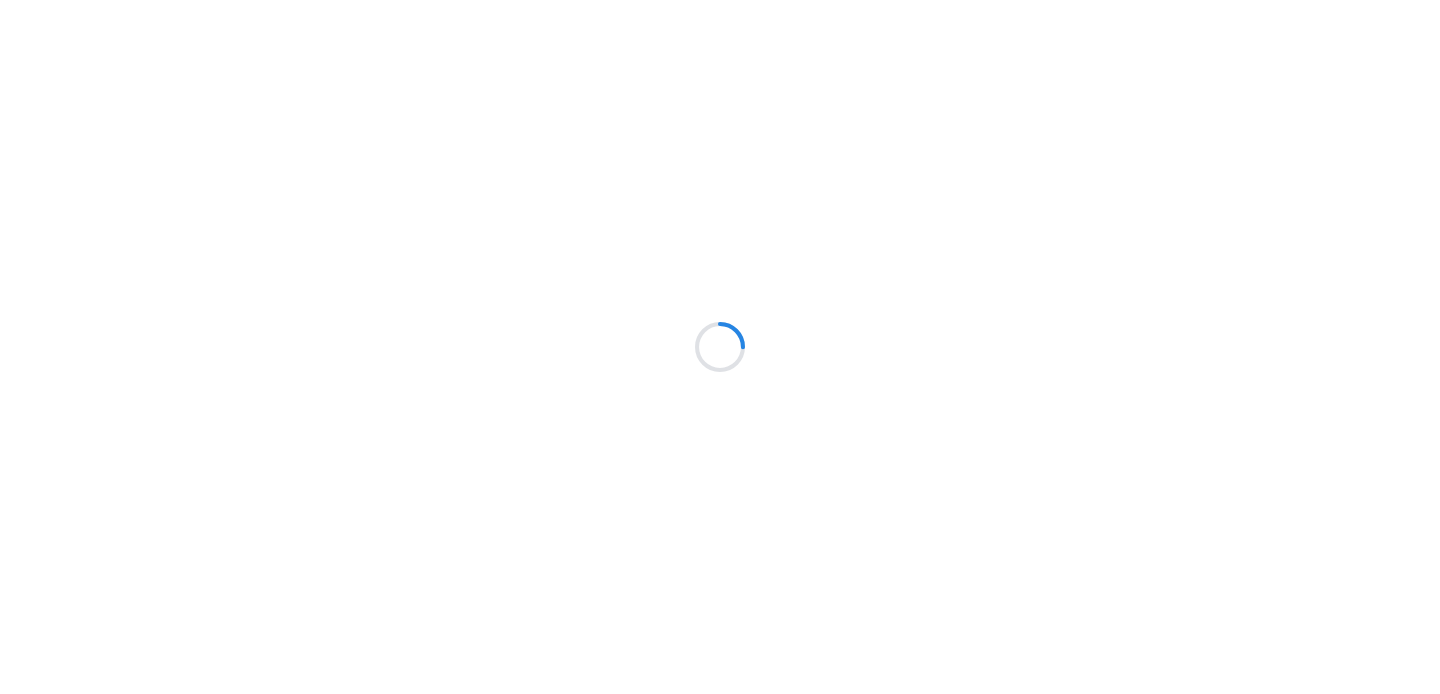 scroll, scrollTop: 0, scrollLeft: 0, axis: both 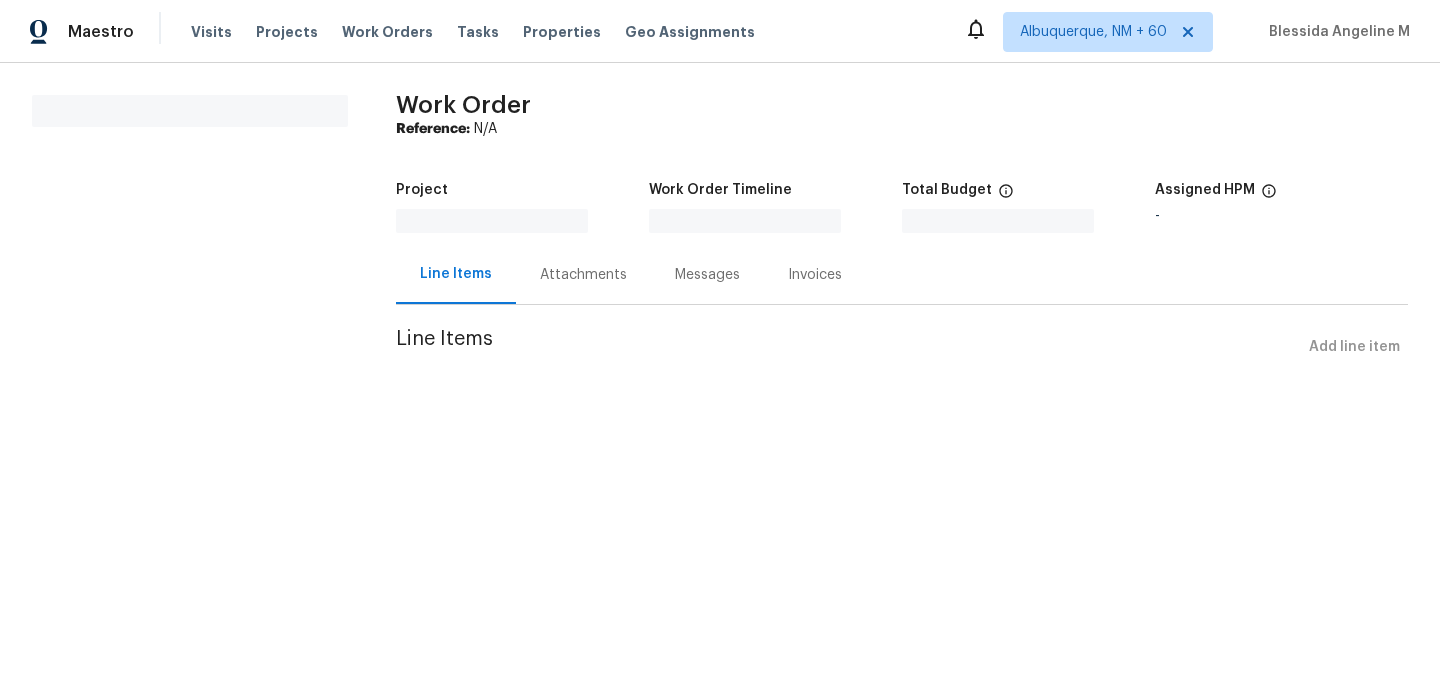 click on "Reference:   N/A" at bounding box center (902, 129) 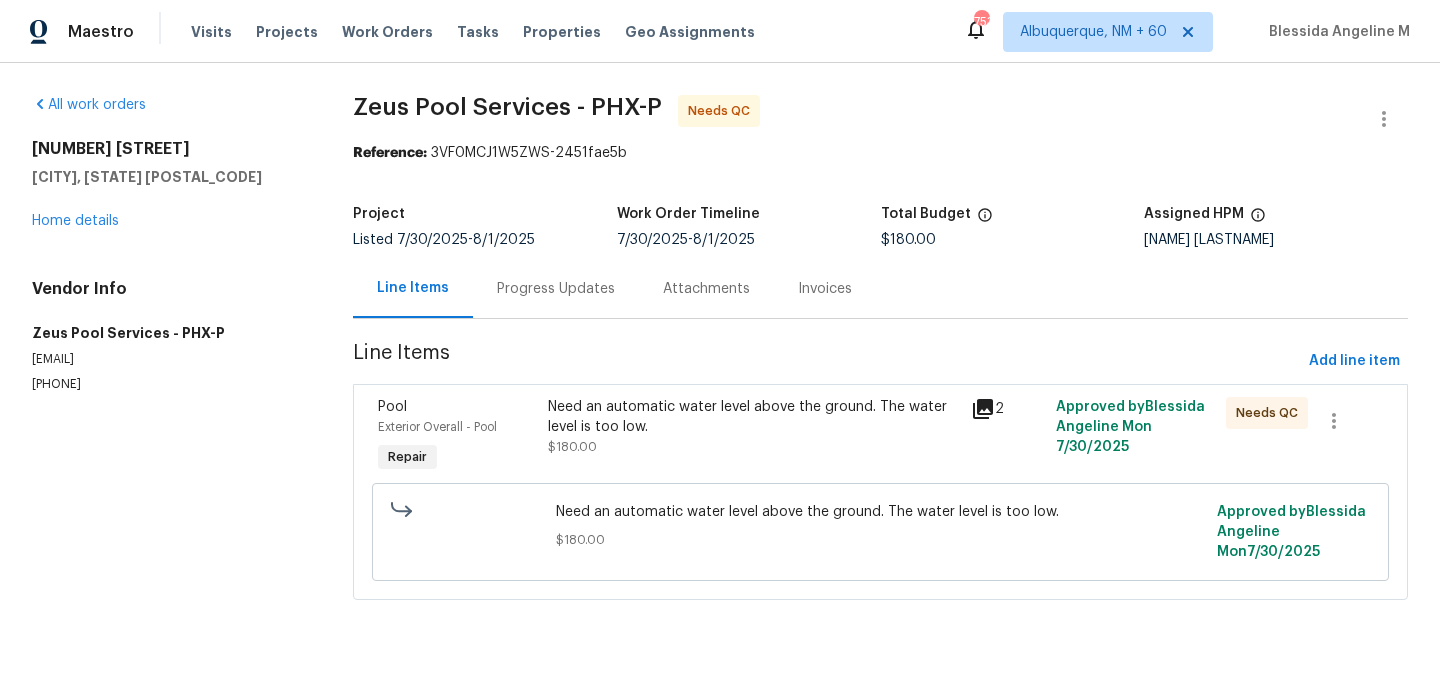 click on "Progress Updates" at bounding box center (556, 288) 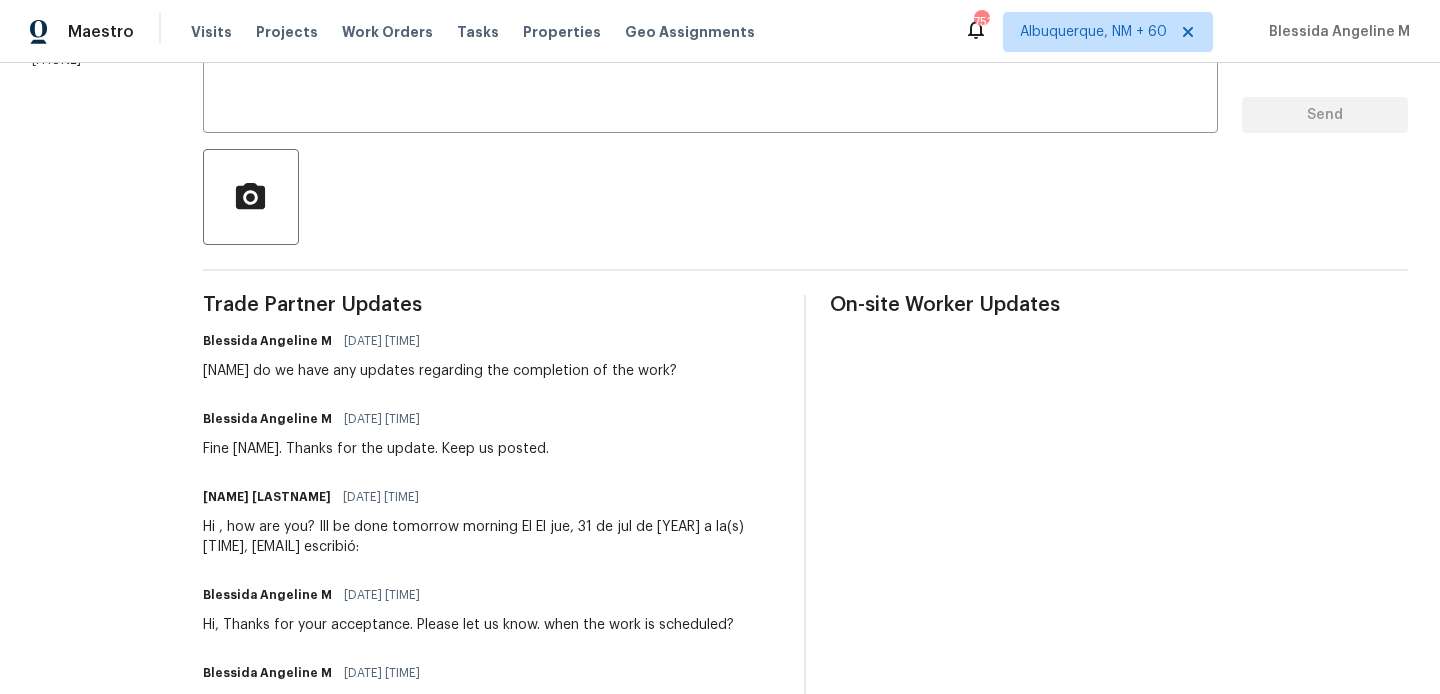 scroll, scrollTop: 0, scrollLeft: 0, axis: both 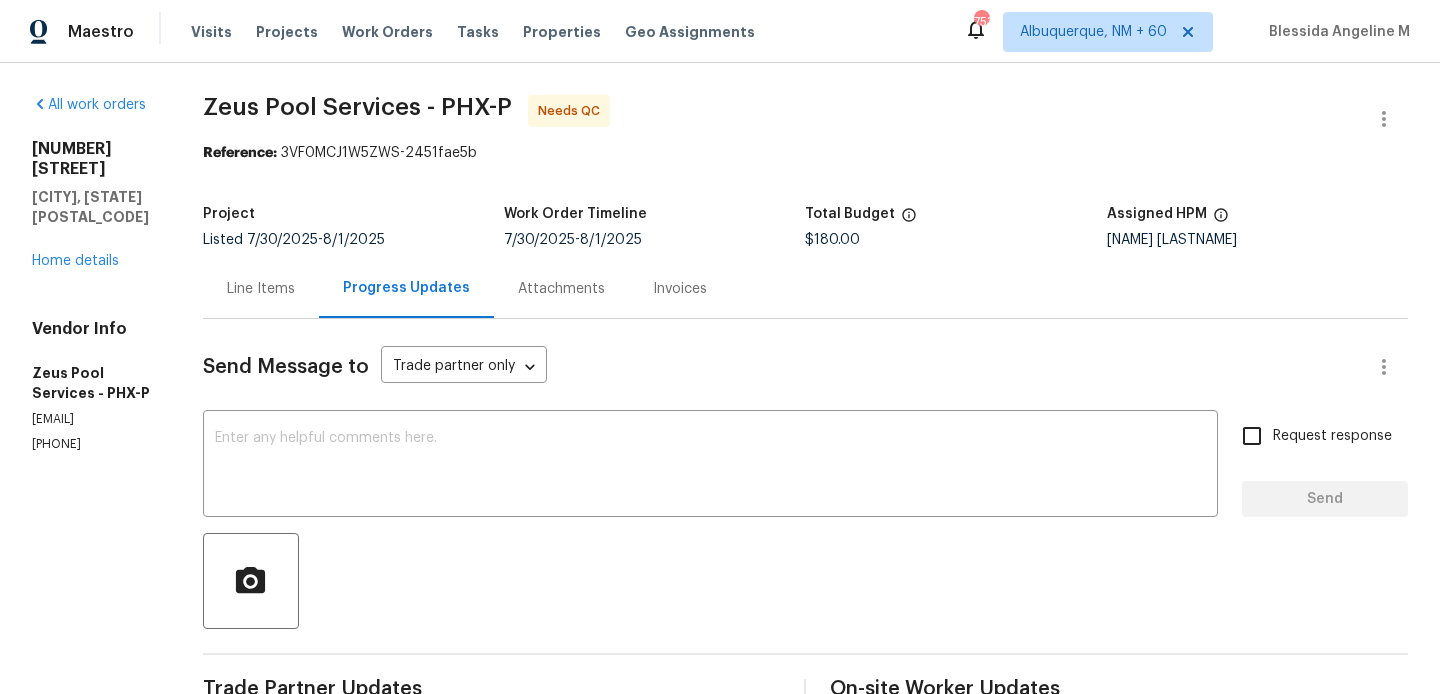 click on "Line Items" at bounding box center [261, 289] 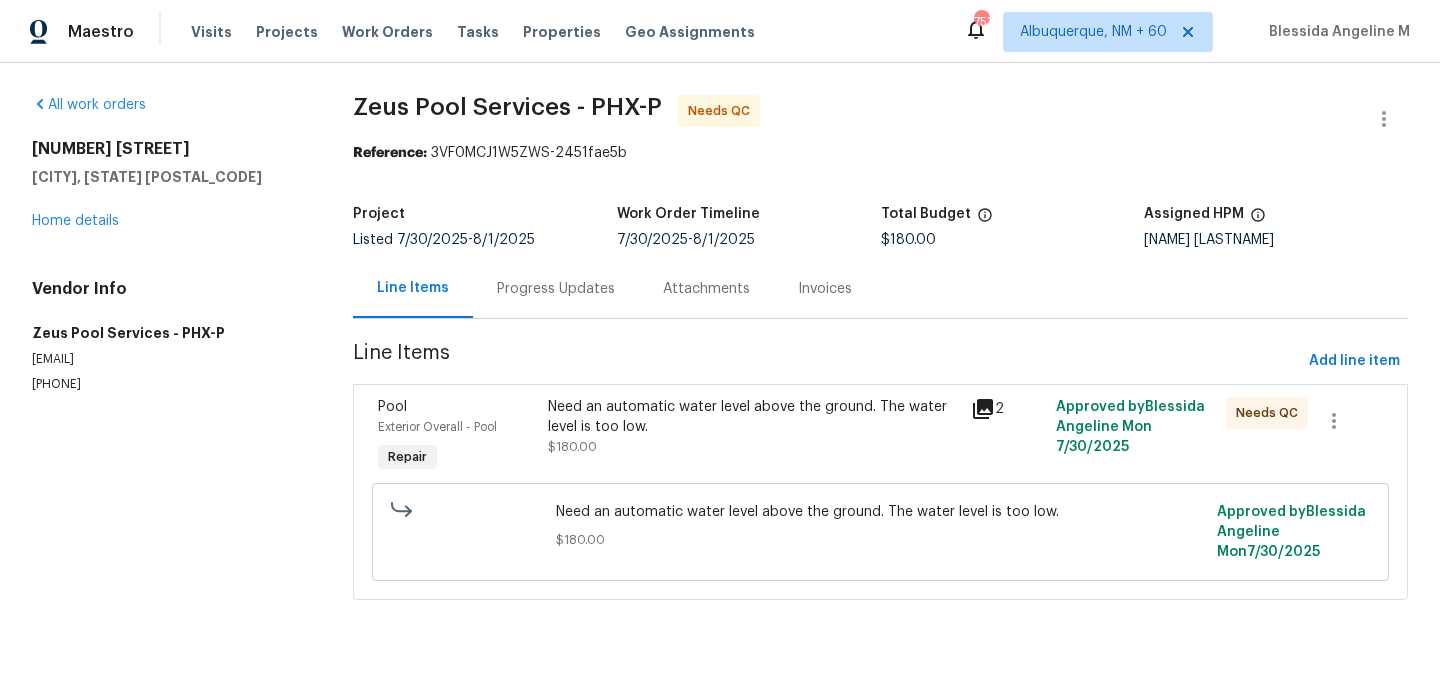 click on "Need an automatic water level above the ground. The water level is too low." at bounding box center (754, 417) 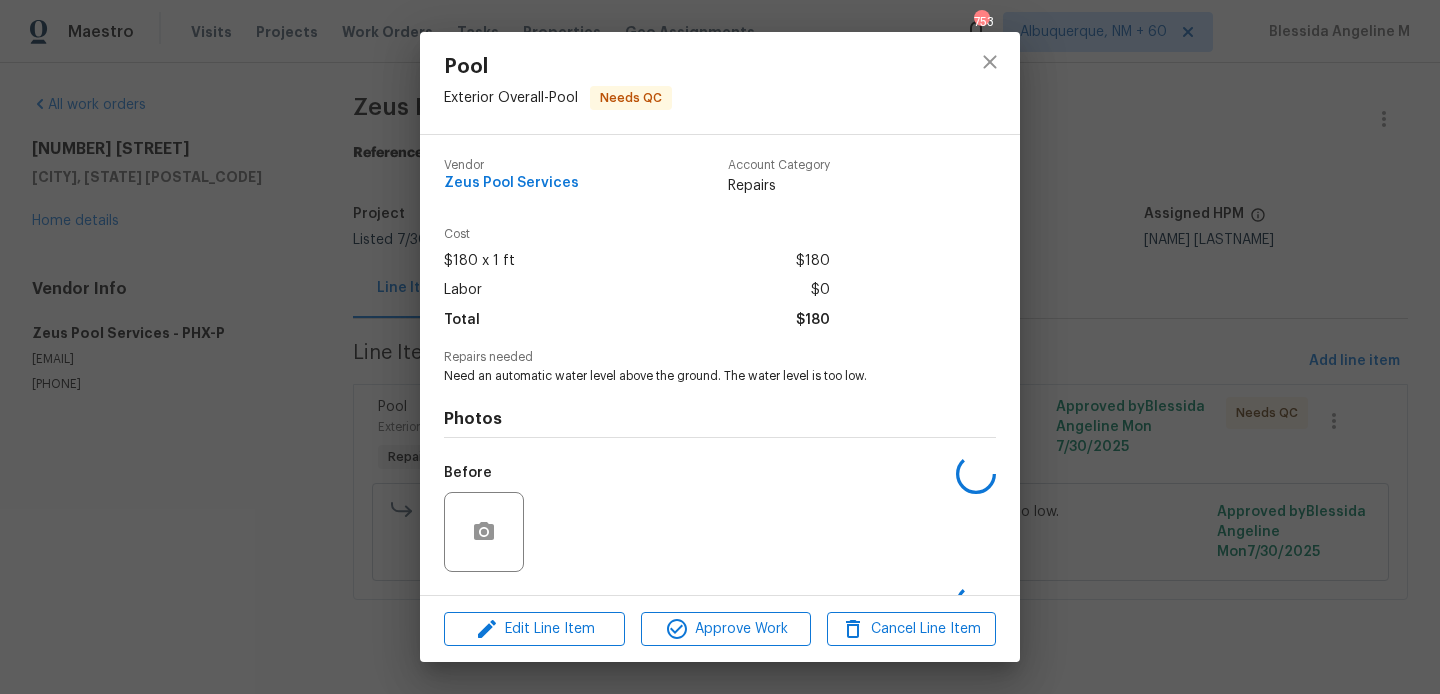 scroll, scrollTop: 127, scrollLeft: 0, axis: vertical 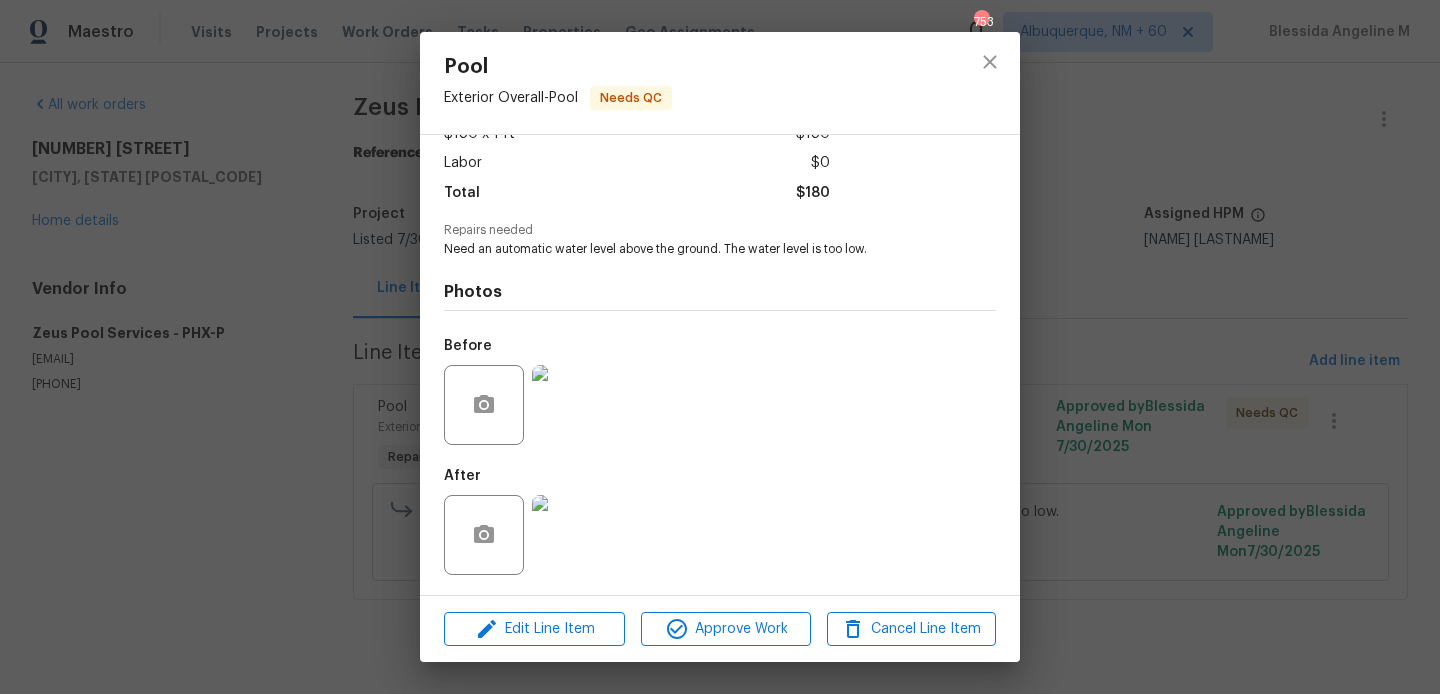 click on "Pool Exterior Overall  -  Pool Needs QC Vendor Zeus Pool Services Account Category Repairs Cost $180 x 1 ft $180 Labor $0 Total $180 Repairs needed Need an automatic water level above the ground. The water level is too low. Photos Before After  Edit Line Item  Approve Work  Cancel Line Item" at bounding box center [720, 347] 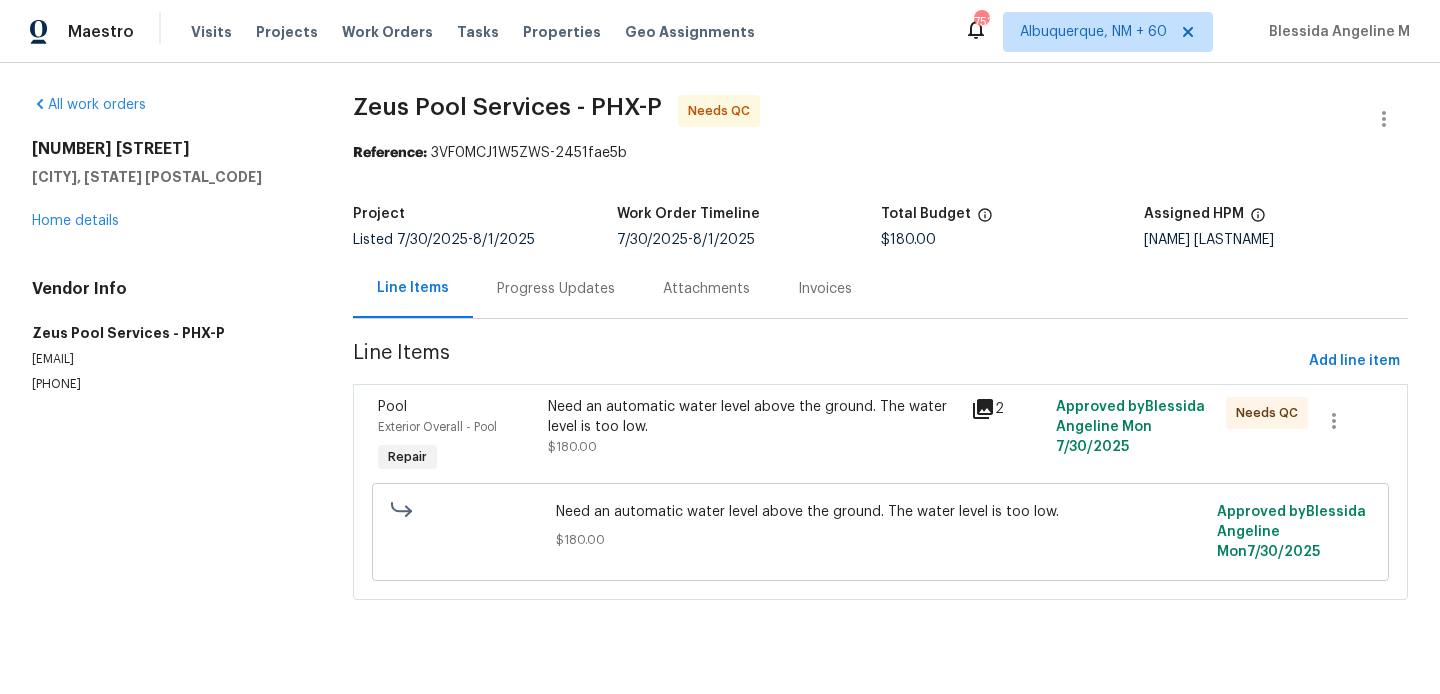 click on "Zeus Pool Services - PHX-P Needs QC Reference:   3VF0MCJ1W5ZWS-2451fae5b Project Listed   7/30/2025  -  8/1/2025 Work Order Timeline 7/30/2025  -  8/1/2025 Total Budget $180.00 Assigned HPM Melissa Muralt-Ochoa Line Items Progress Updates Attachments Invoices Line Items Add line item Pool Exterior Overall - Pool Repair Need an automatic water level above the ground. The water level is too low. $180.00   2 Approved by  Blessida Angeline M  on   7/30/2025 Needs QC Need an automatic water level above the ground. The water level is too low. $180.00 Approved by  Blessida Angeline M  on  7/30/2025" at bounding box center (880, 359) 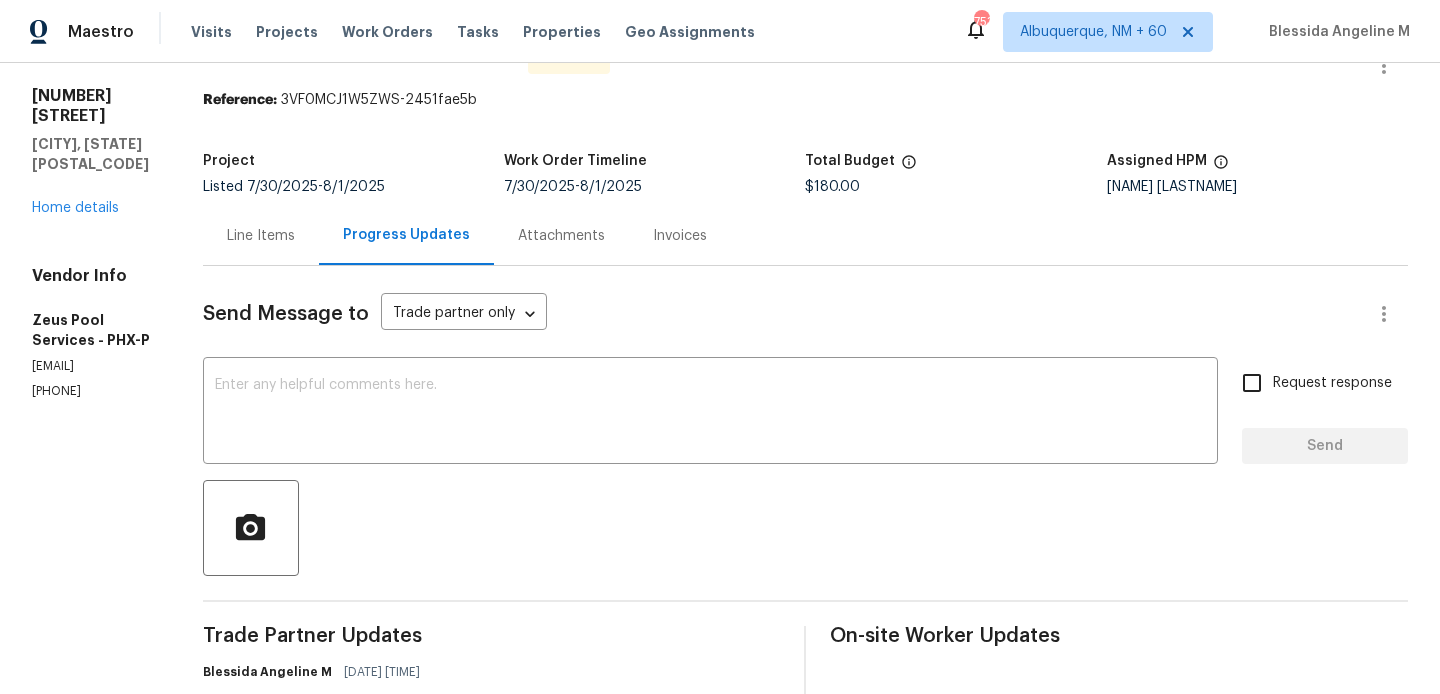 scroll, scrollTop: 207, scrollLeft: 0, axis: vertical 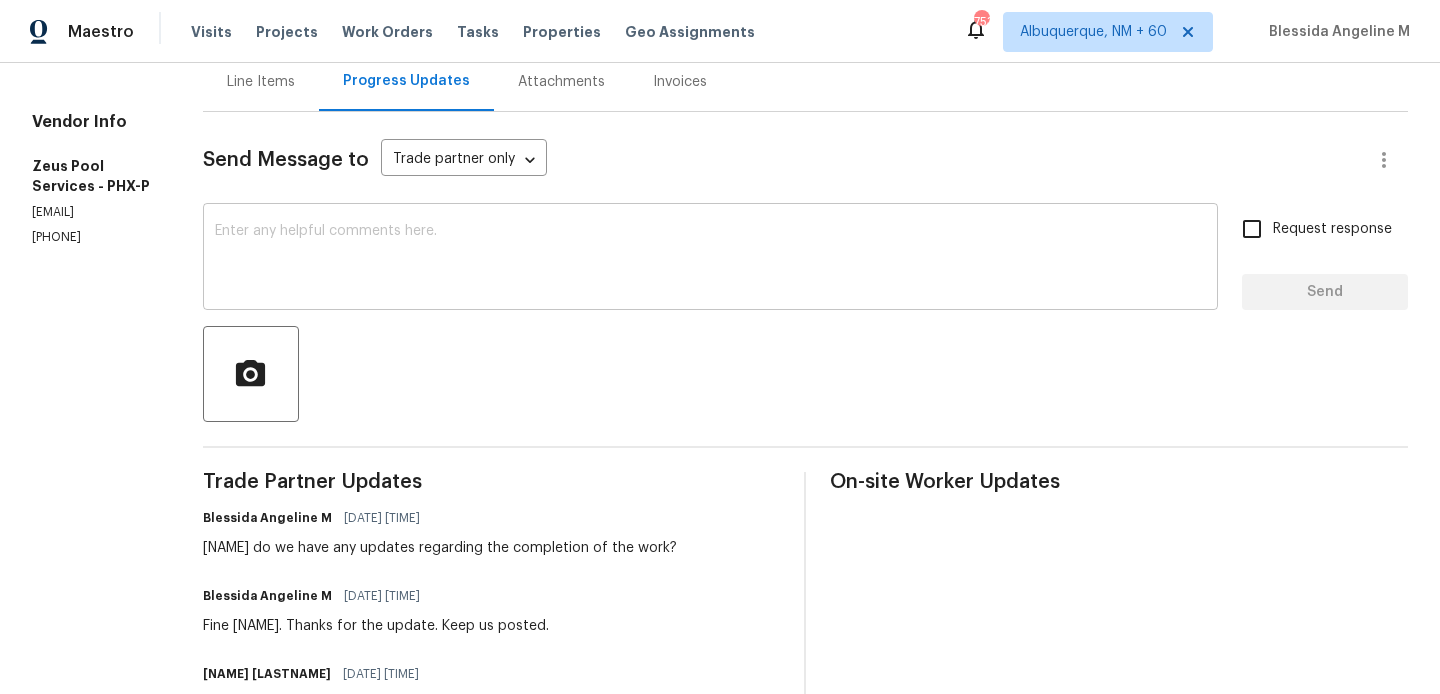click at bounding box center [710, 259] 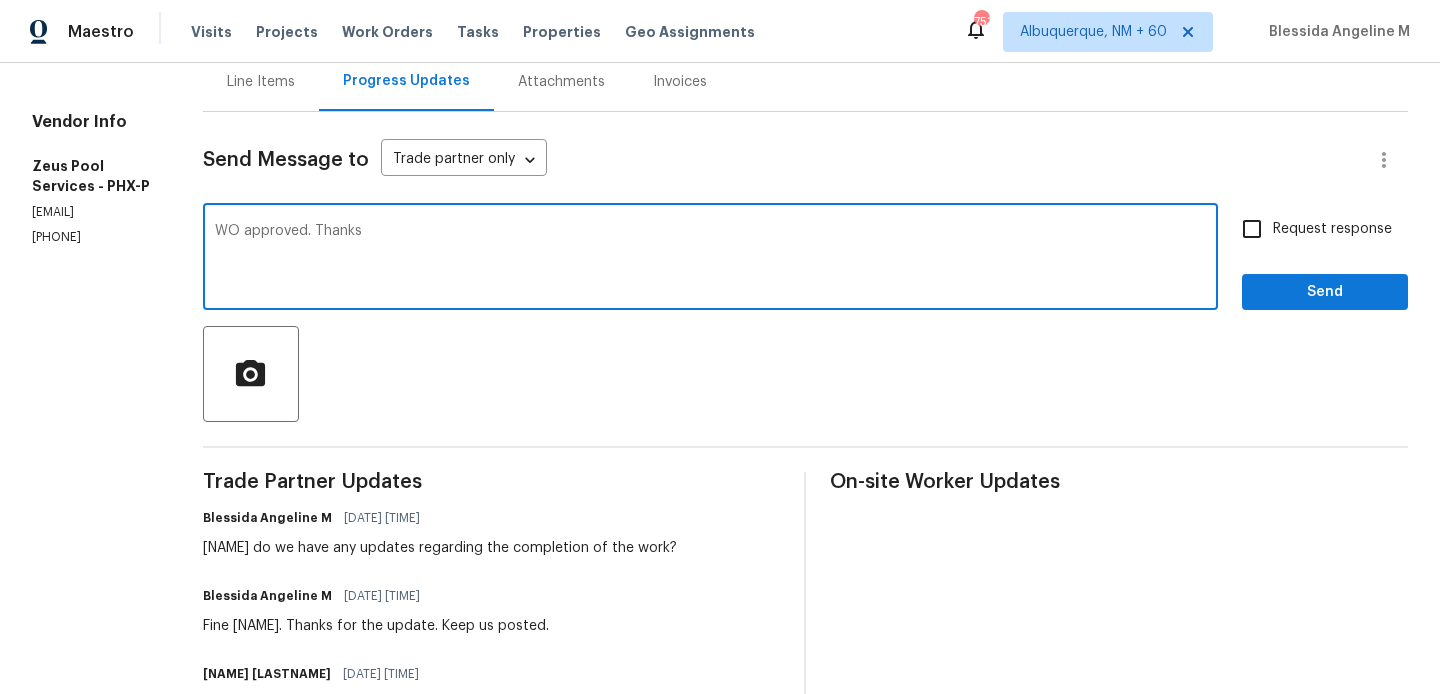 type on "WO approved. Thanks" 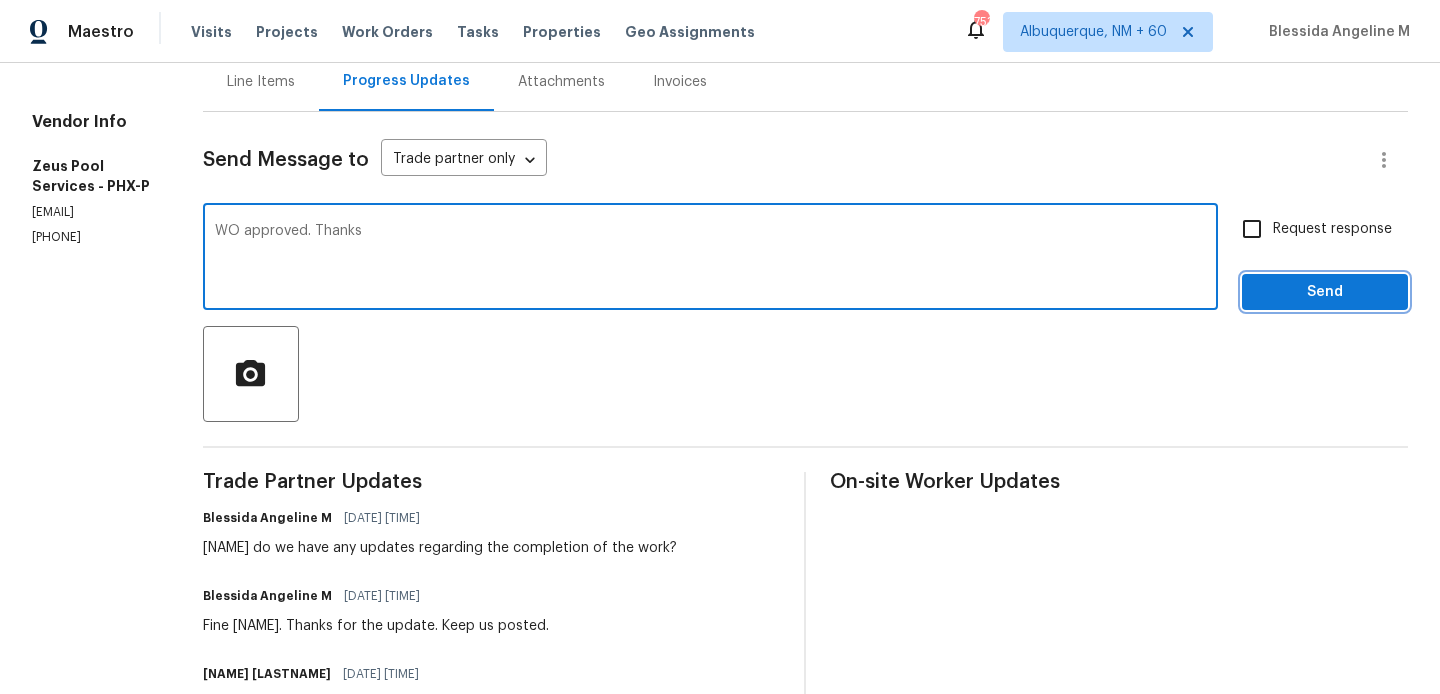 click on "Send" at bounding box center [1325, 292] 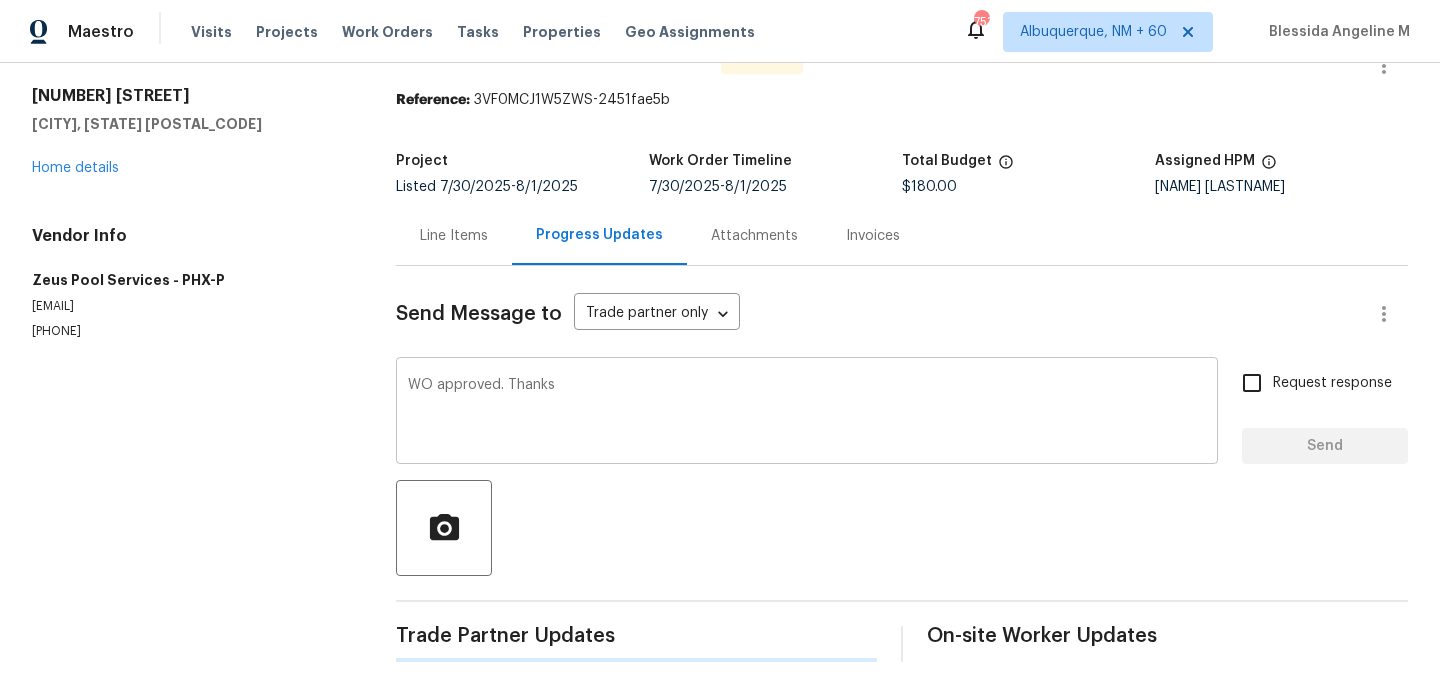 type 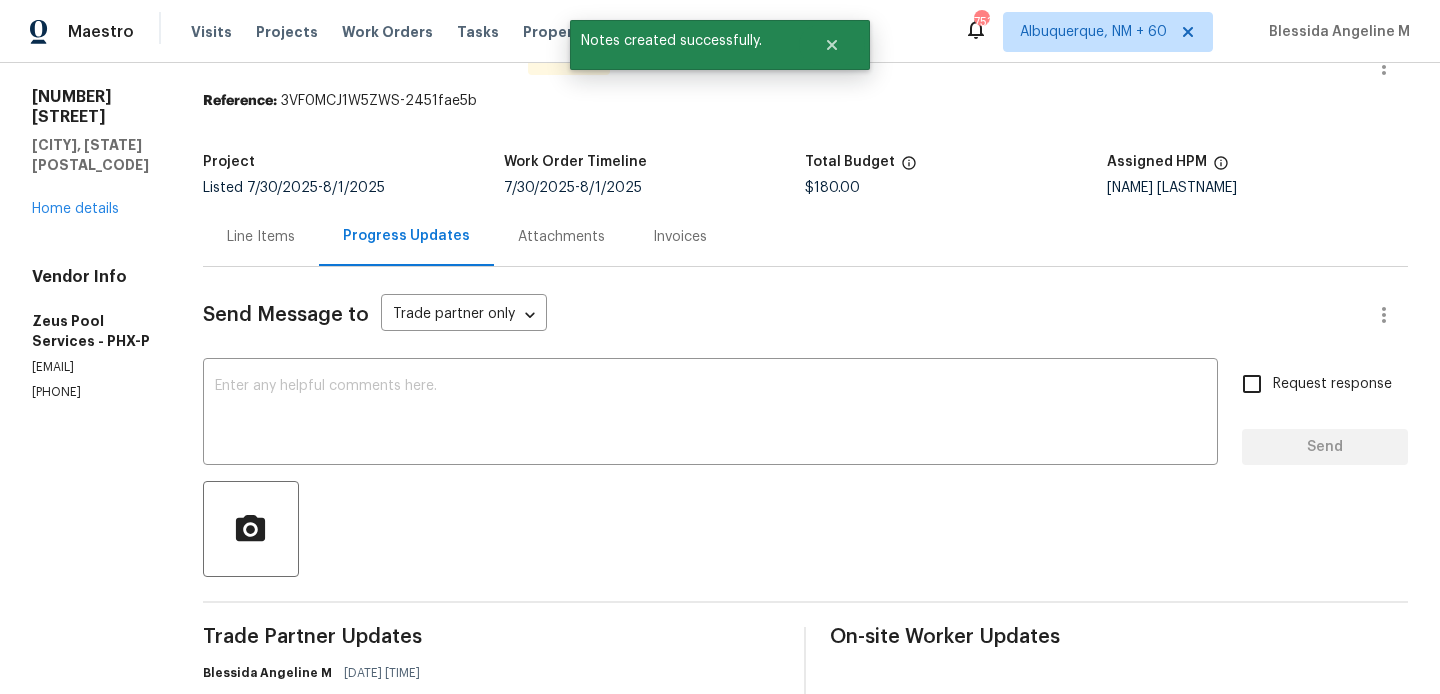 scroll, scrollTop: 0, scrollLeft: 0, axis: both 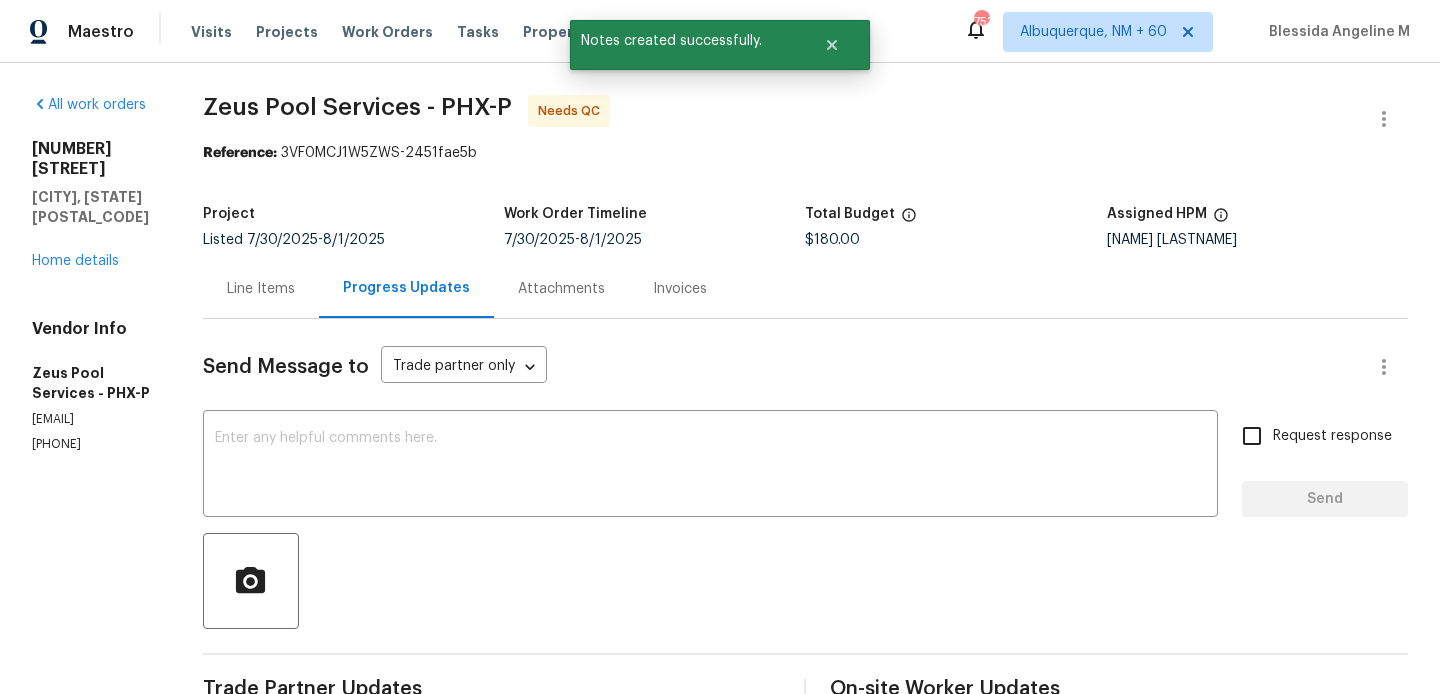 click on "Line Items" at bounding box center [261, 288] 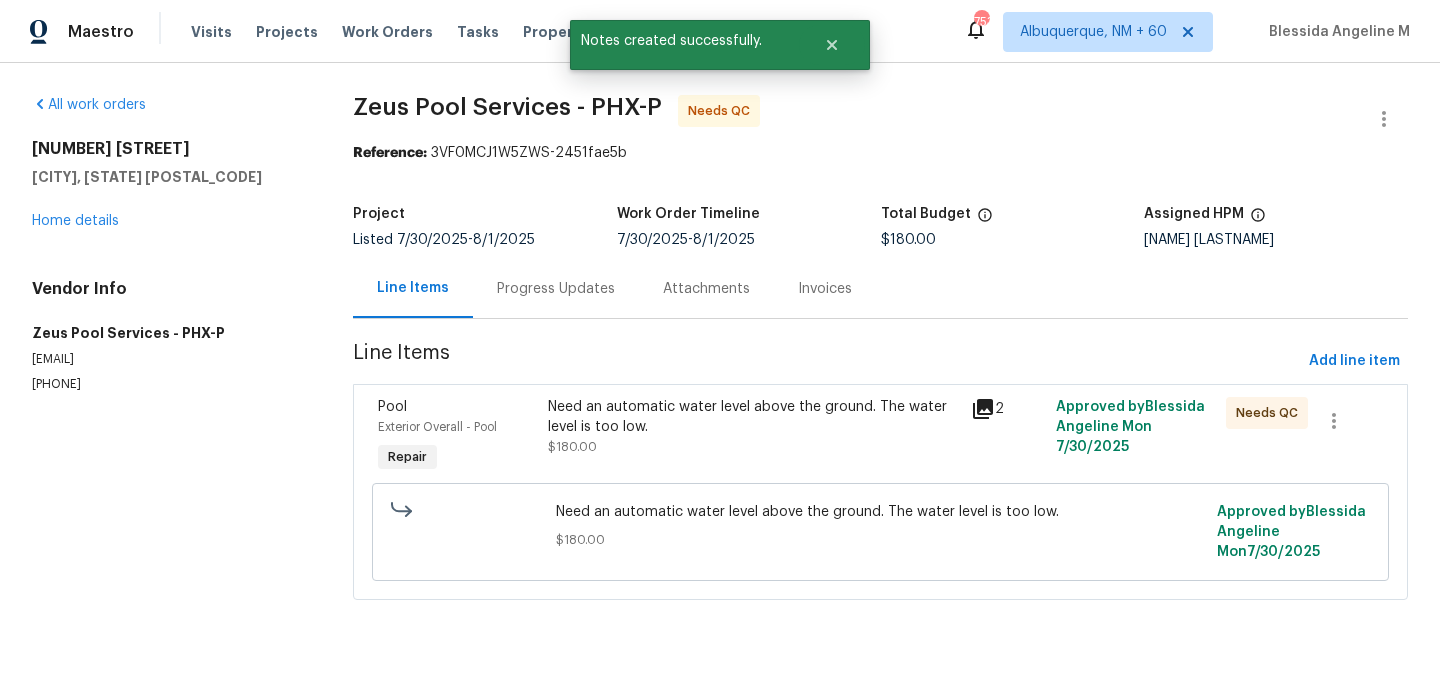 click on "Need an automatic water level above the ground. The water level is too low." at bounding box center (754, 417) 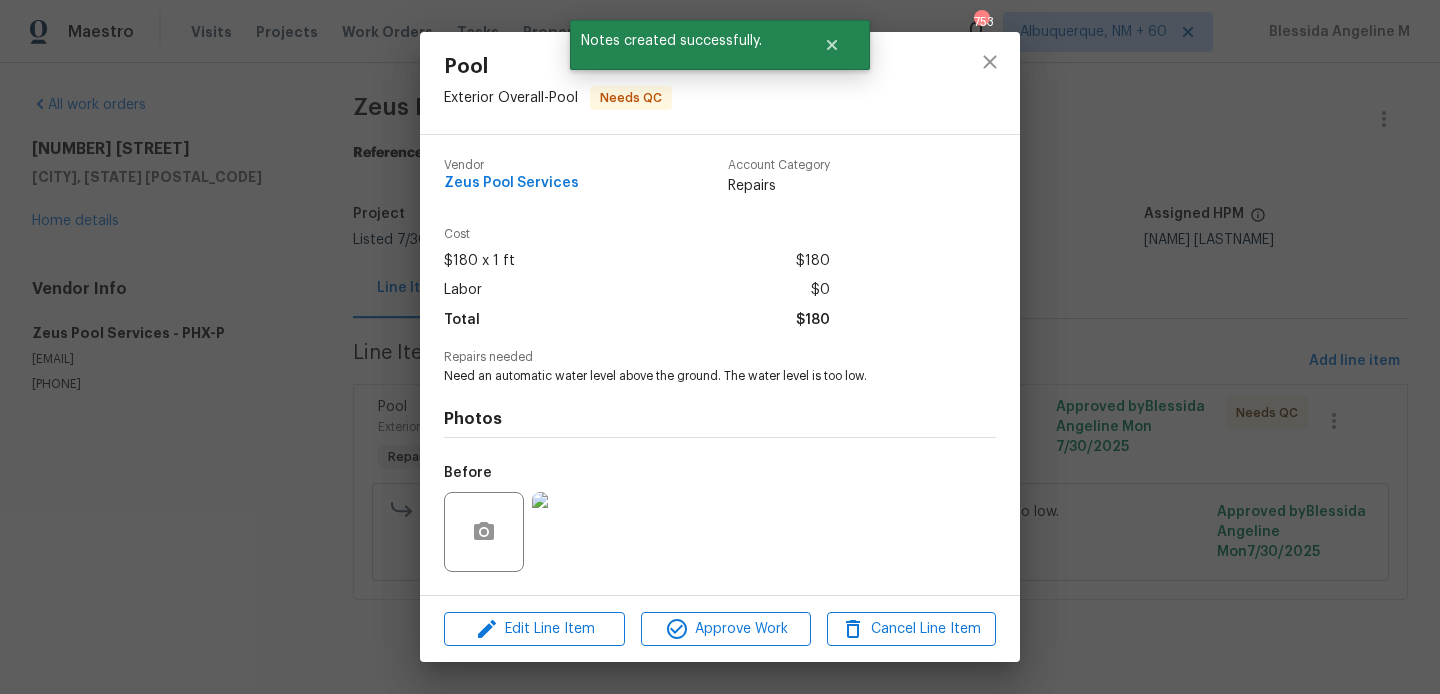 scroll, scrollTop: 127, scrollLeft: 0, axis: vertical 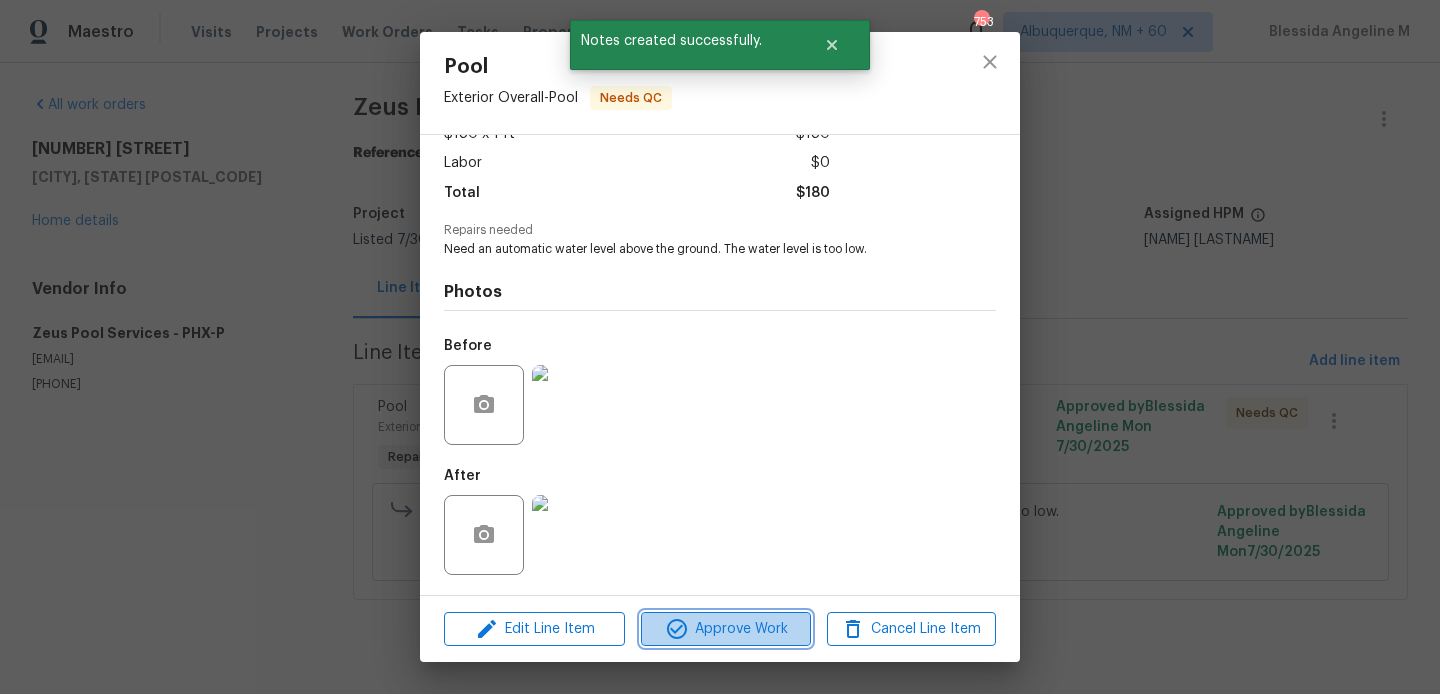 click 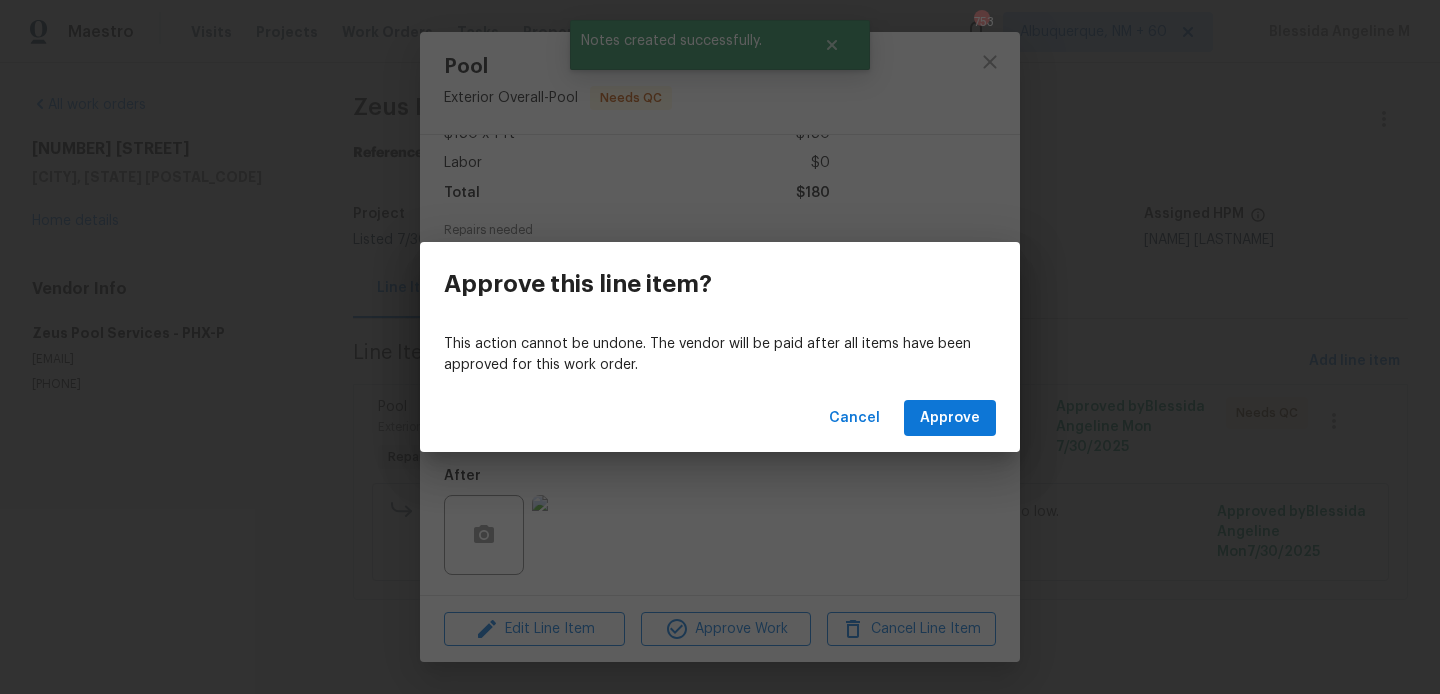 click on "Cancel Approve" at bounding box center (720, 418) 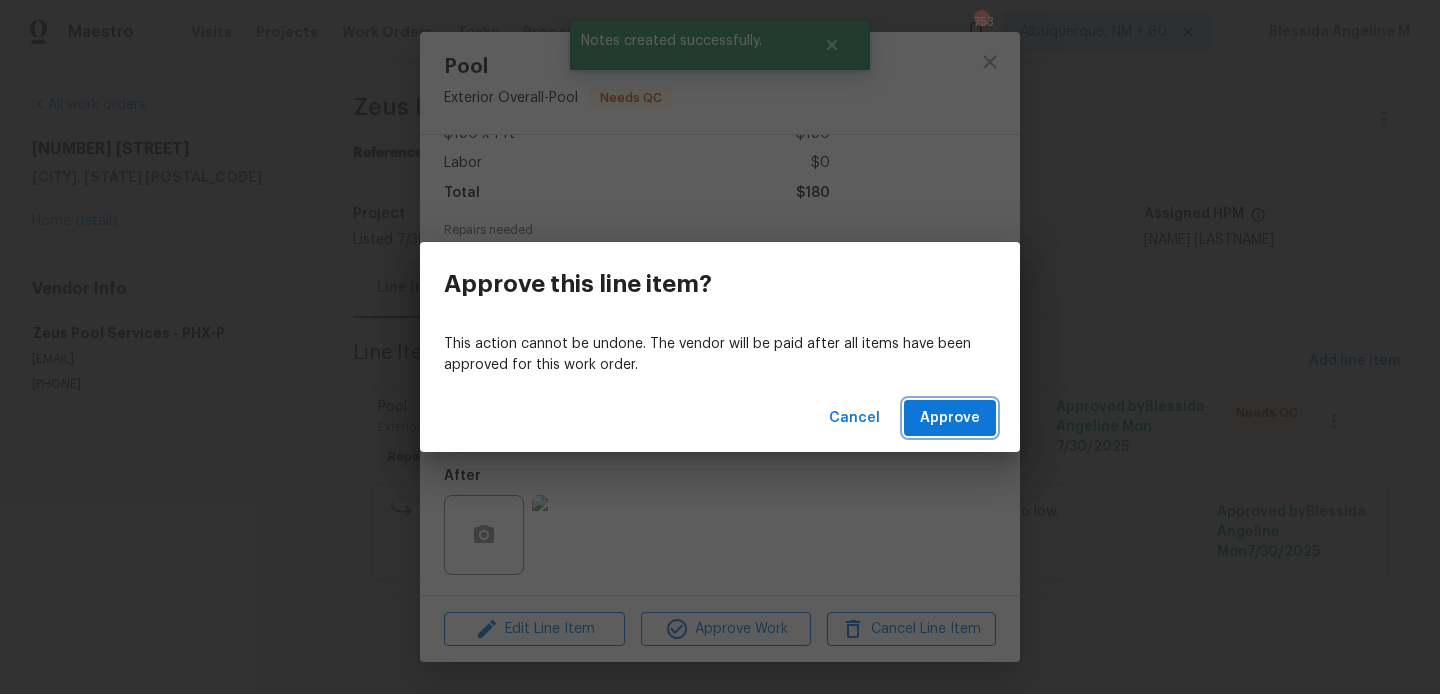 click on "Approve" at bounding box center (950, 418) 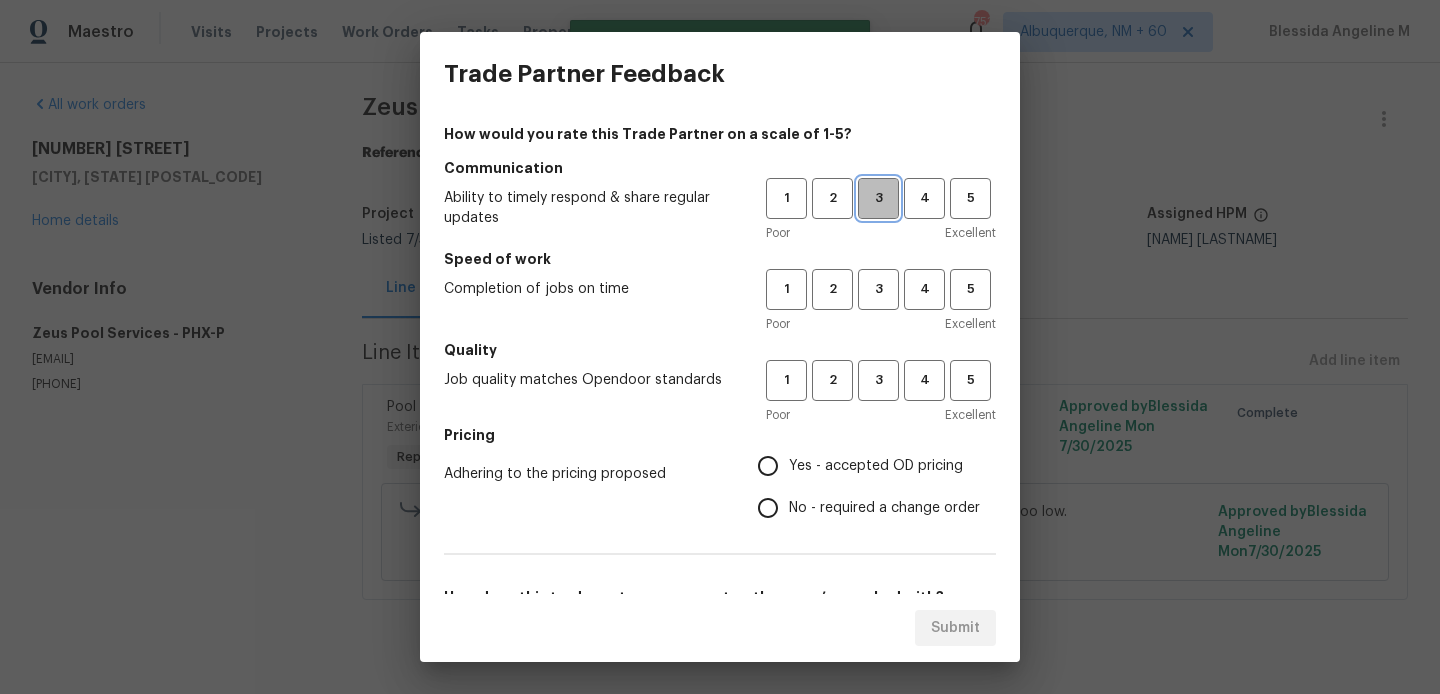 click on "3" at bounding box center (878, 198) 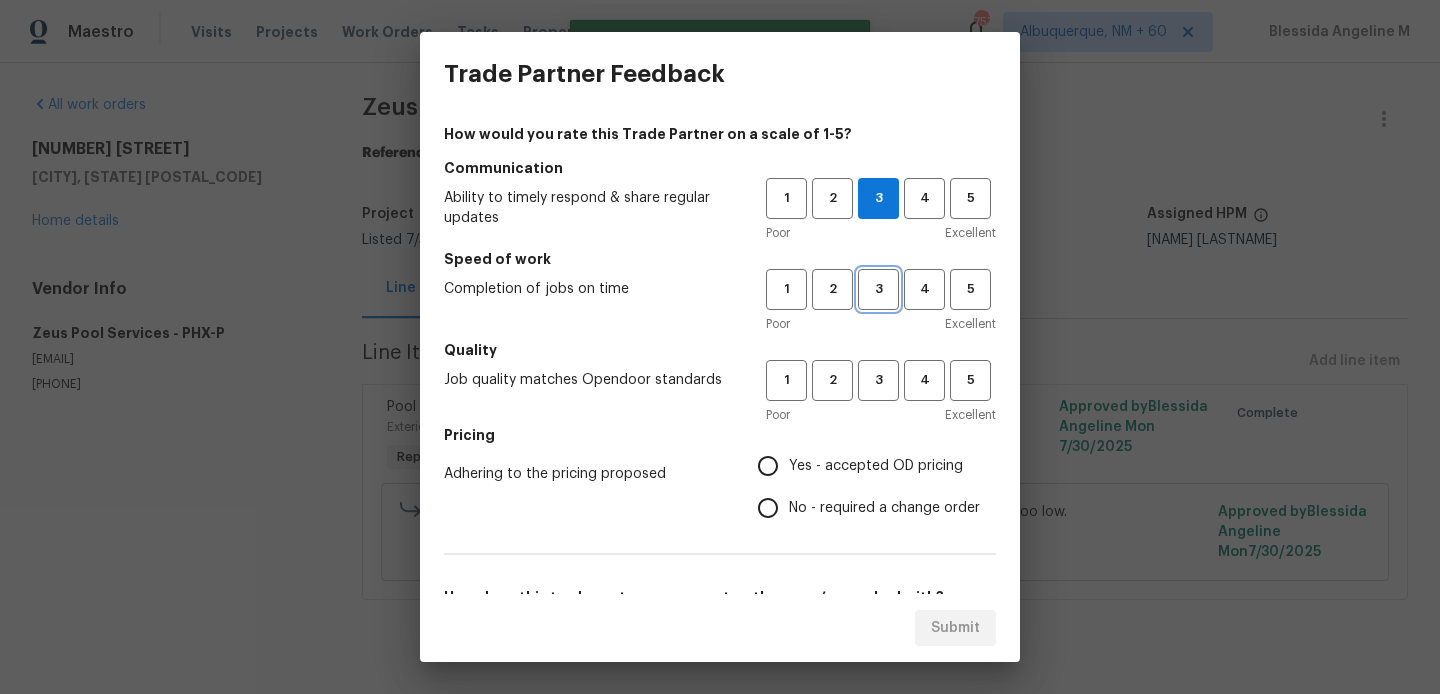 click on "3" at bounding box center [878, 289] 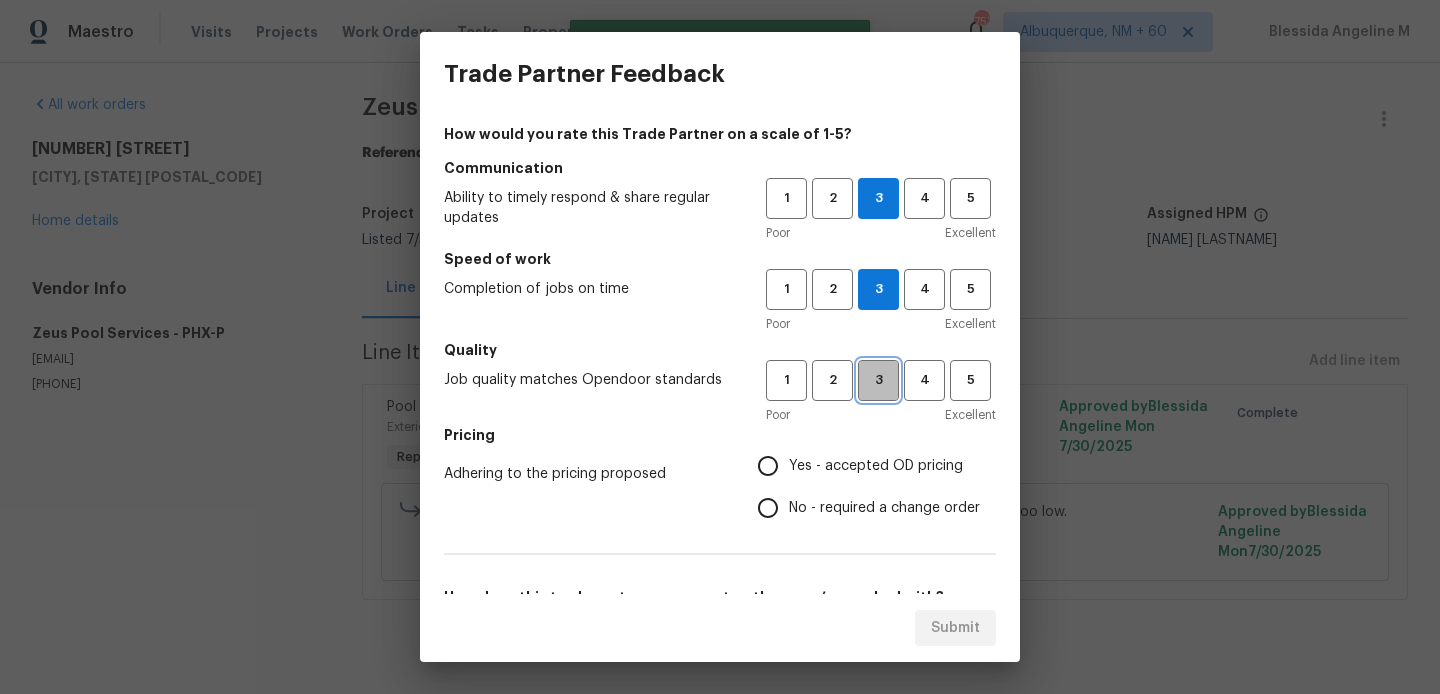 click on "3" at bounding box center [878, 380] 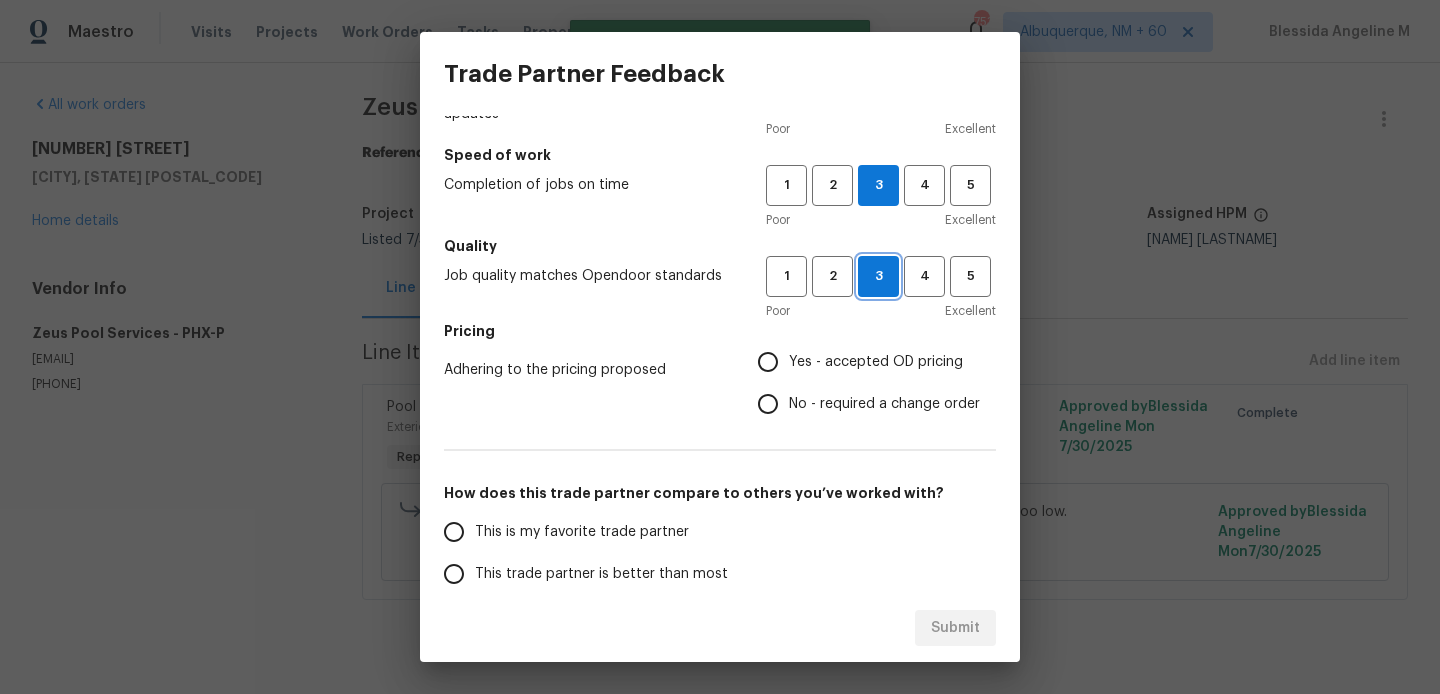 scroll, scrollTop: 109, scrollLeft: 0, axis: vertical 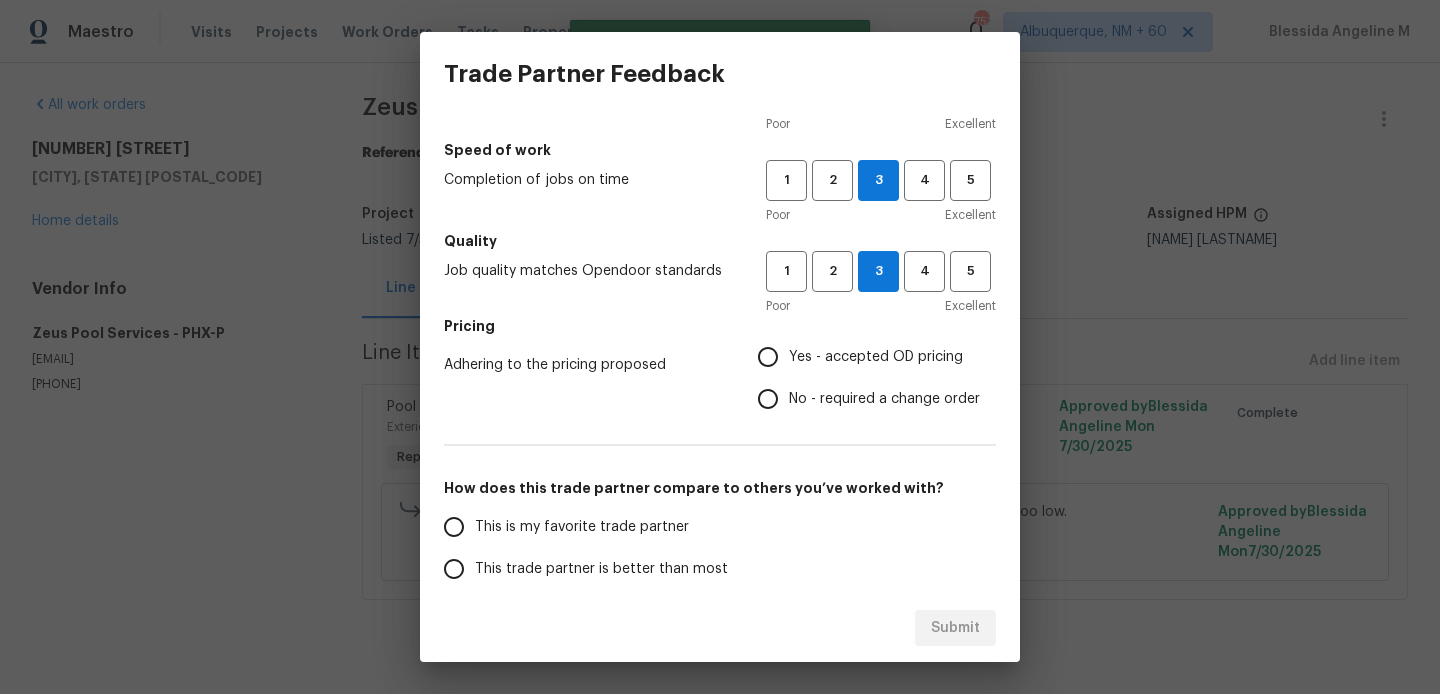 click on "Yes - accepted OD pricing" at bounding box center (863, 357) 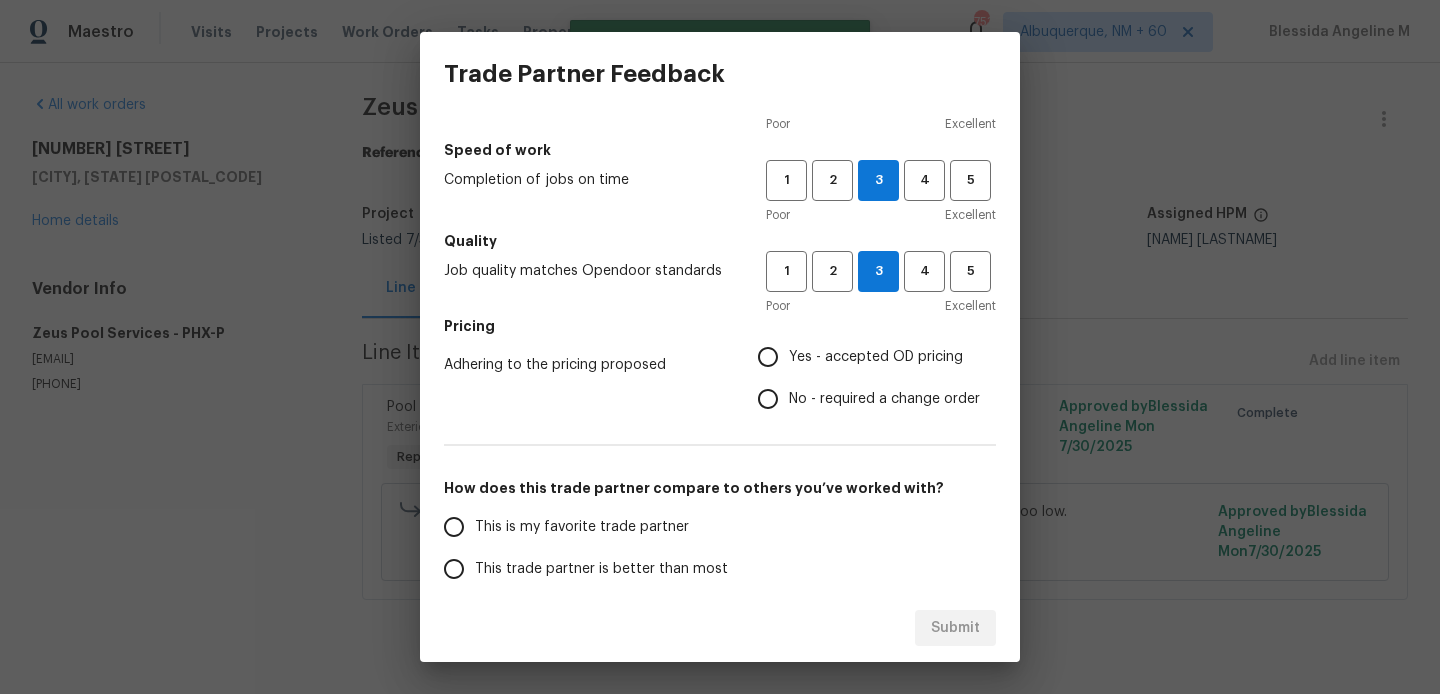 radio on "true" 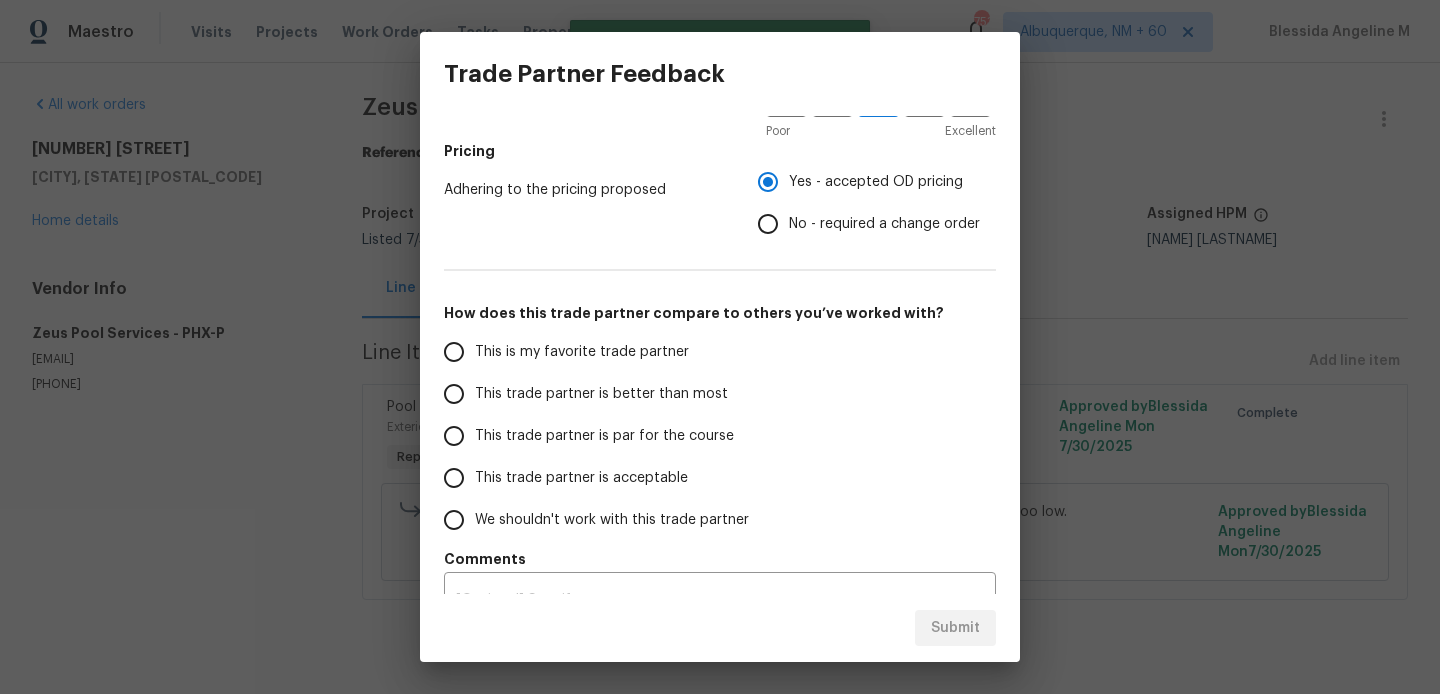 scroll, scrollTop: 295, scrollLeft: 0, axis: vertical 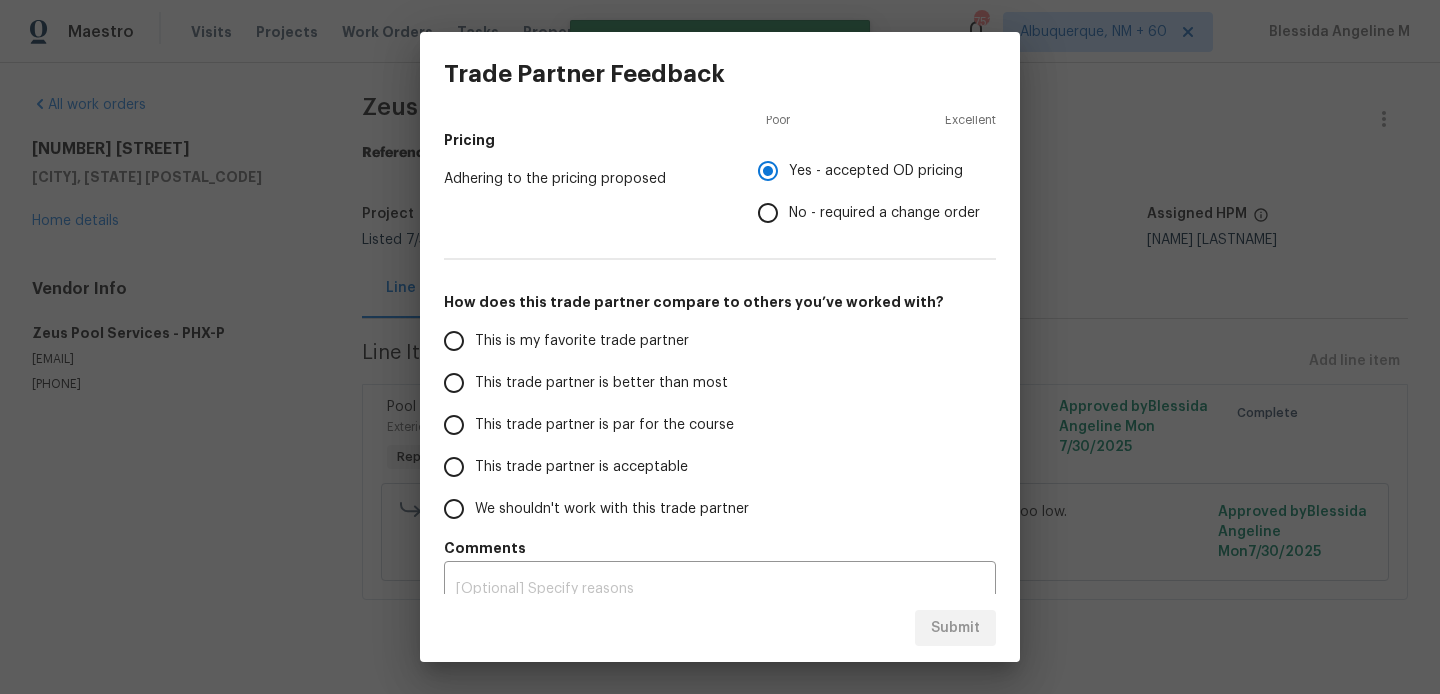 click on "This is my favorite trade partner" at bounding box center [582, 341] 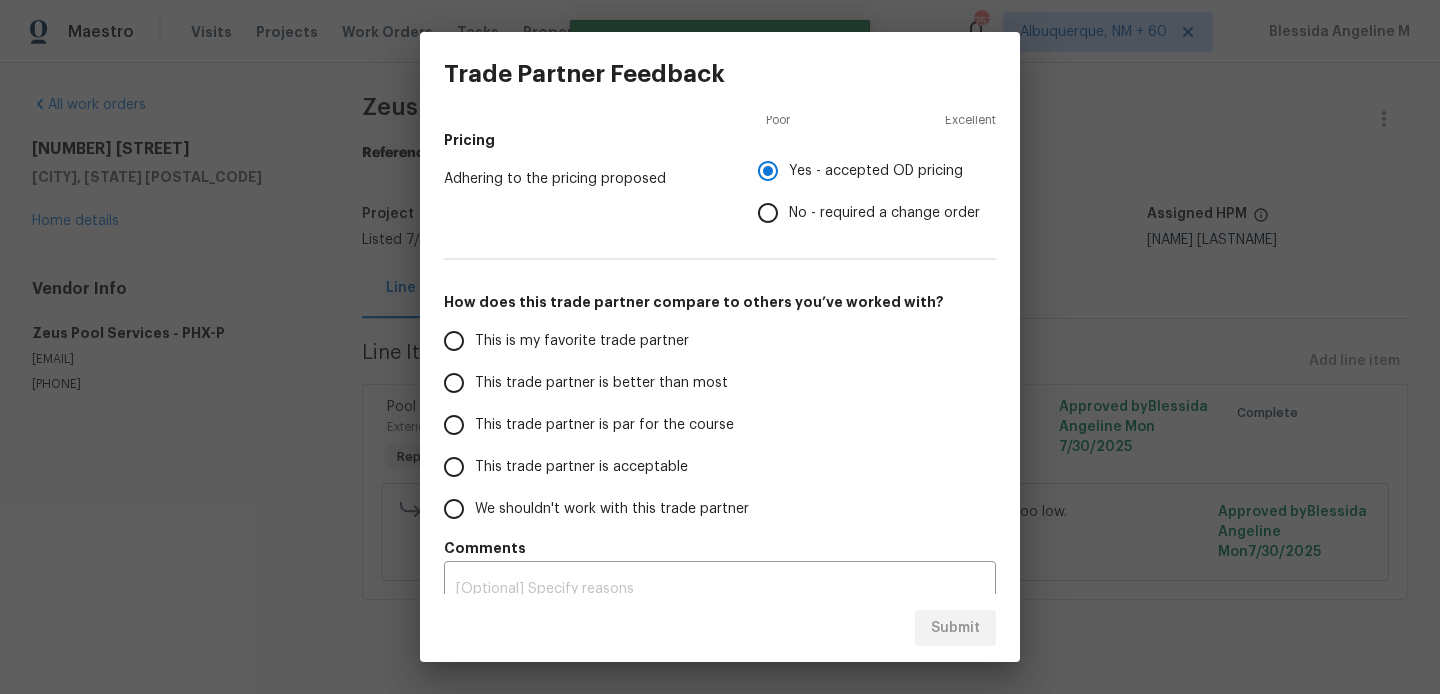 click on "This is my favorite trade partner" at bounding box center [454, 341] 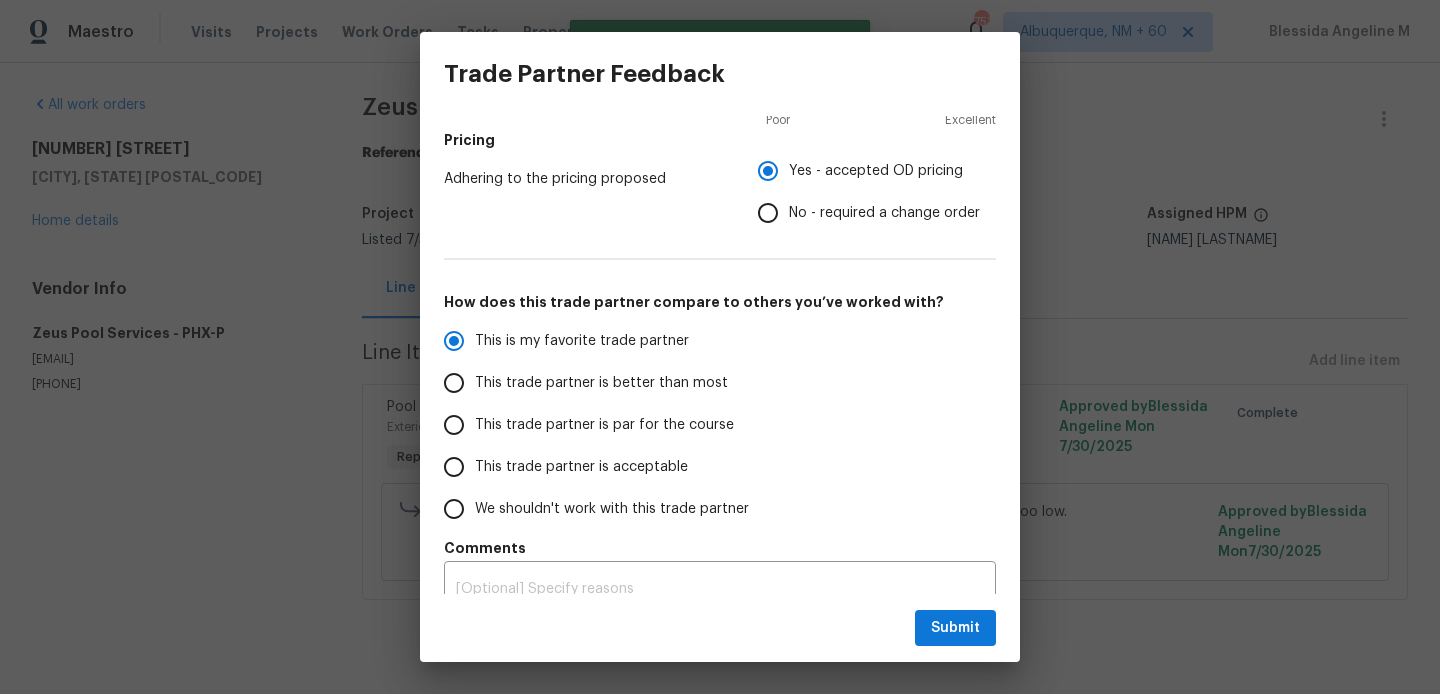 click on "Submit" at bounding box center [720, 628] 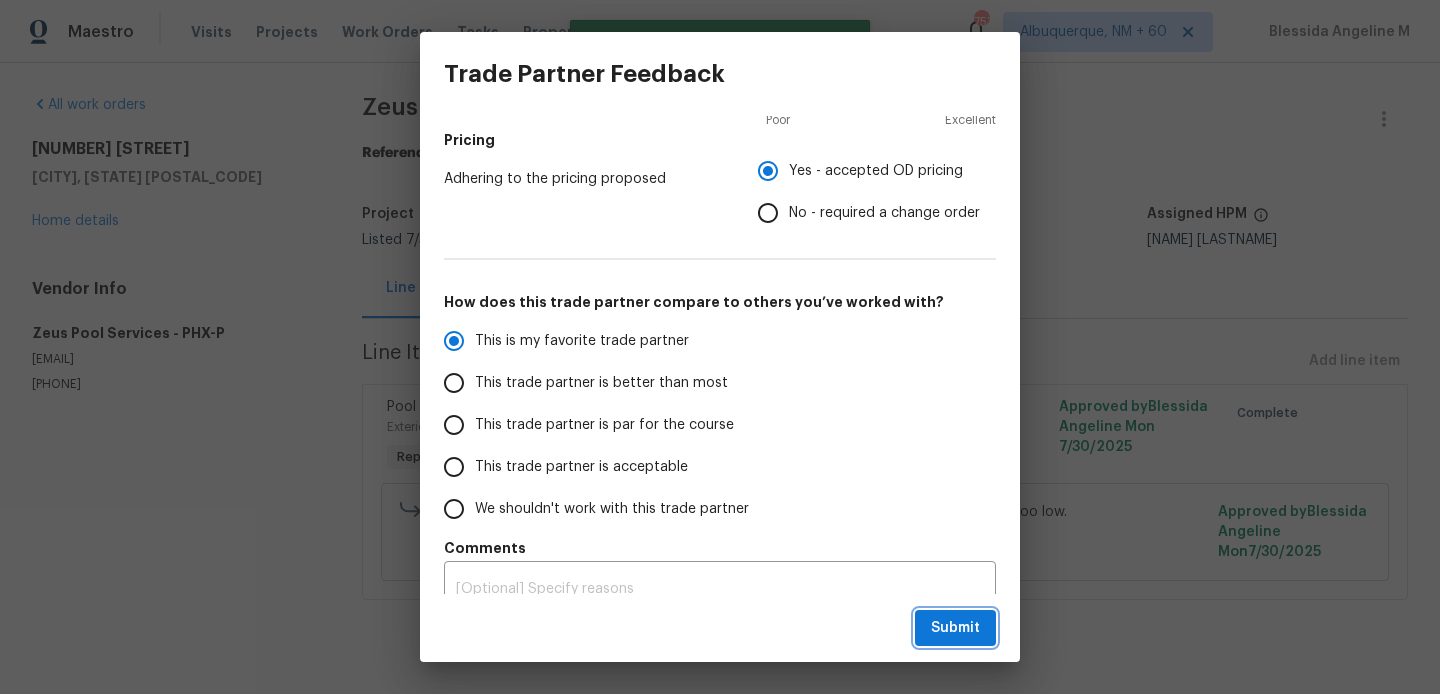 click on "Submit" at bounding box center (955, 628) 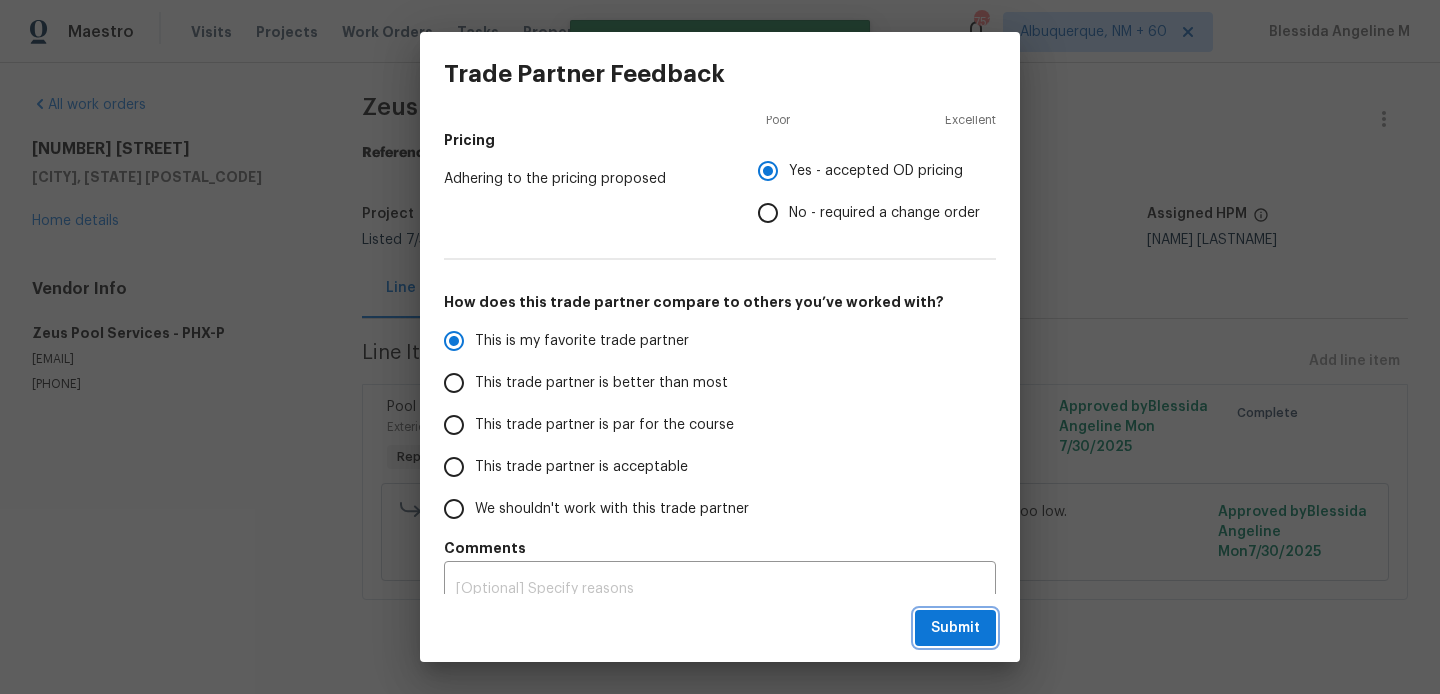 radio on "true" 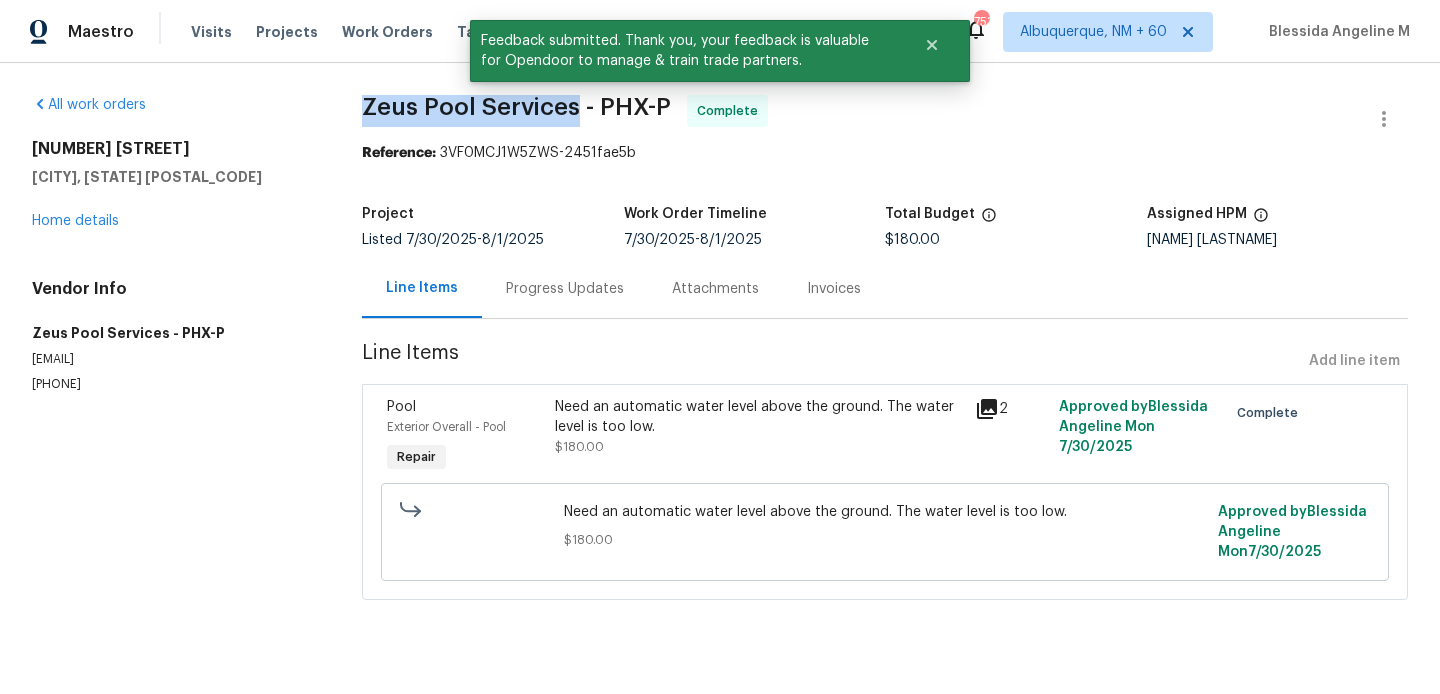 drag, startPoint x: 368, startPoint y: 111, endPoint x: 576, endPoint y: 115, distance: 208.03845 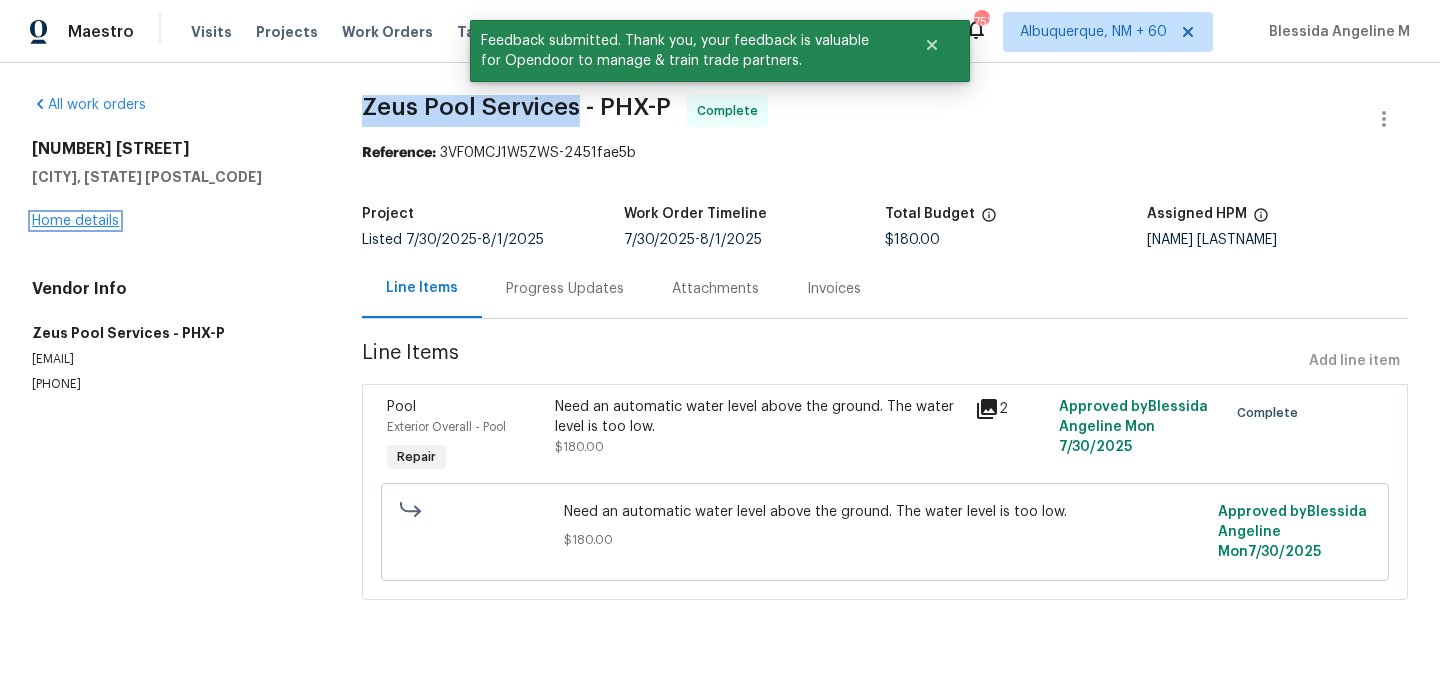 click on "Home details" at bounding box center (75, 221) 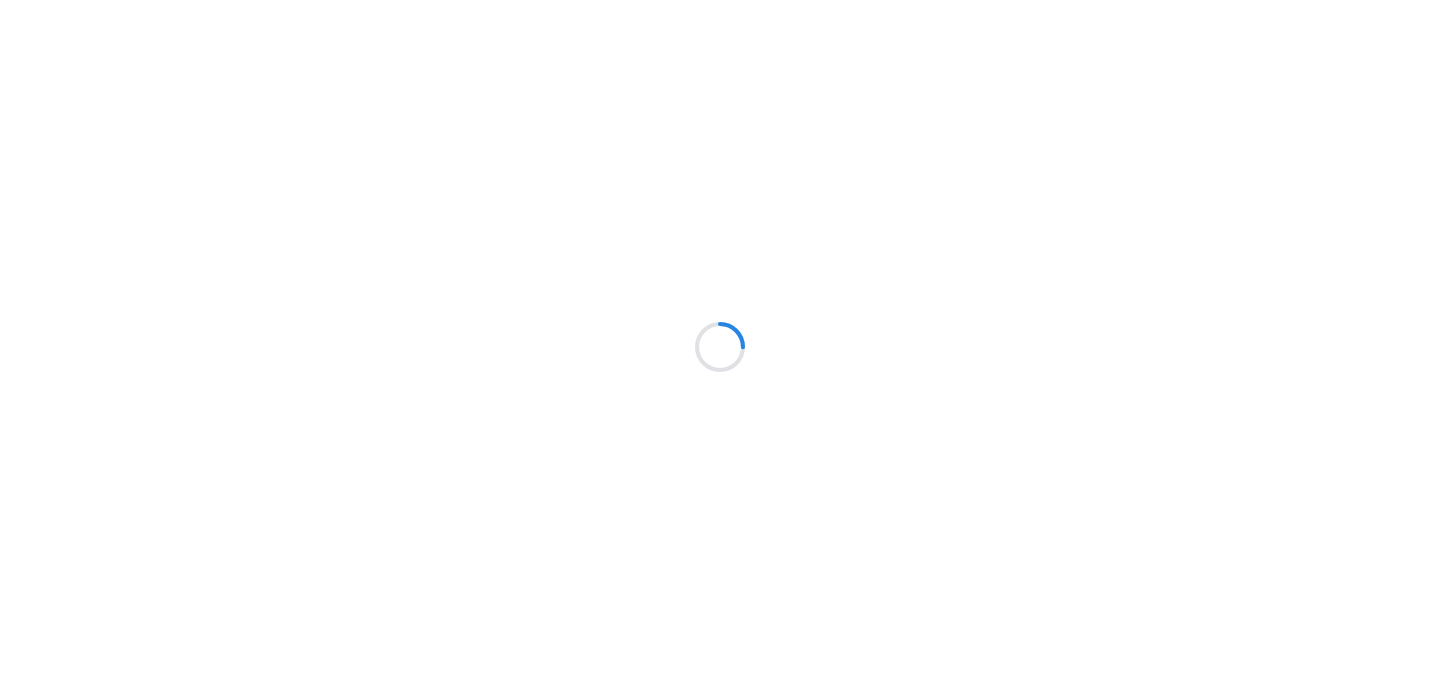 scroll, scrollTop: 0, scrollLeft: 0, axis: both 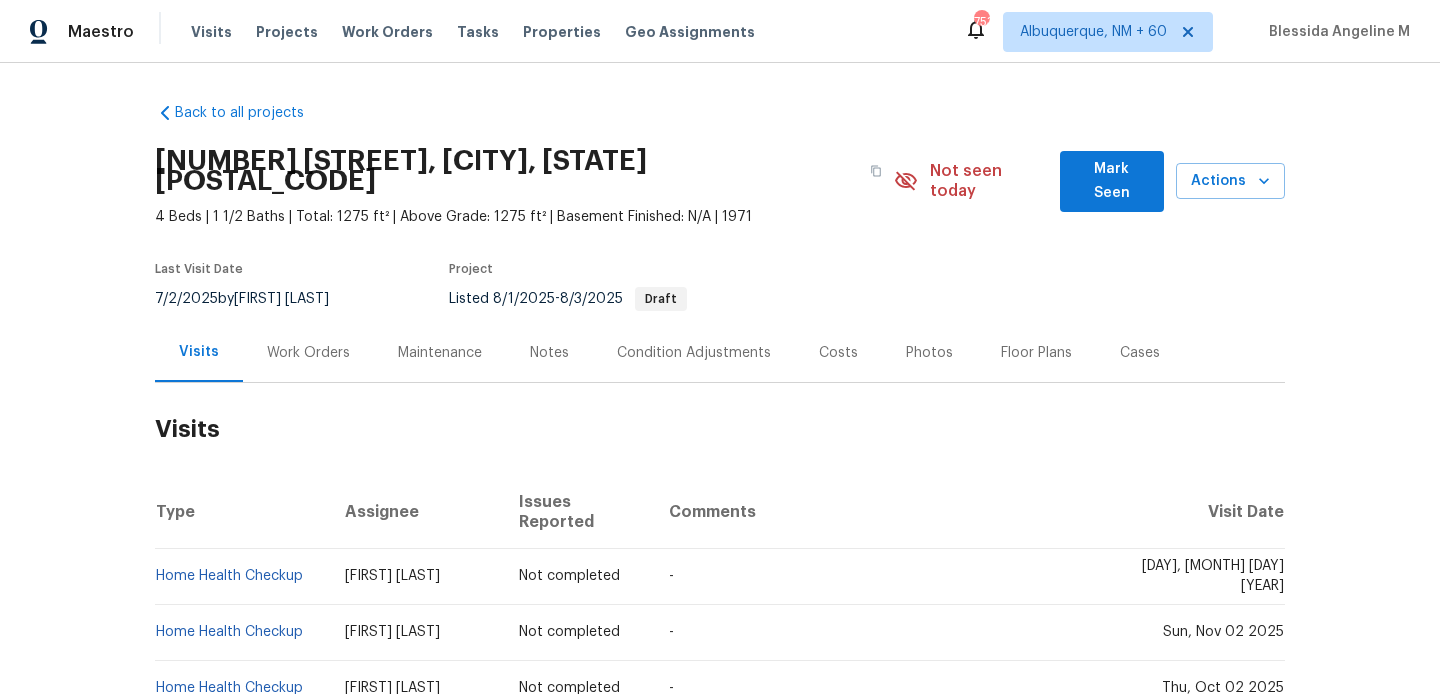 click on "Work Orders" at bounding box center [308, 352] 